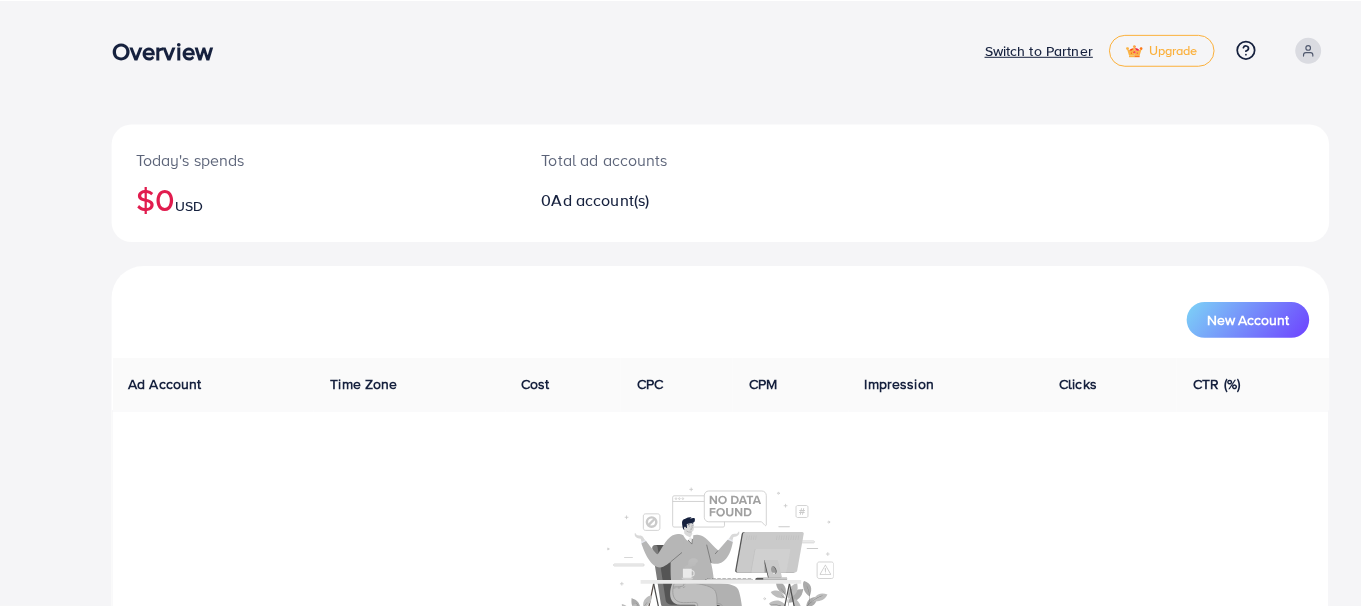 scroll, scrollTop: 0, scrollLeft: 0, axis: both 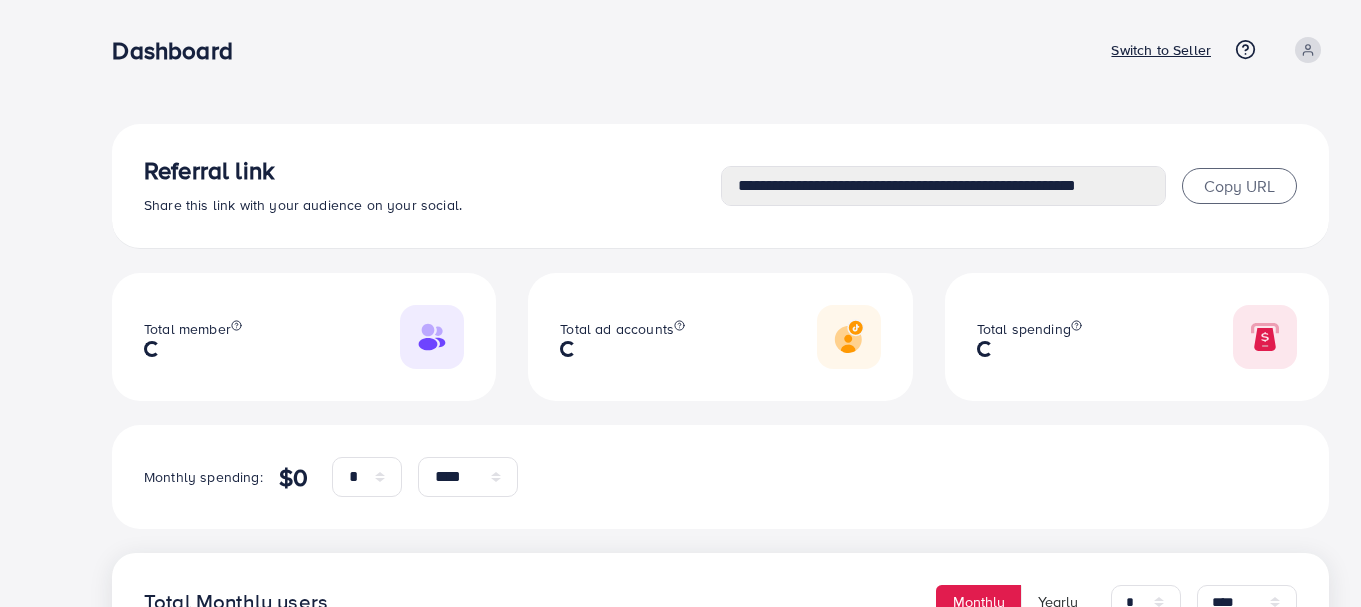 select on "*" 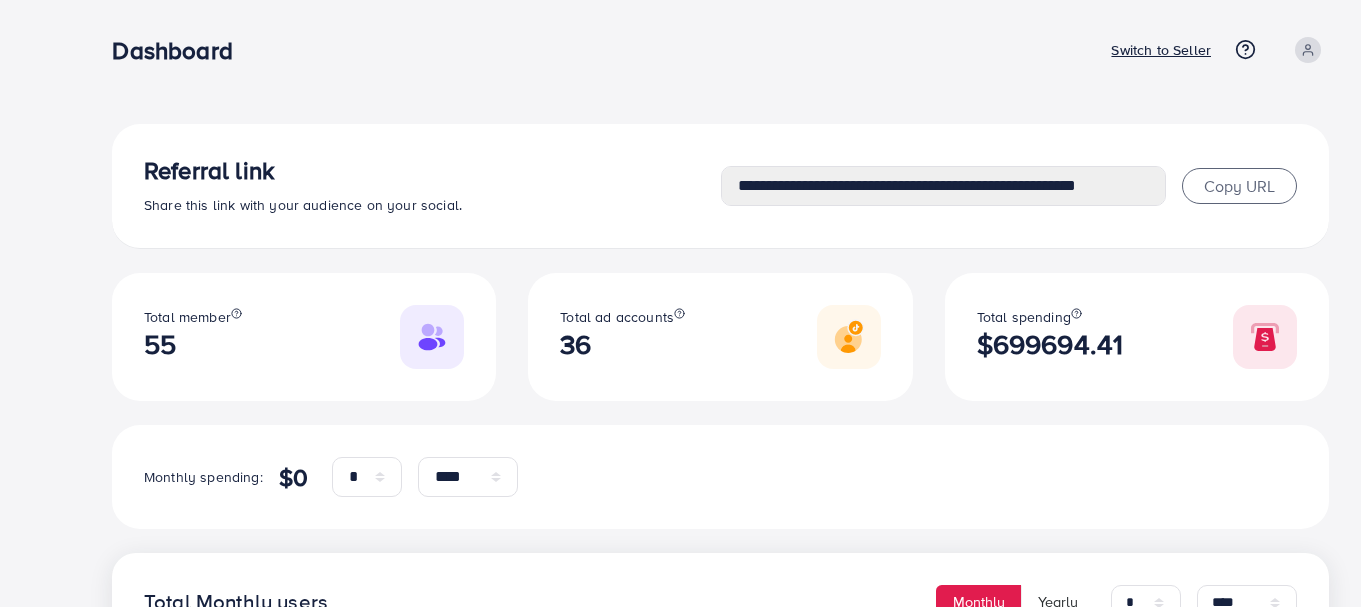 type on "**********" 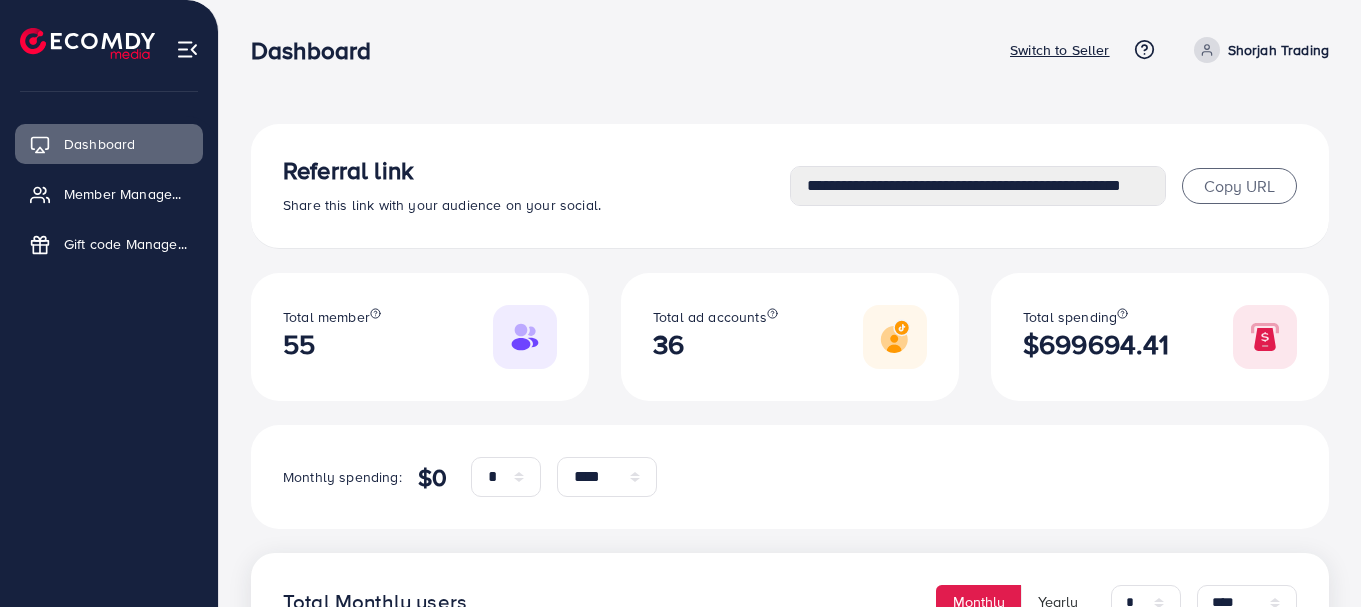 click on "Switch to Seller" at bounding box center [1060, 50] 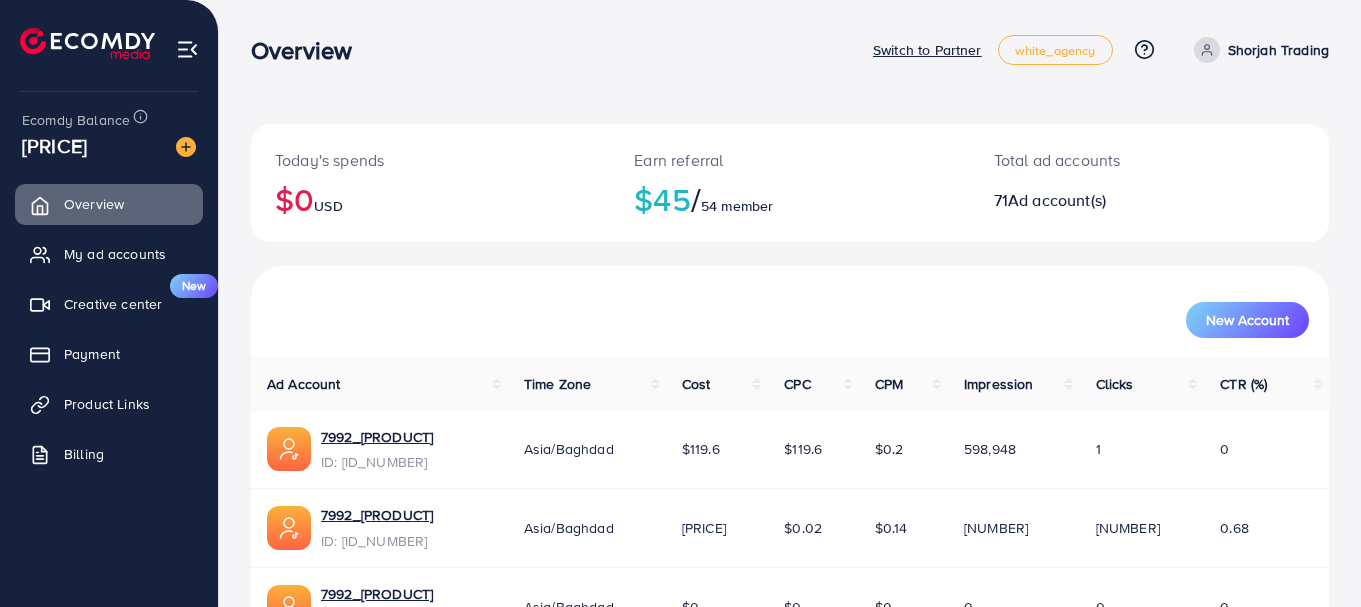 scroll, scrollTop: 690, scrollLeft: 0, axis: vertical 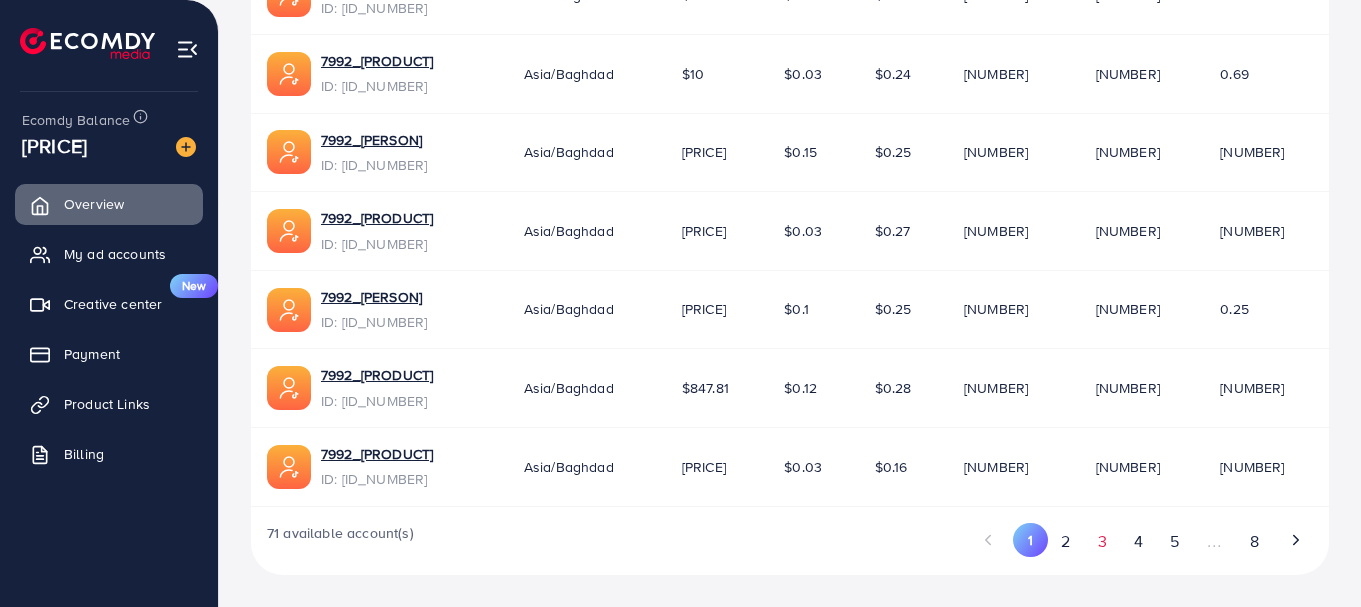 click on "3" at bounding box center [1102, 541] 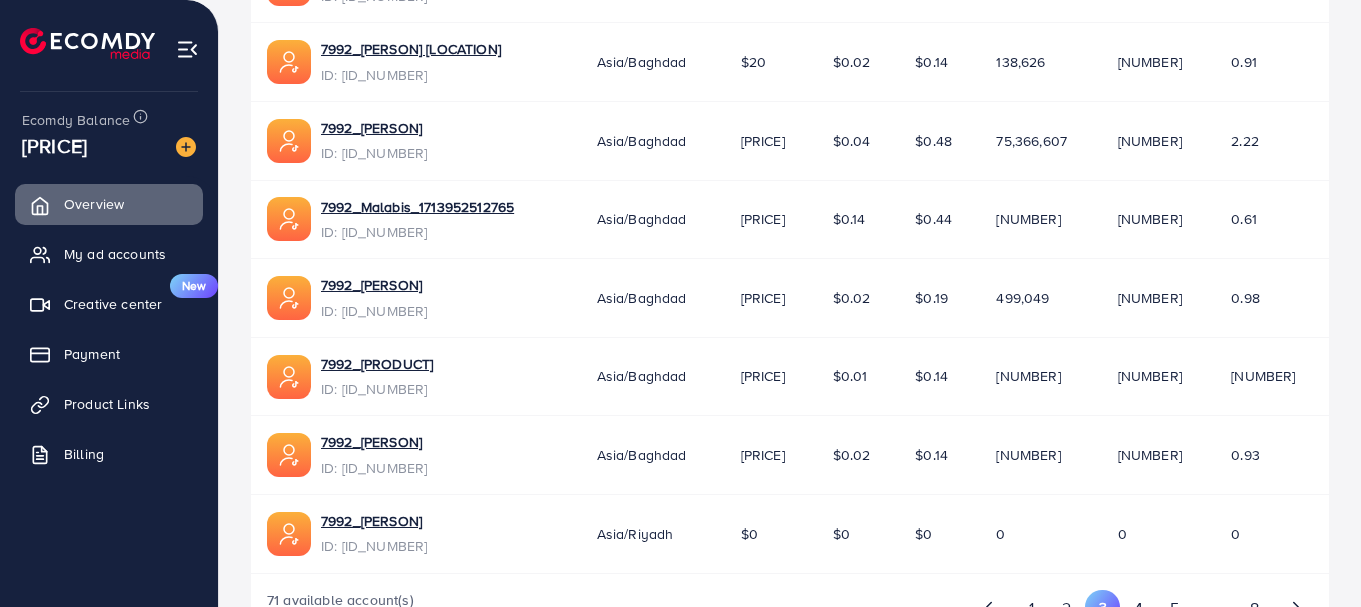 scroll, scrollTop: 621, scrollLeft: 0, axis: vertical 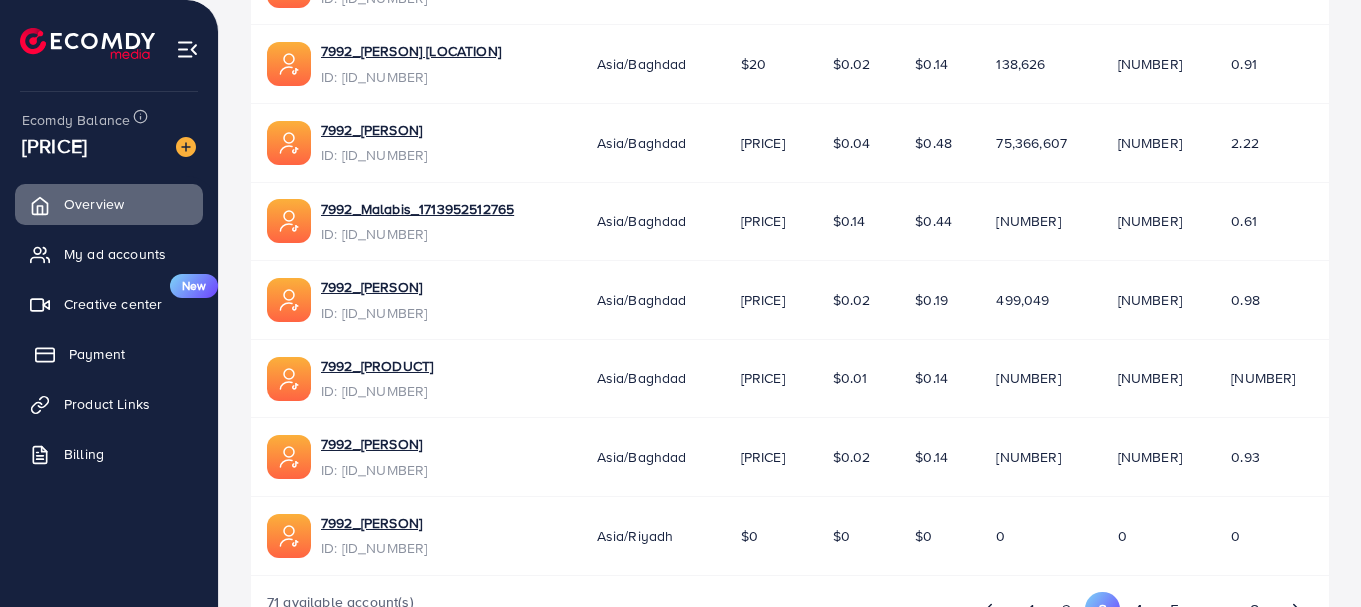 click on "Payment" at bounding box center (109, 354) 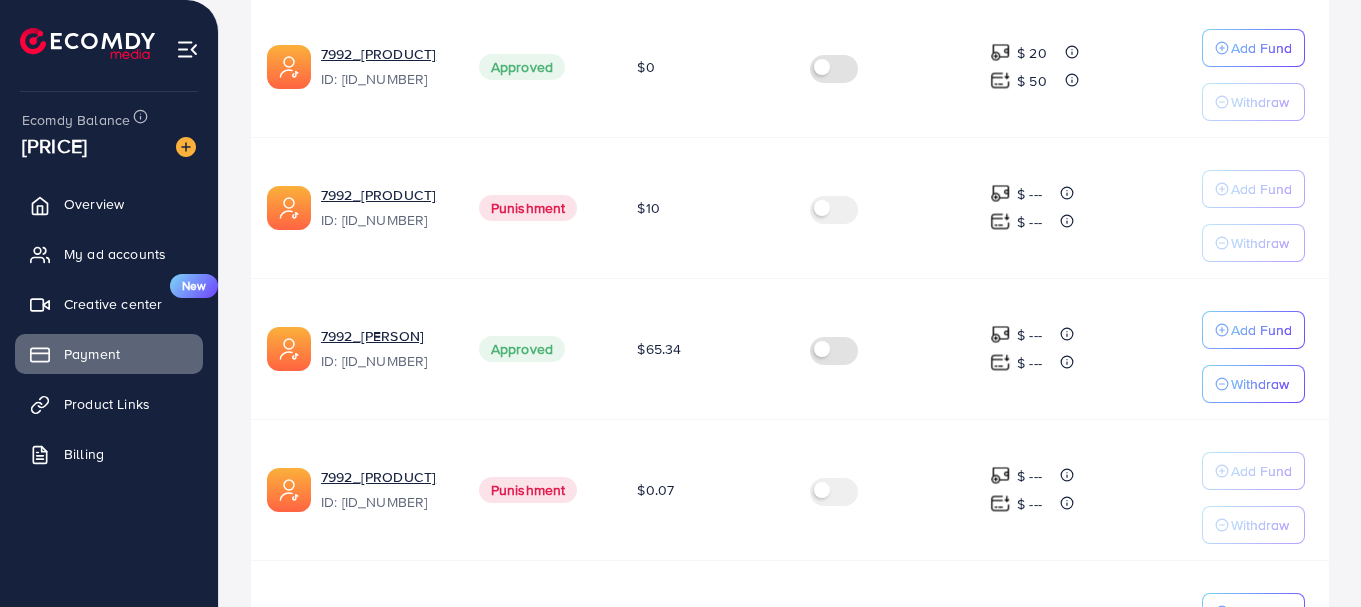 scroll, scrollTop: 1416, scrollLeft: 0, axis: vertical 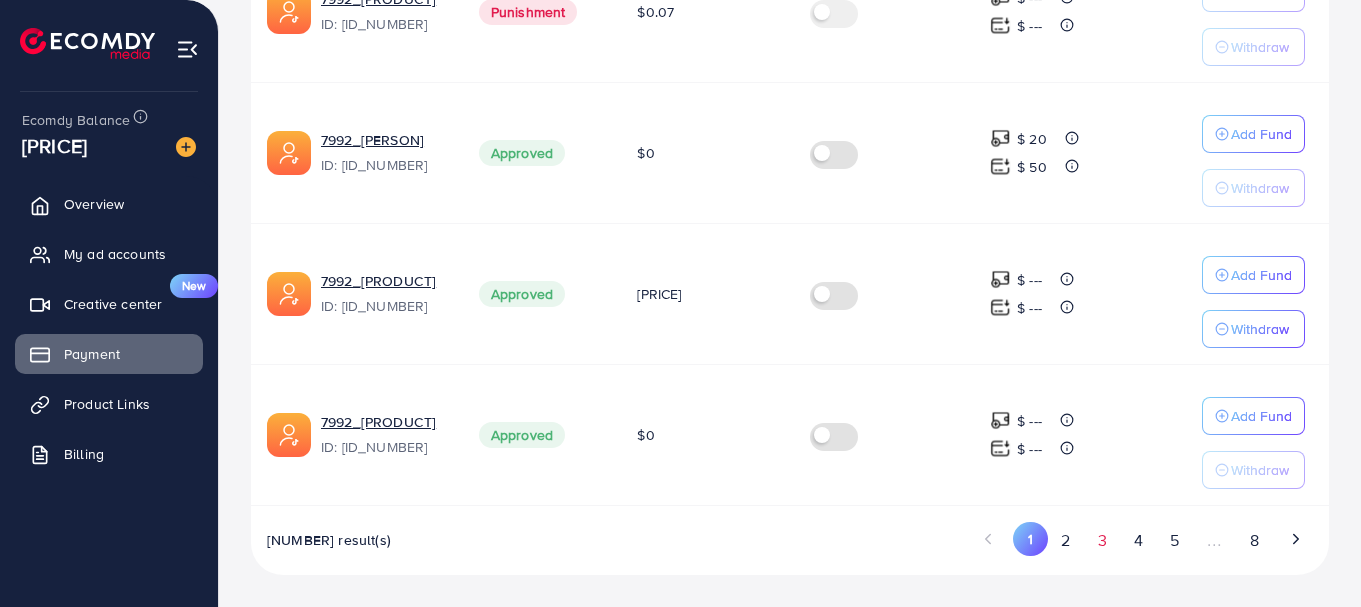 click on "3" at bounding box center (1102, 540) 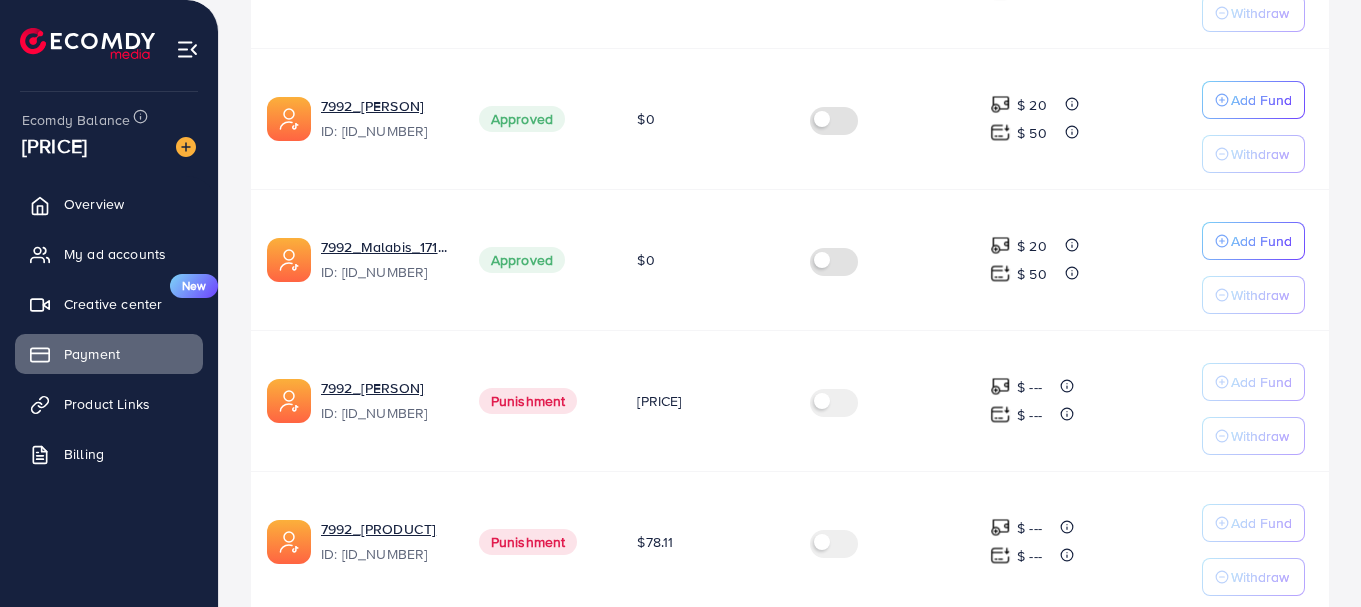 scroll, scrollTop: 1026, scrollLeft: 0, axis: vertical 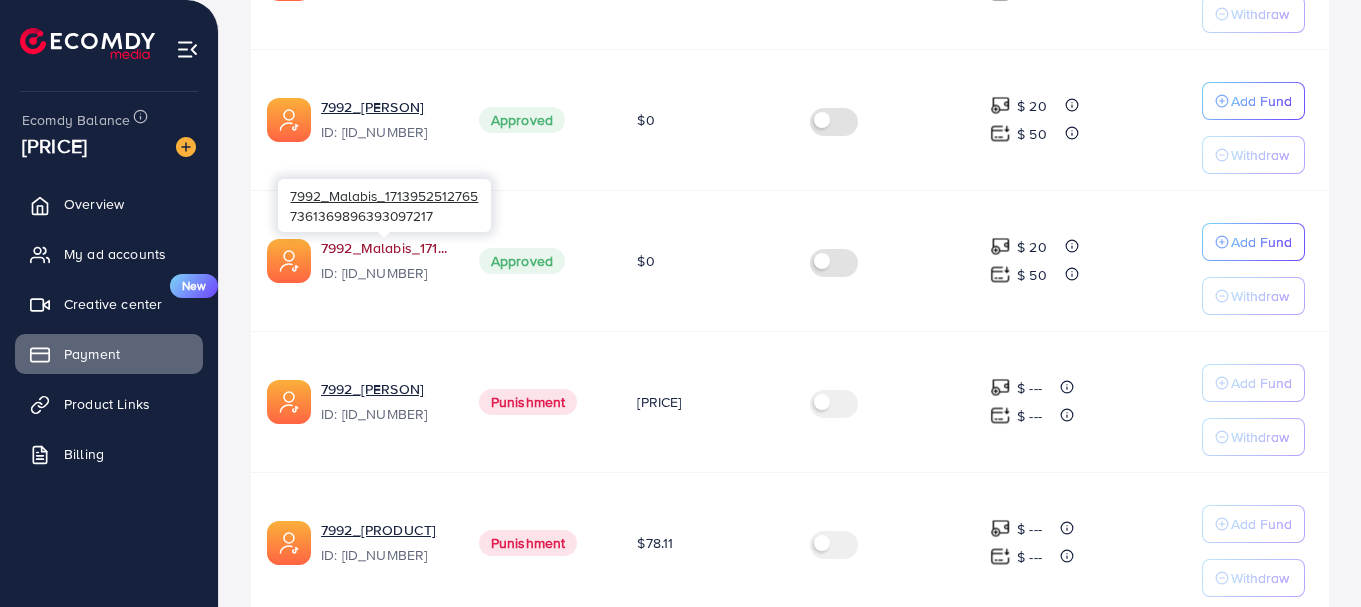 click on "7992_Malabis_1713952512765" at bounding box center [384, 248] 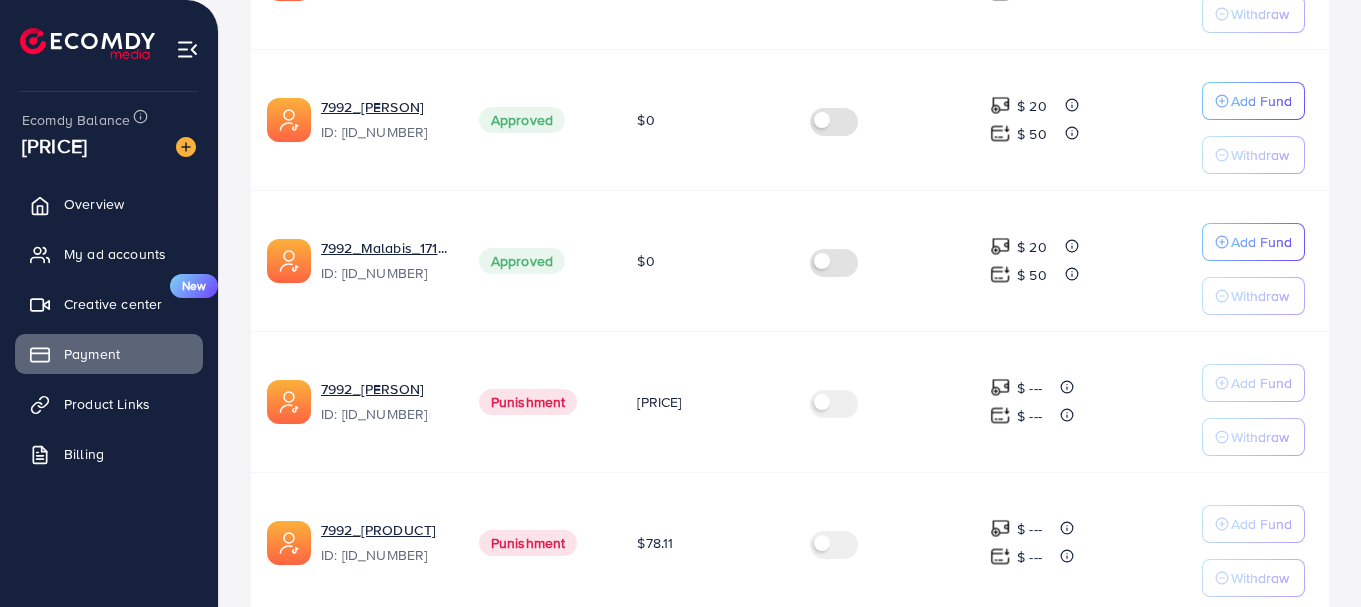 click at bounding box center (680, -419) 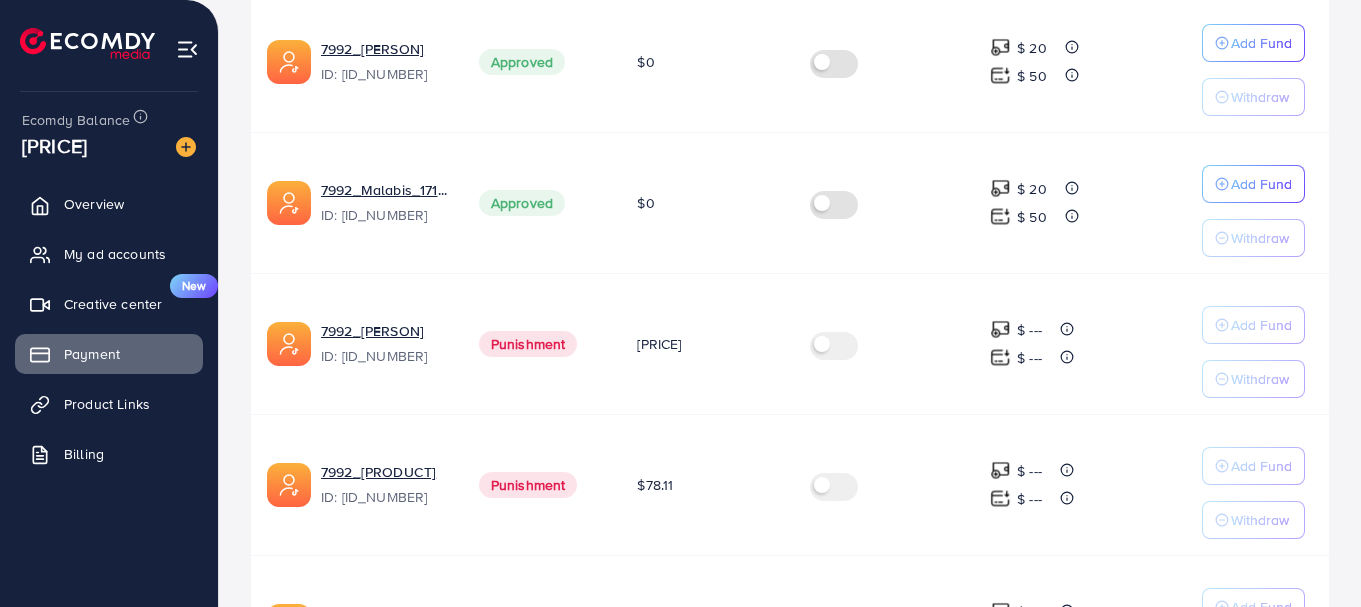 scroll, scrollTop: 1085, scrollLeft: 0, axis: vertical 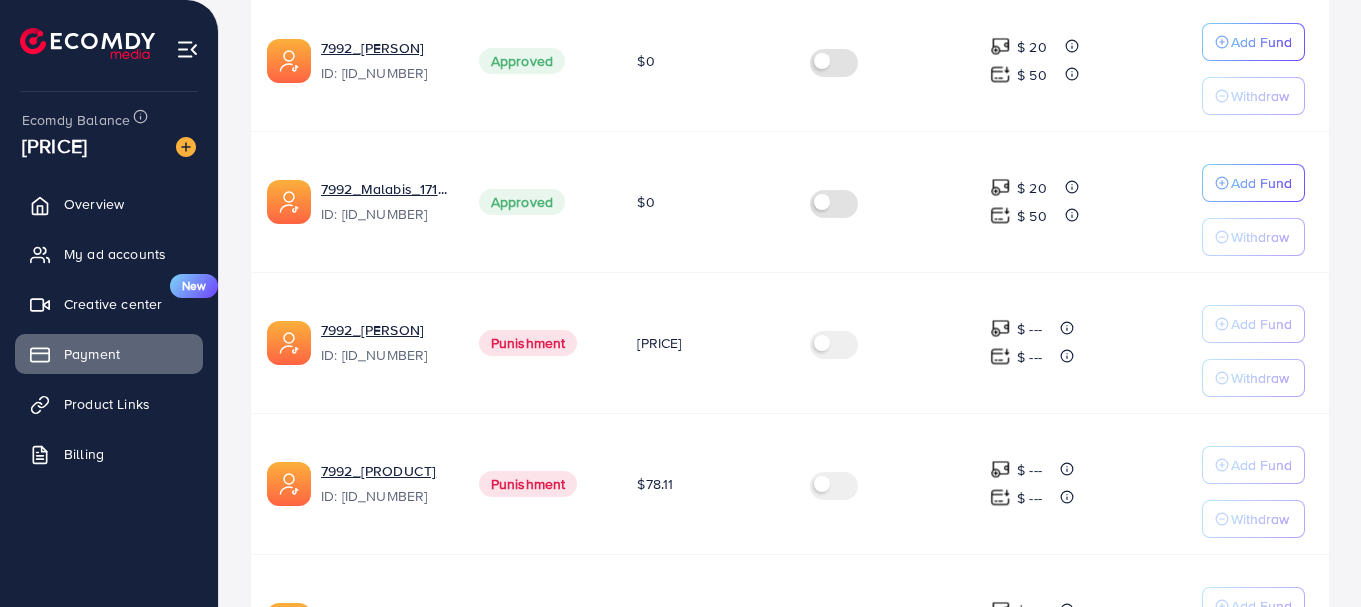 click at bounding box center (680, -478) 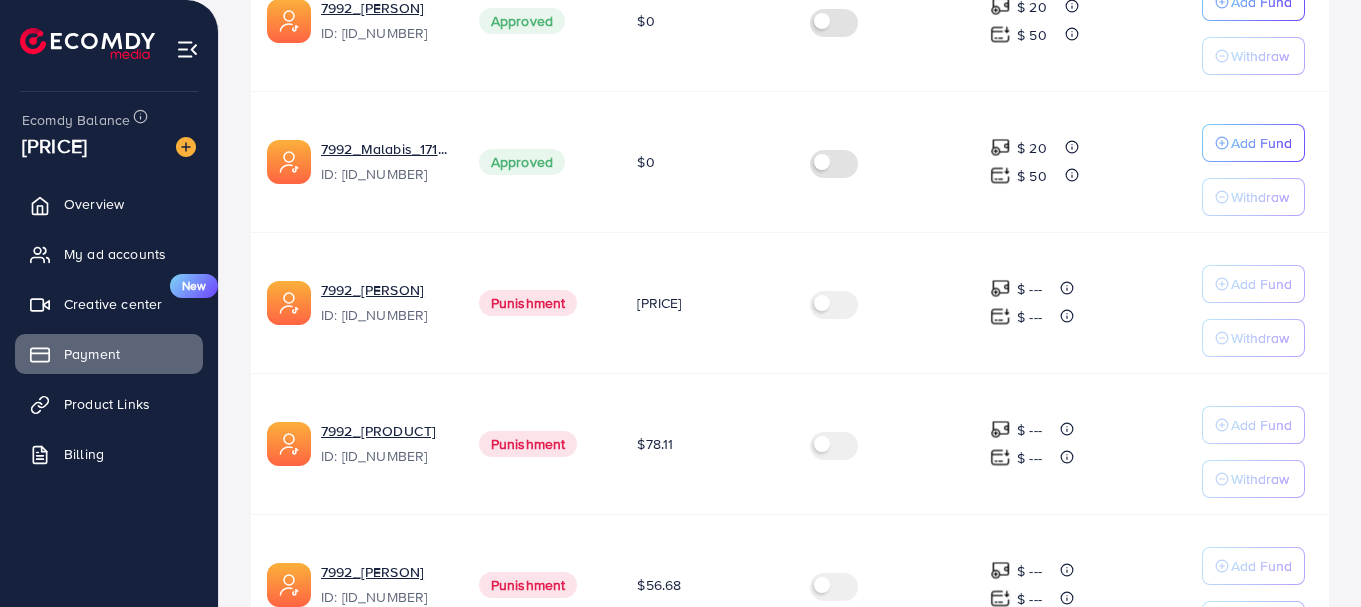 scroll, scrollTop: 1416, scrollLeft: 0, axis: vertical 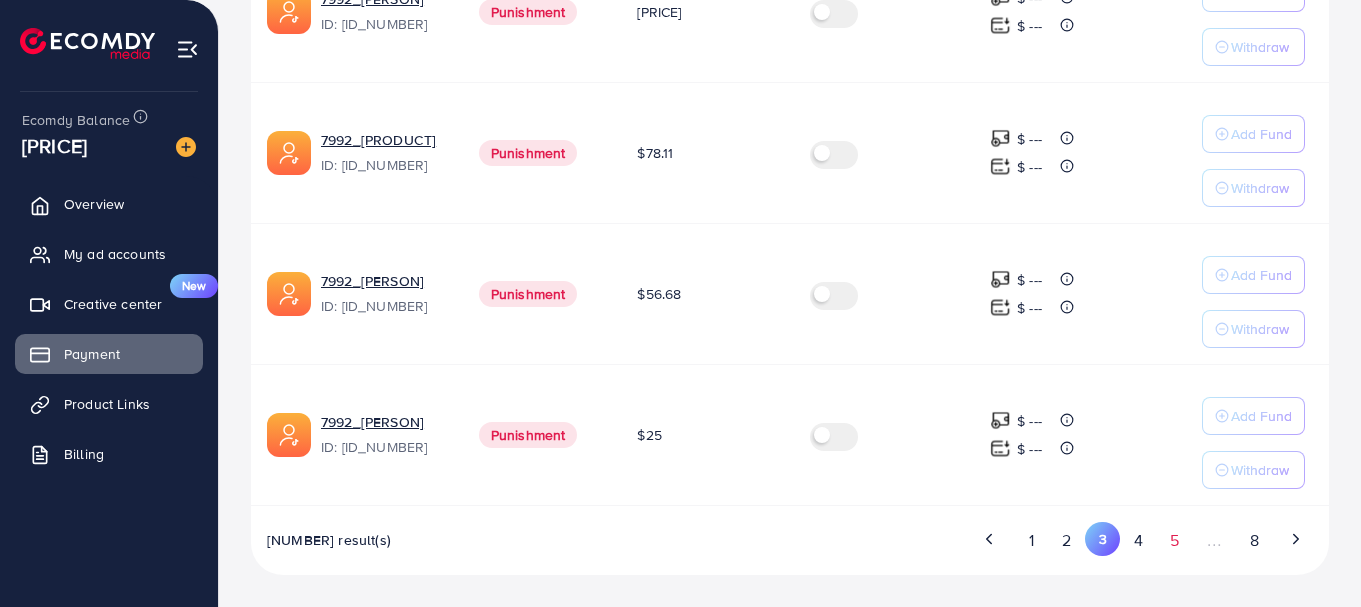 click on "5" at bounding box center [1174, 540] 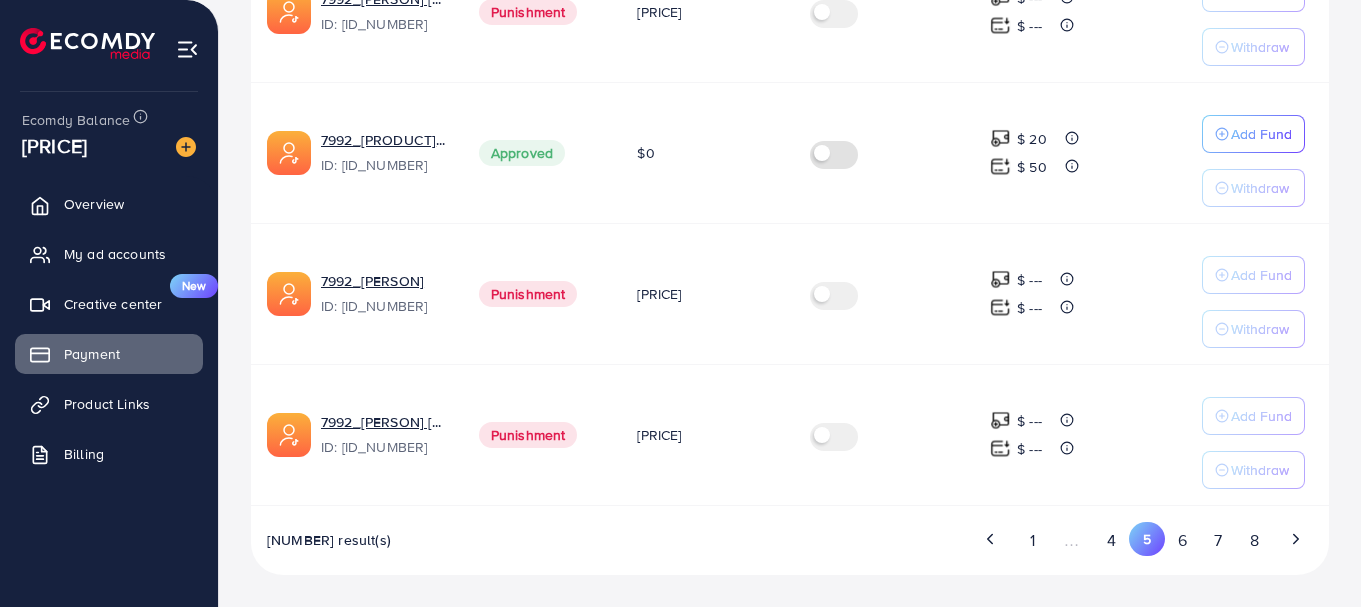 click at bounding box center (680, -809) 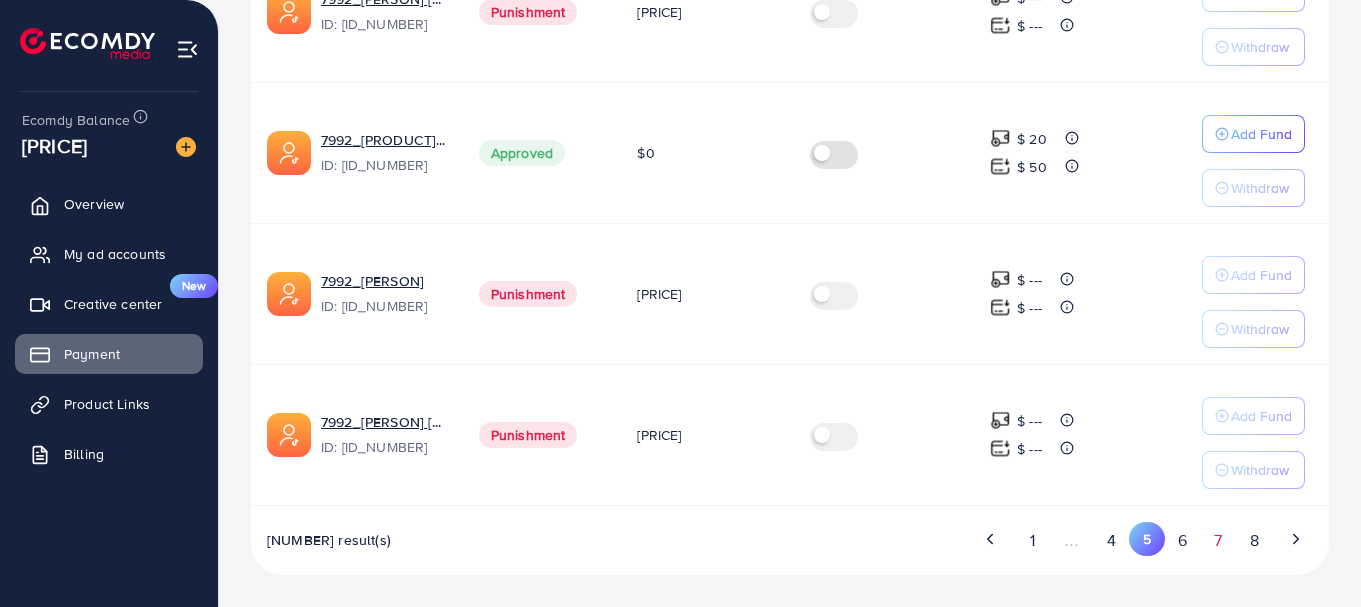 click on "7" at bounding box center [1218, 540] 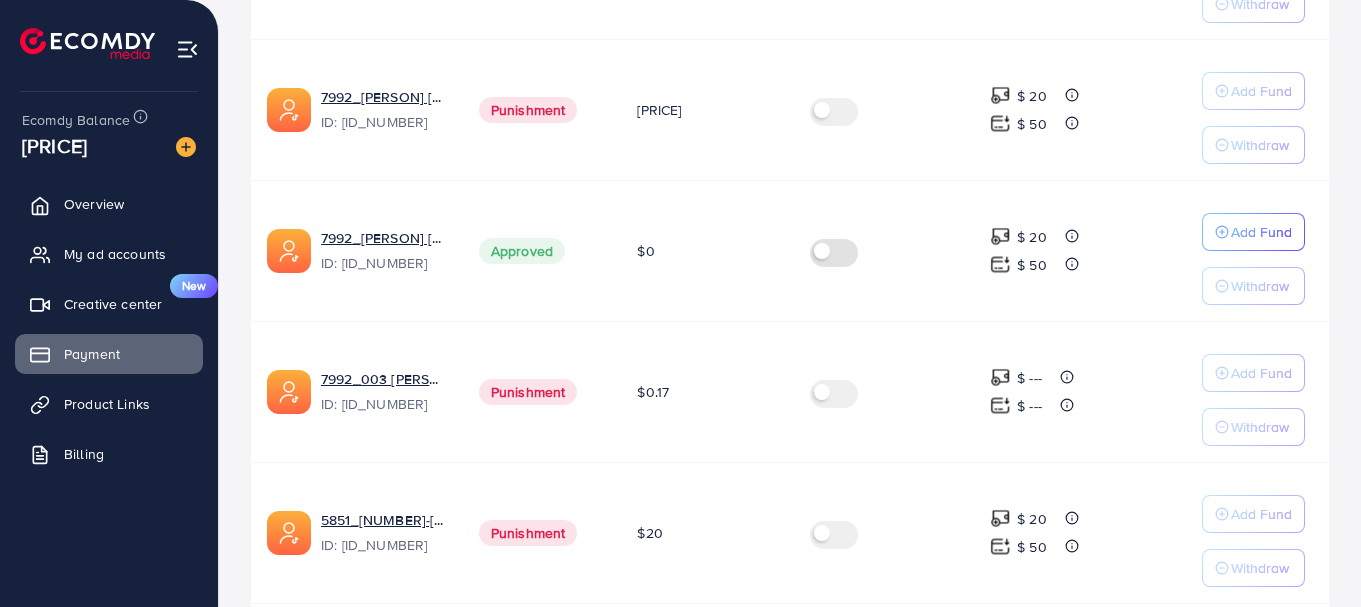 scroll, scrollTop: 1416, scrollLeft: 0, axis: vertical 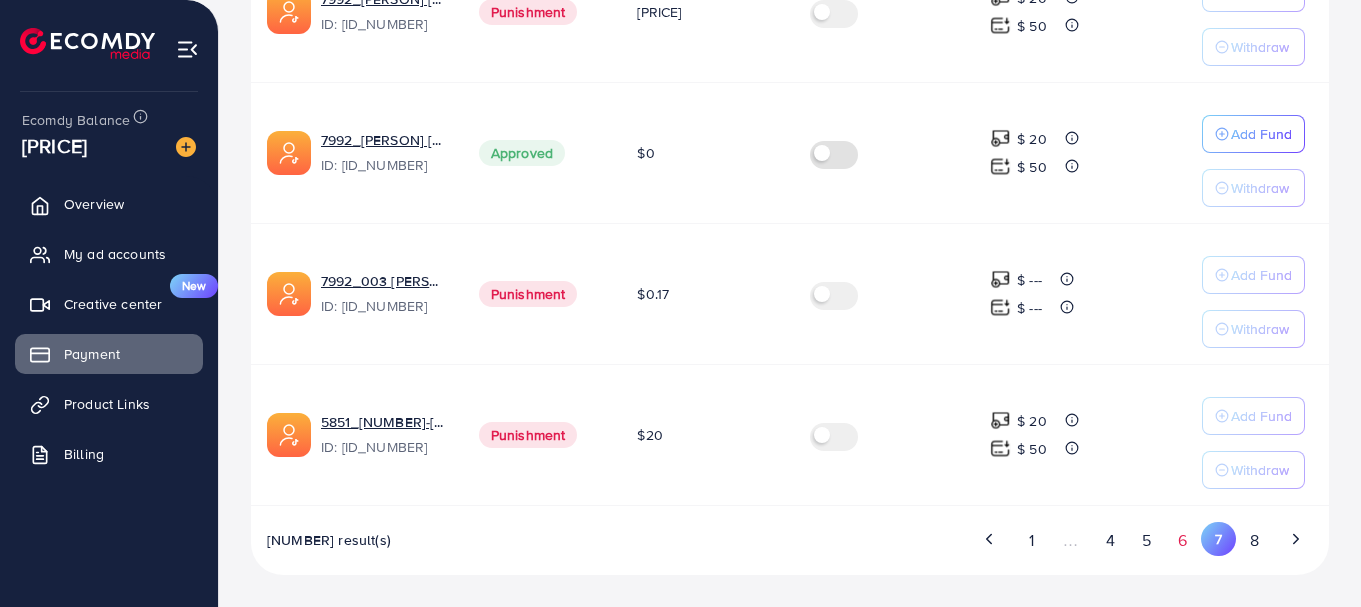 click on "6" at bounding box center [1183, 540] 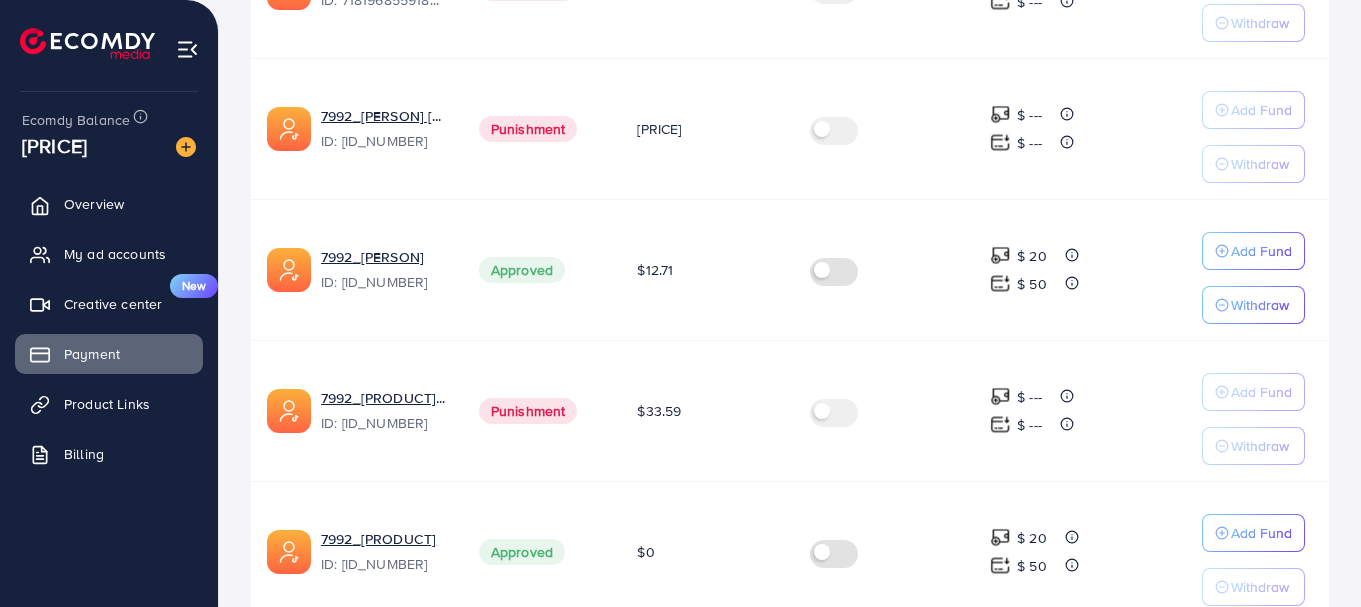 scroll, scrollTop: 1416, scrollLeft: 0, axis: vertical 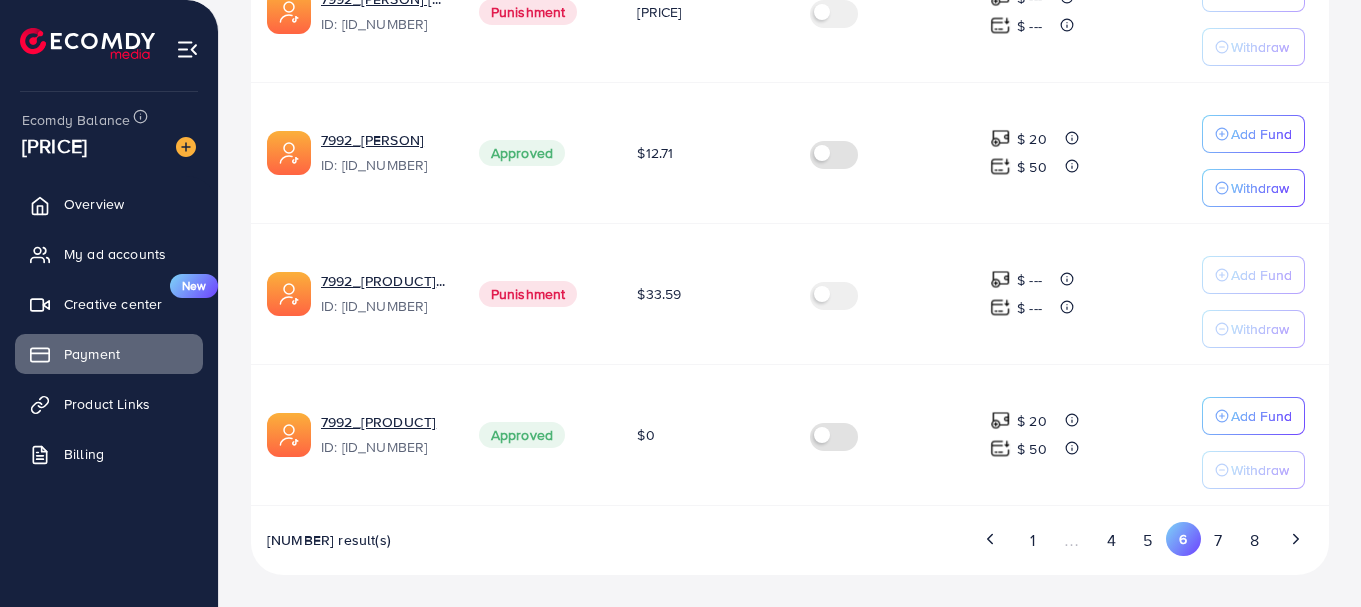 click at bounding box center [838, 434] 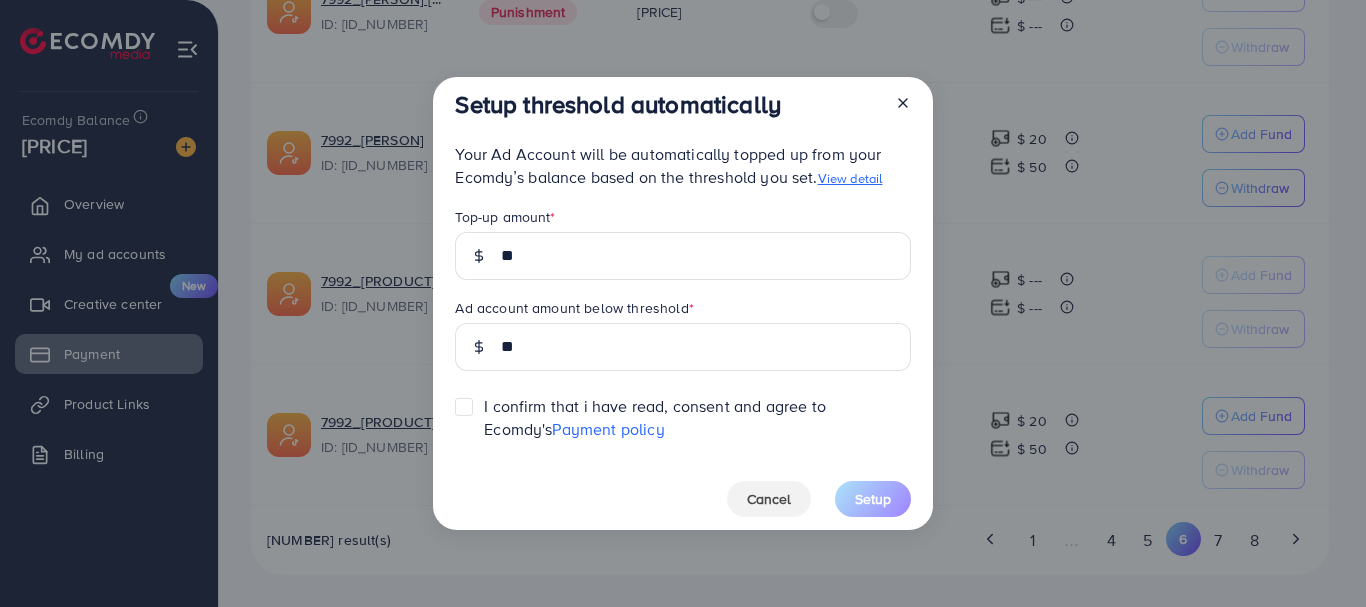 click at bounding box center (484, 397) 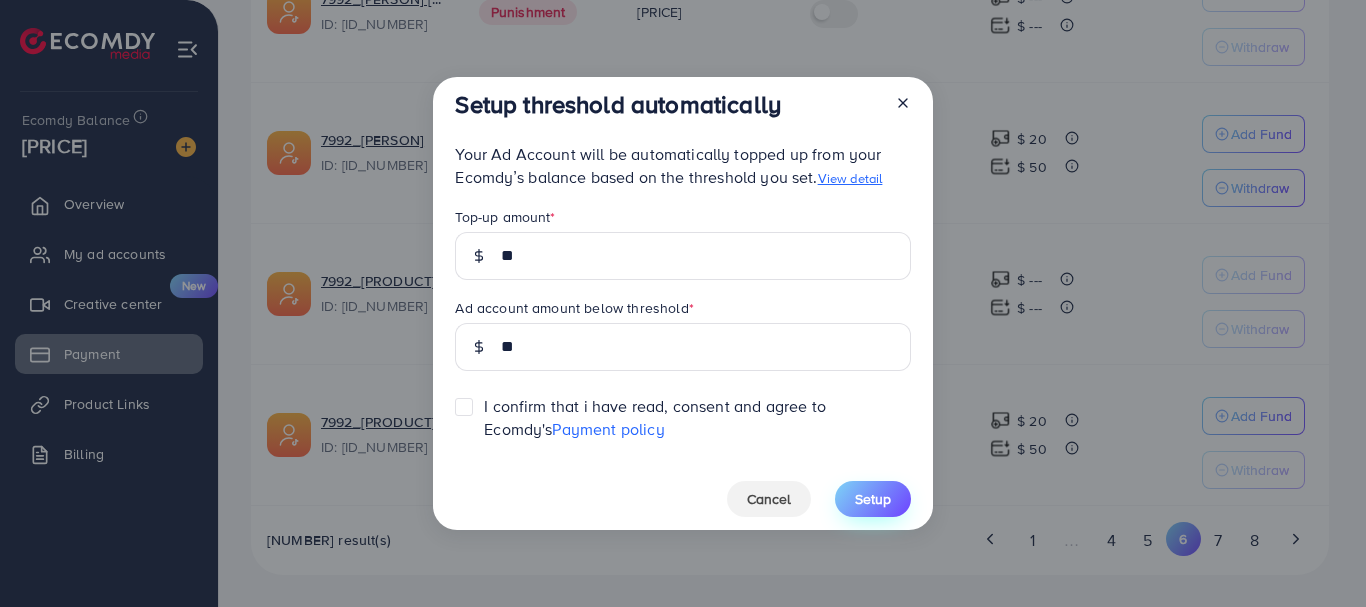 click on "Setup" at bounding box center (873, 499) 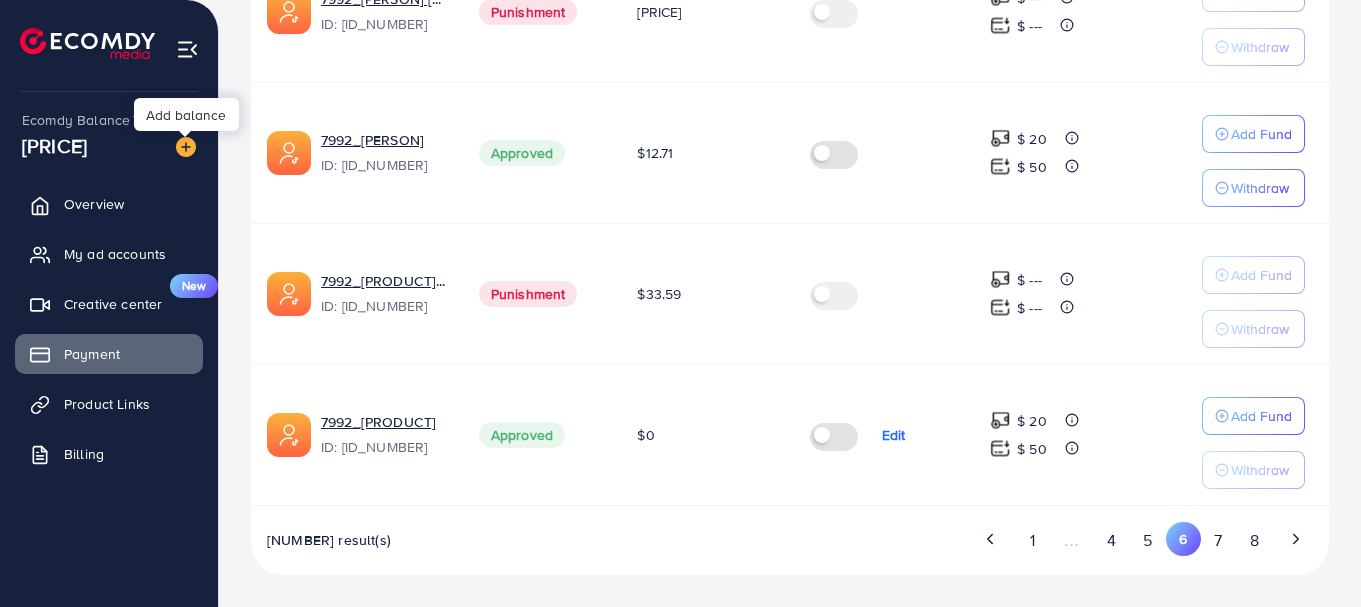 click at bounding box center [186, 147] 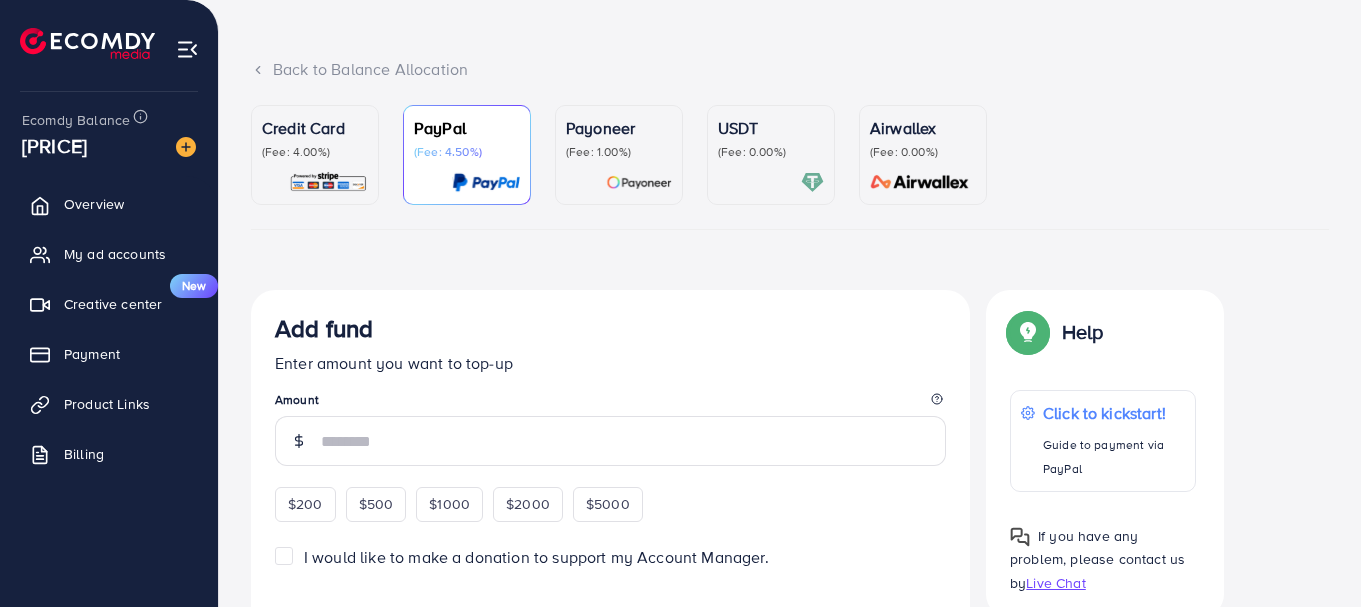scroll, scrollTop: 93, scrollLeft: 0, axis: vertical 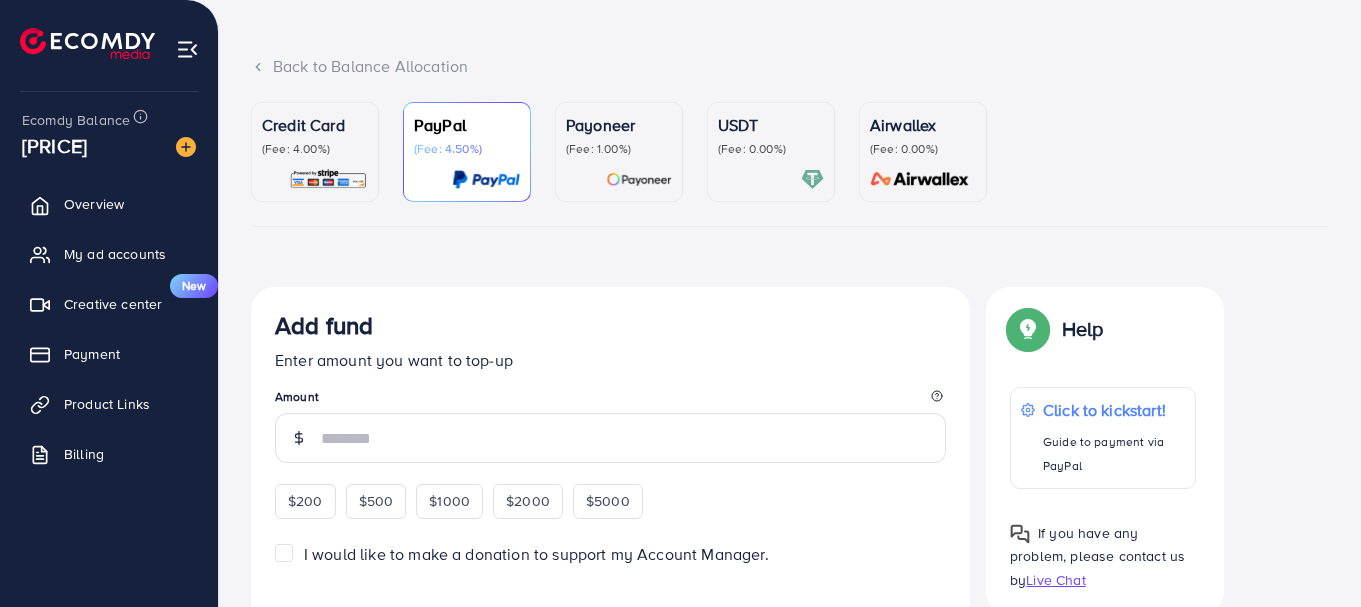 click on "Credit Card   (Fee: 4.00%)" at bounding box center (315, 152) 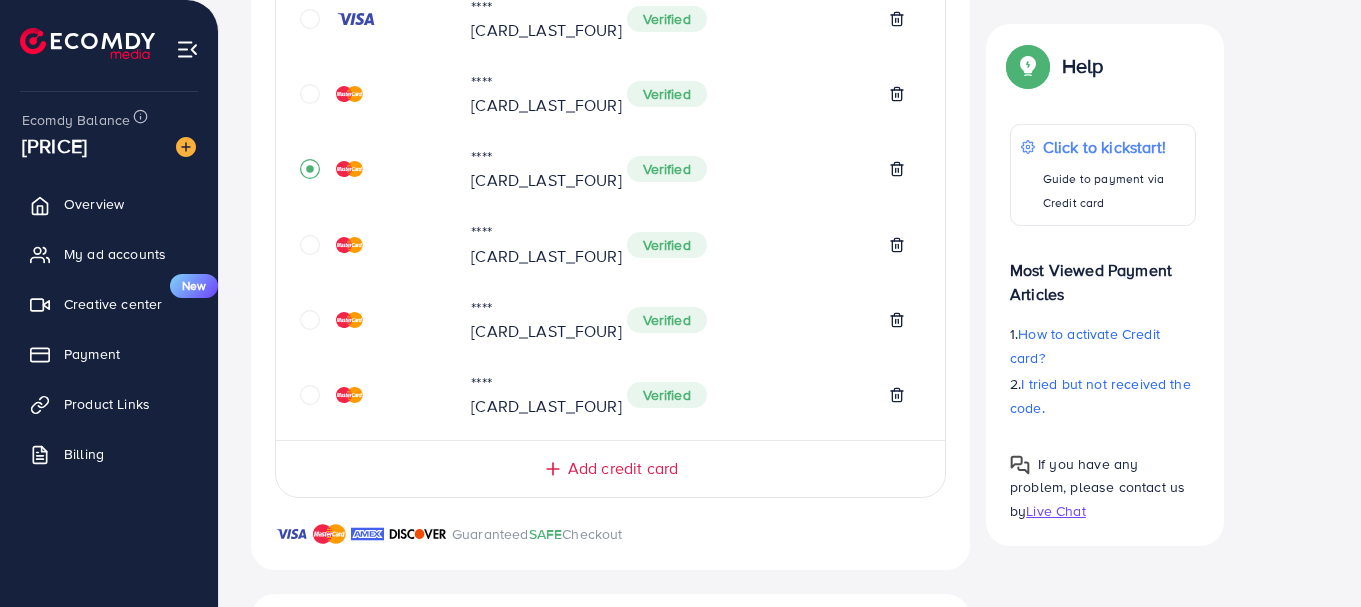 scroll, scrollTop: 804, scrollLeft: 0, axis: vertical 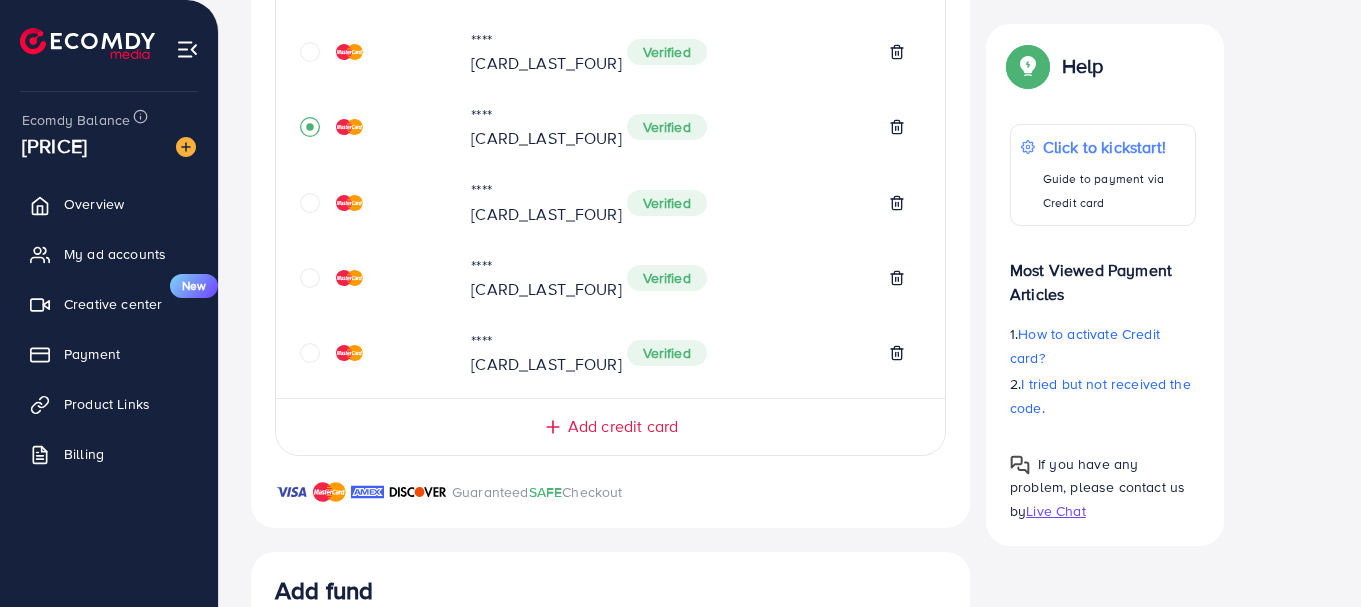 click on "Add credit card" at bounding box center [623, 426] 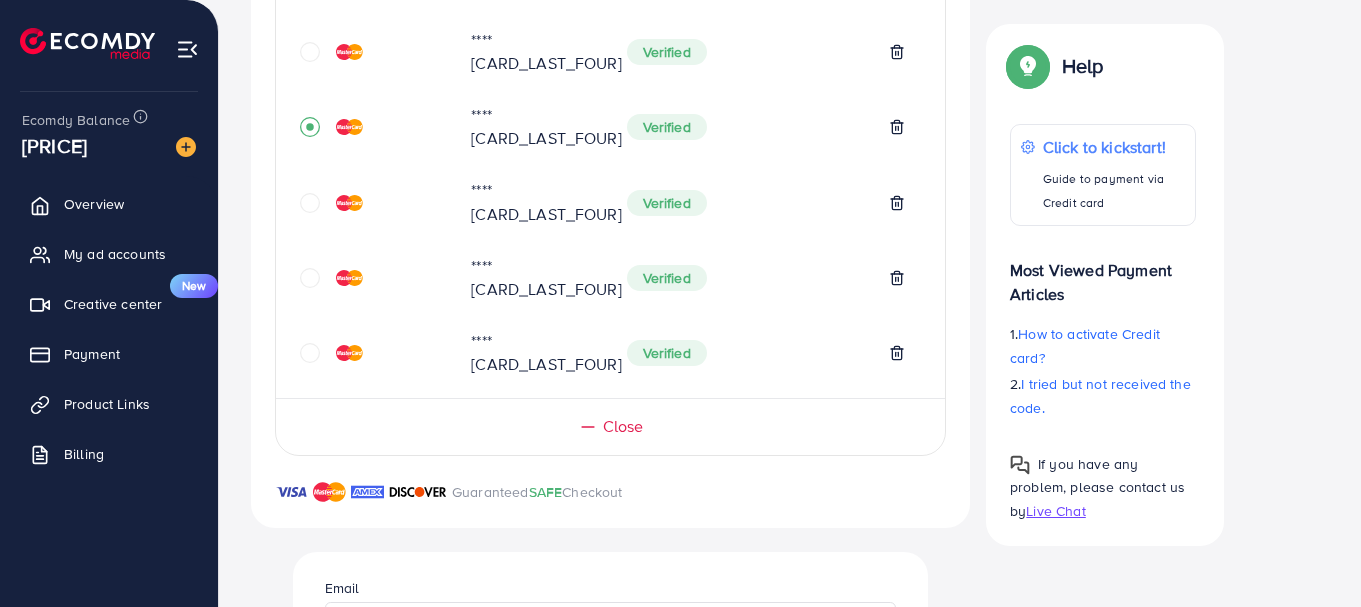click at bounding box center (610, 627) 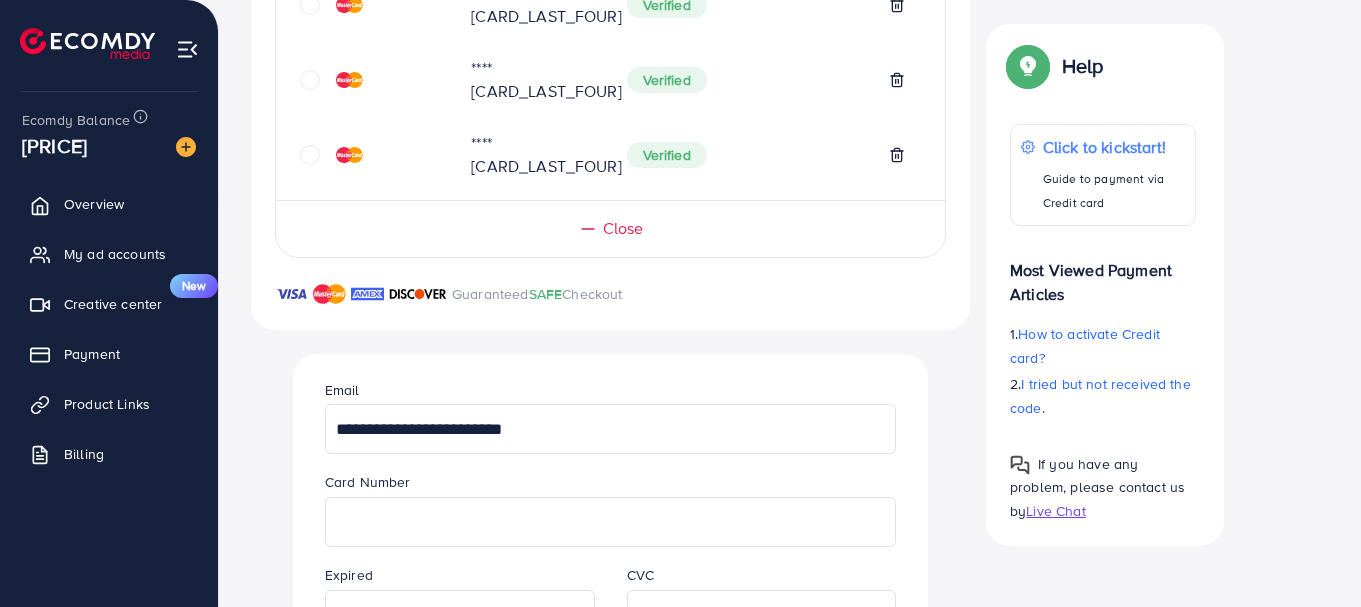 scroll, scrollTop: 1003, scrollLeft: 0, axis: vertical 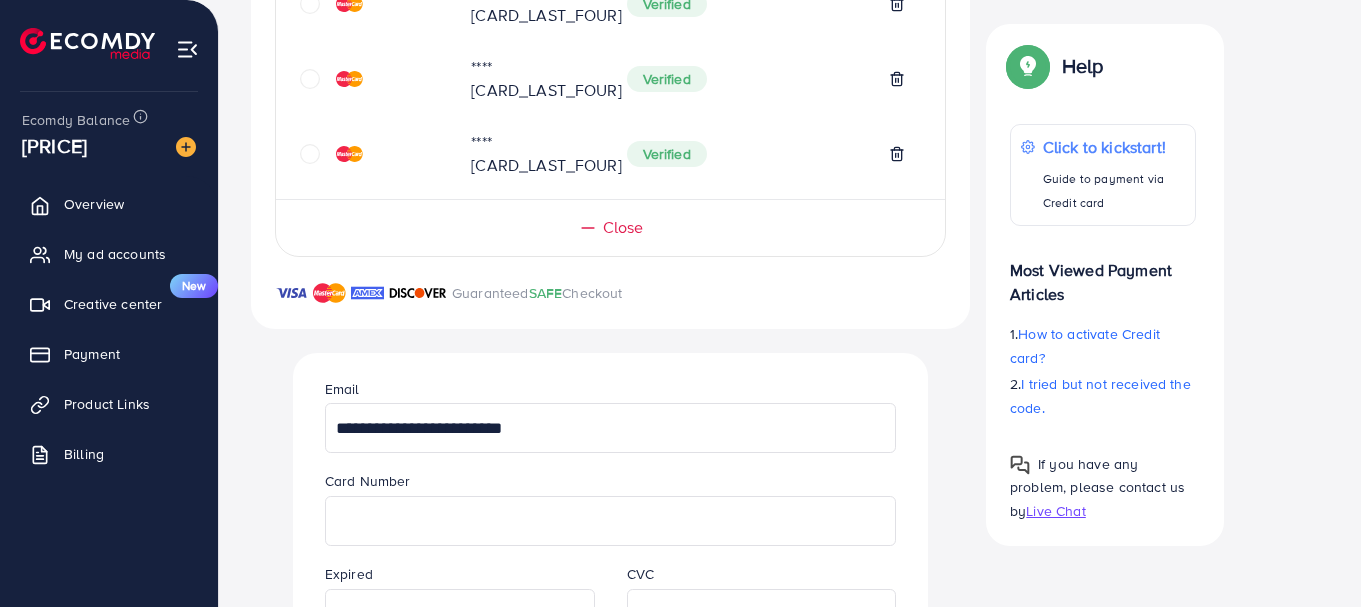 click at bounding box center [610, 707] 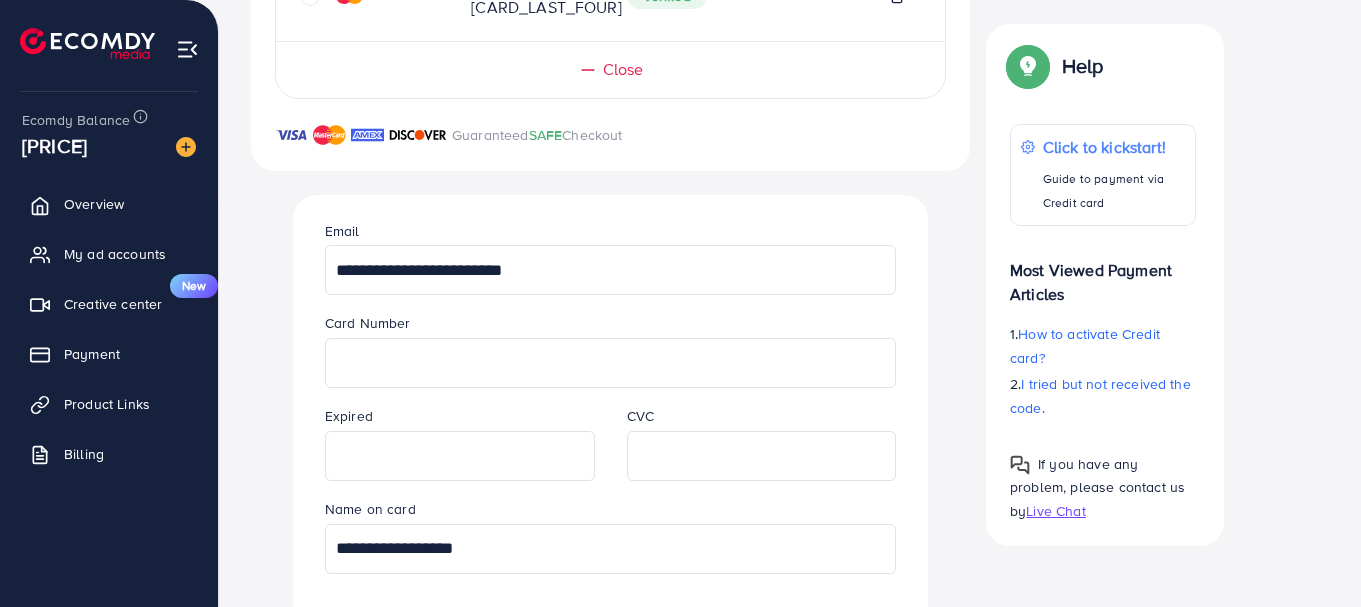 scroll, scrollTop: 1167, scrollLeft: 0, axis: vertical 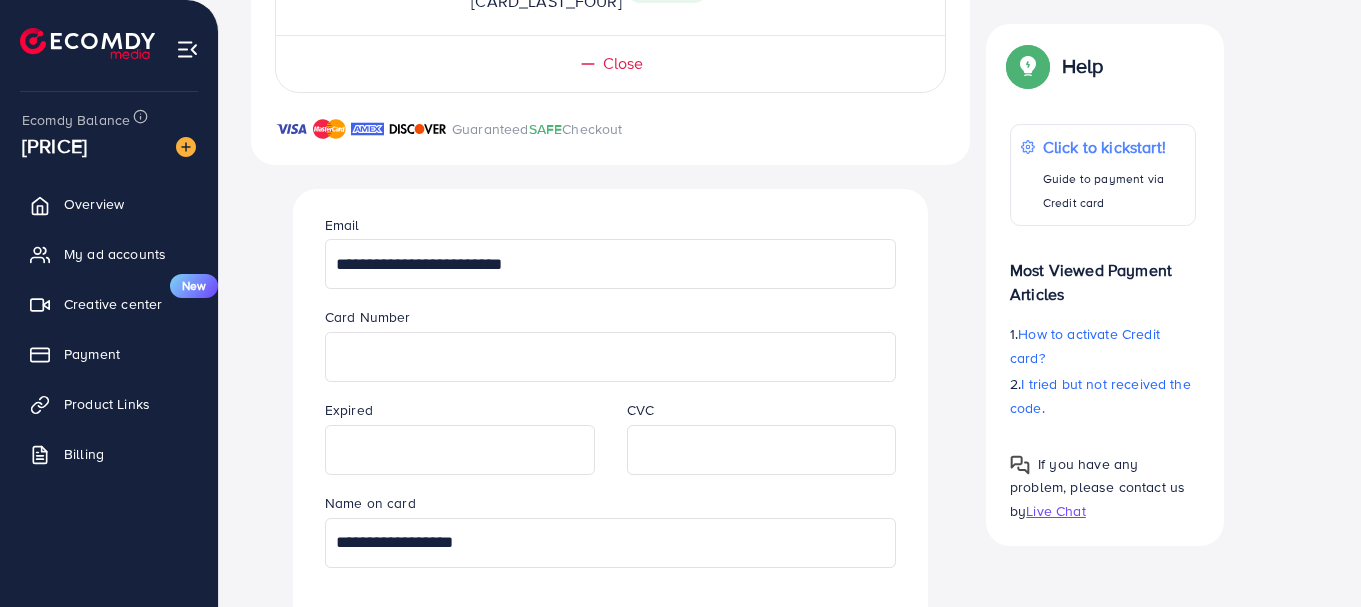 type on "**********" 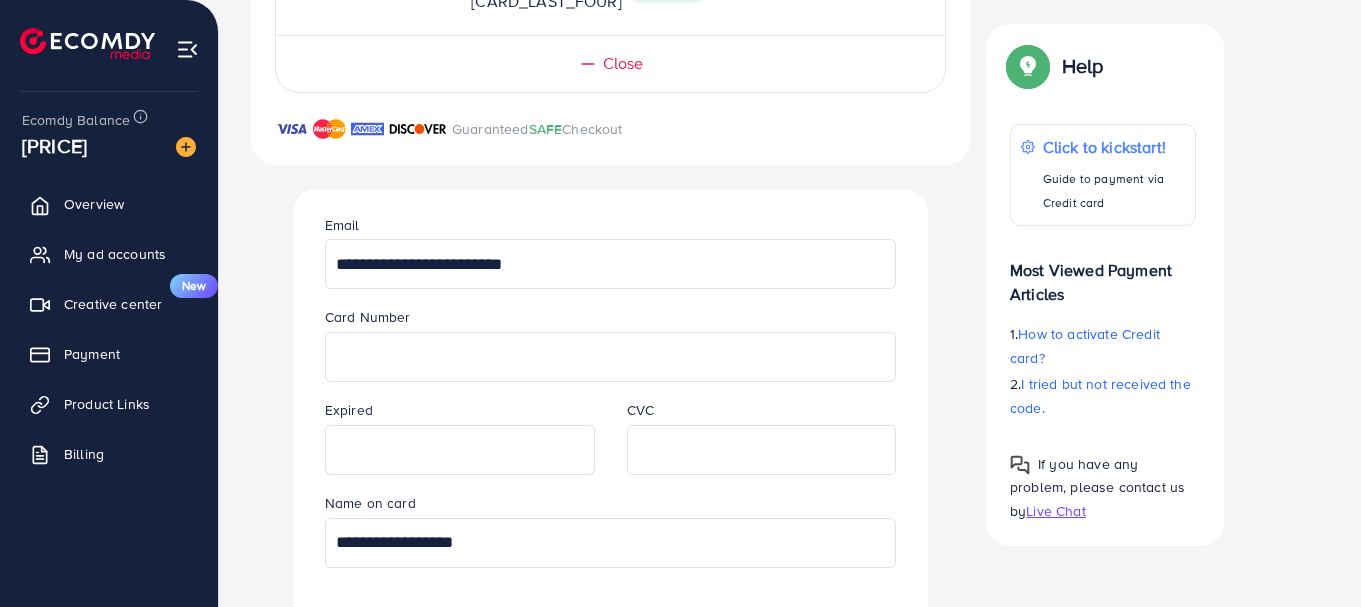 type 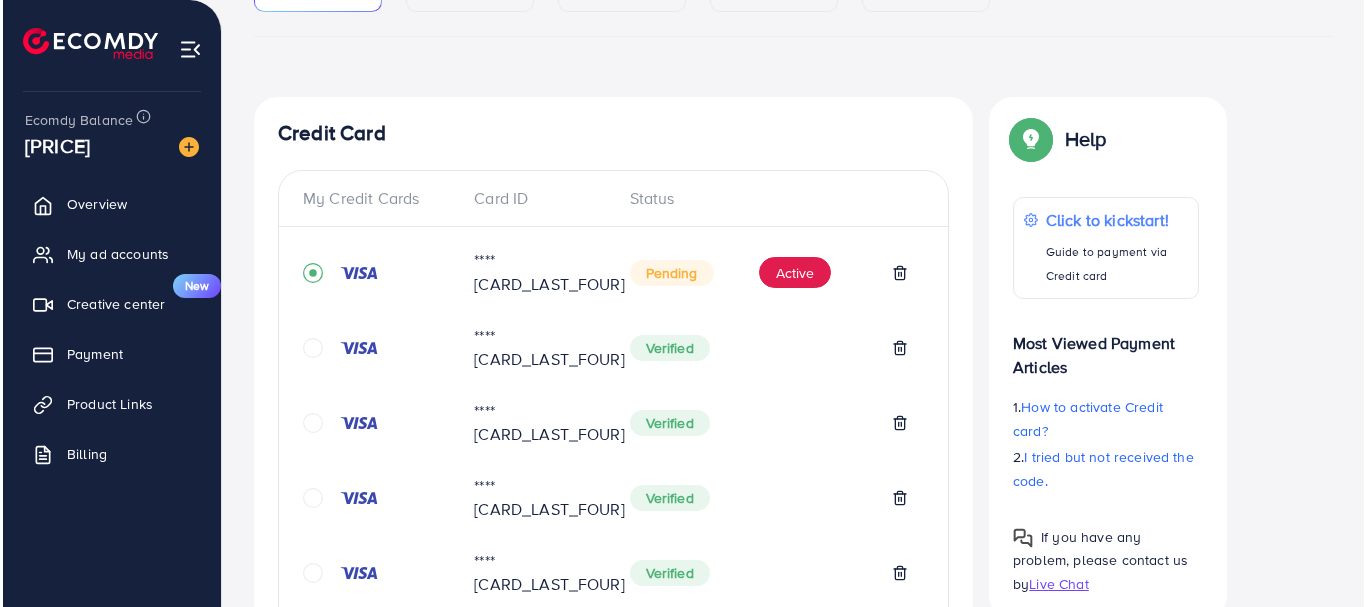 scroll, scrollTop: 279, scrollLeft: 0, axis: vertical 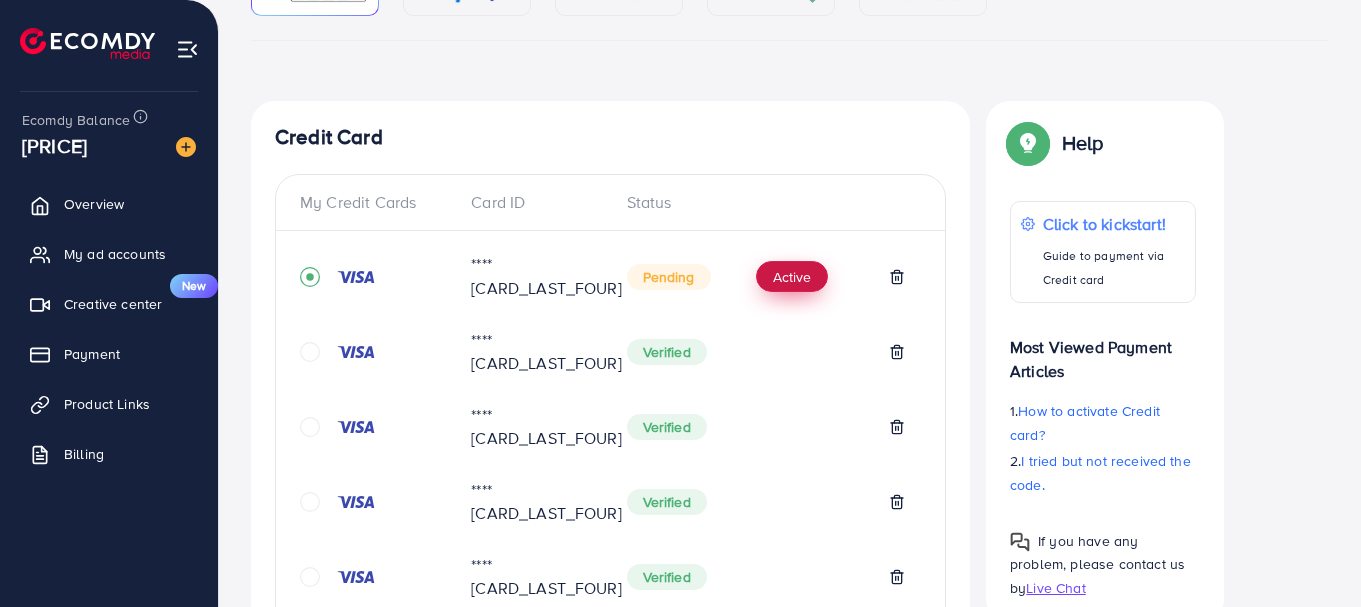 click on "Active" at bounding box center [792, 277] 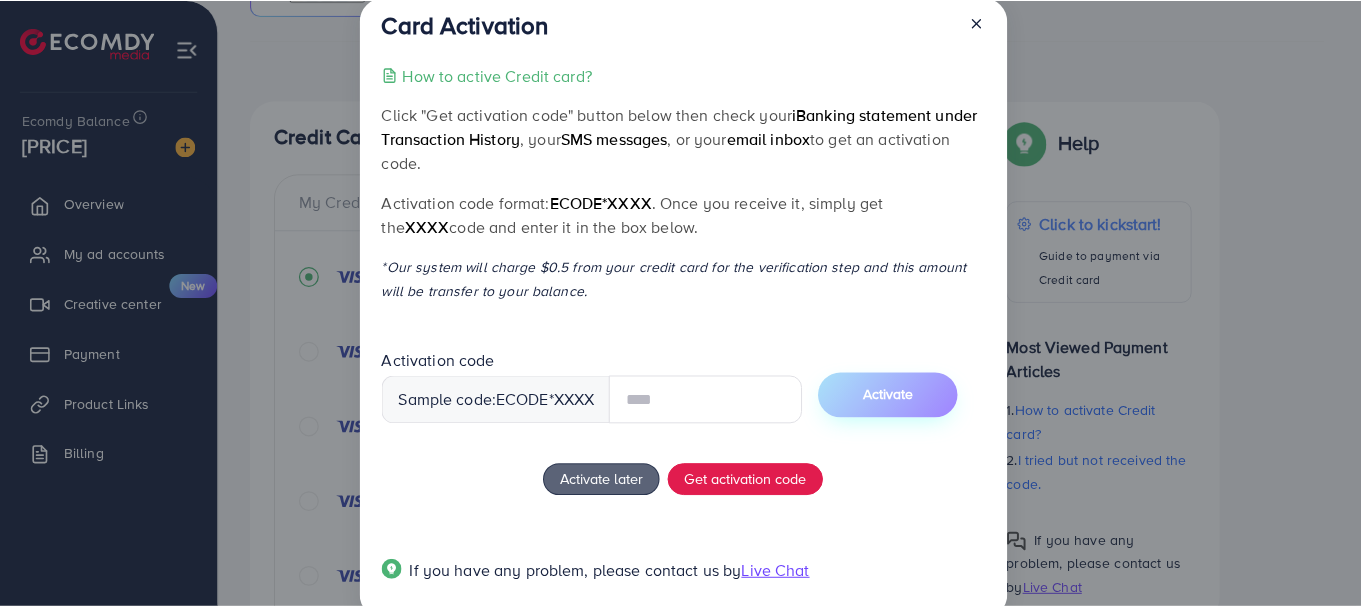 scroll, scrollTop: 36, scrollLeft: 0, axis: vertical 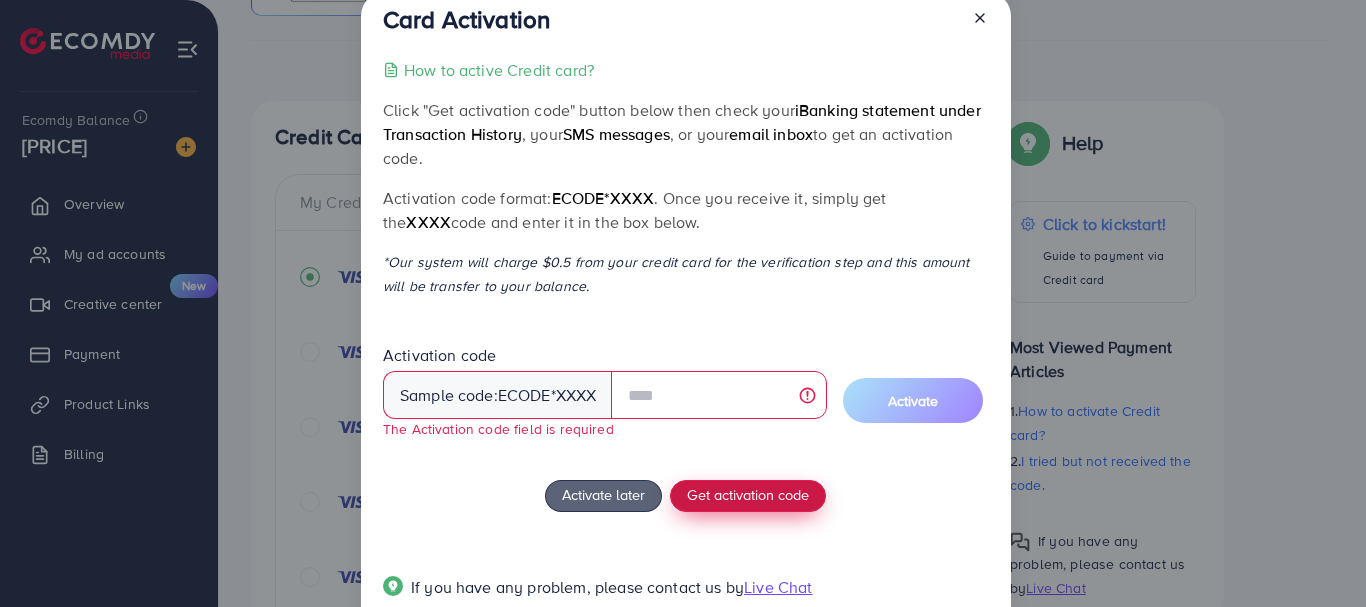 click on "How to active Credit card?   Click "Get activation code" button below then check your  iBanking statement under Transaction History , your  SMS messages , or your  email inbox  to get an activation code.   Activation code format:  ecode*XXXX . Once you receive it, simply get the  XXXX  code and enter it in the box below.   *Our system will charge $0.5 from your credit card for the verification step and this amount will be transfer to your balance.   Activation code   Sample code:  ecode *XXXX  The Activation code field is required  Activate   Activate later   Get activation code   If you have any problem, please contact us by   Live Chat" at bounding box center [685, 340] 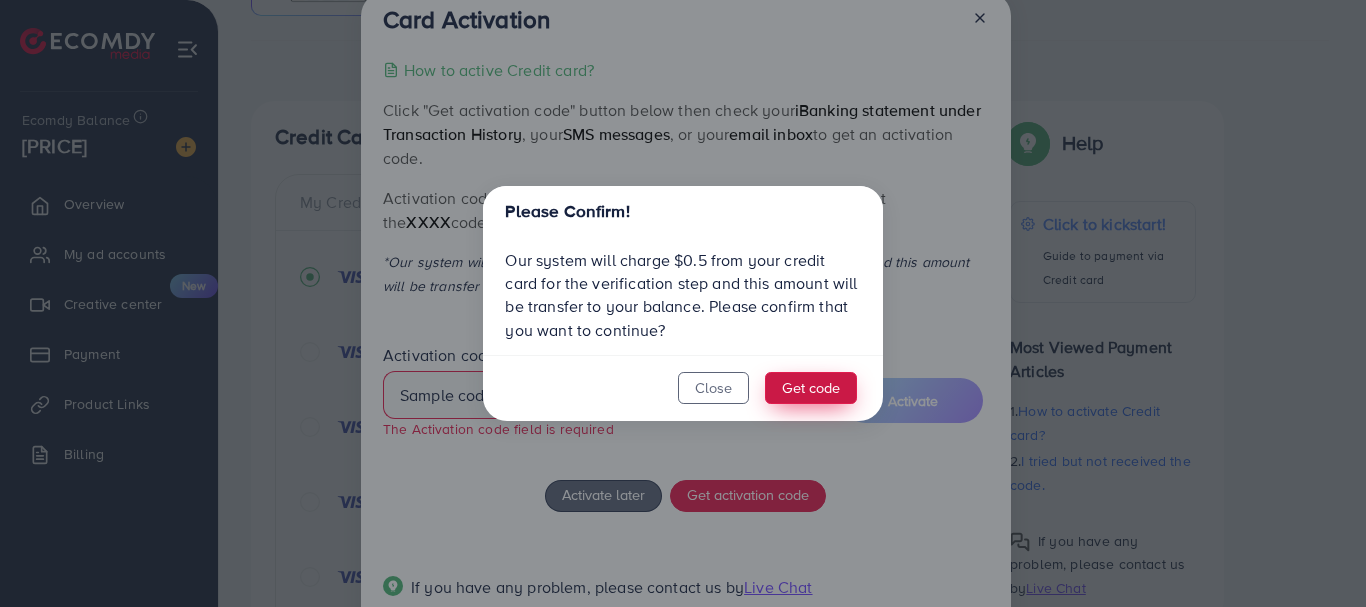 click on "Get code" at bounding box center [811, 388] 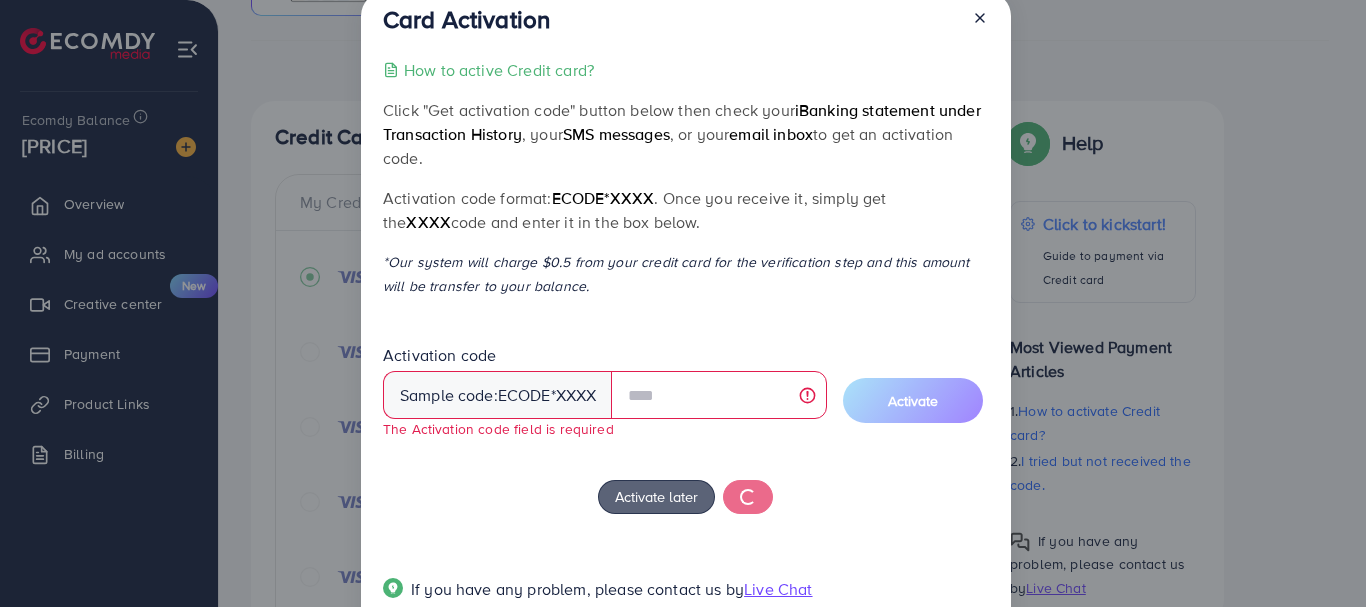 click 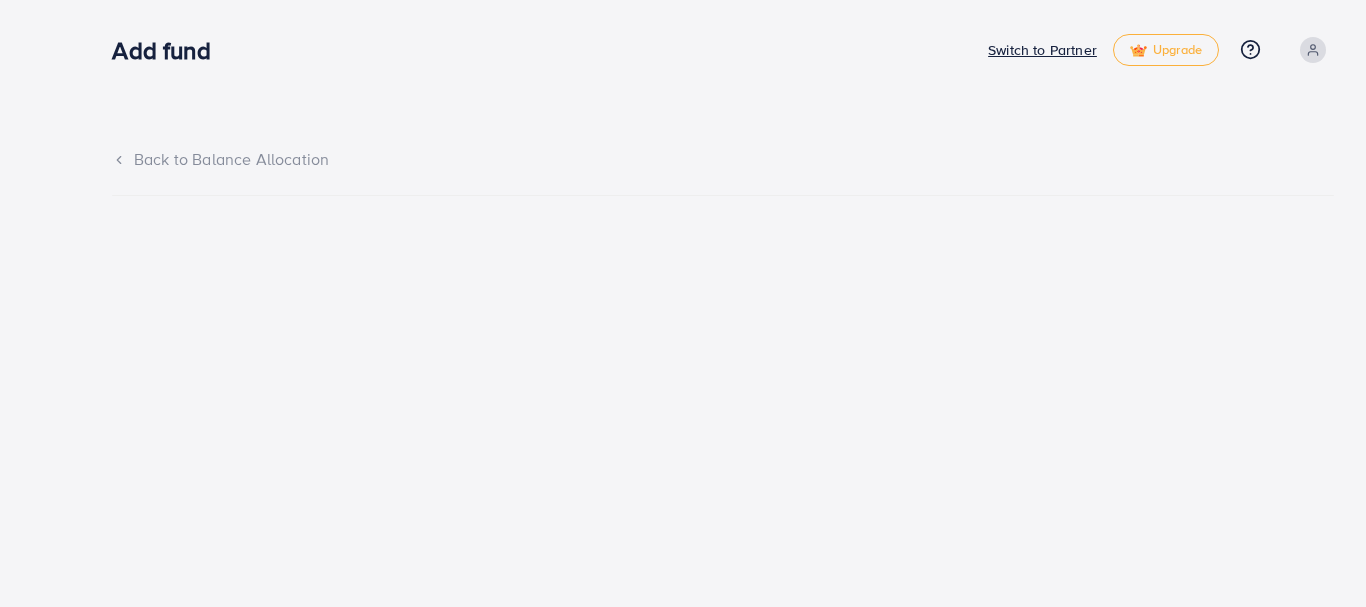 scroll, scrollTop: 0, scrollLeft: 0, axis: both 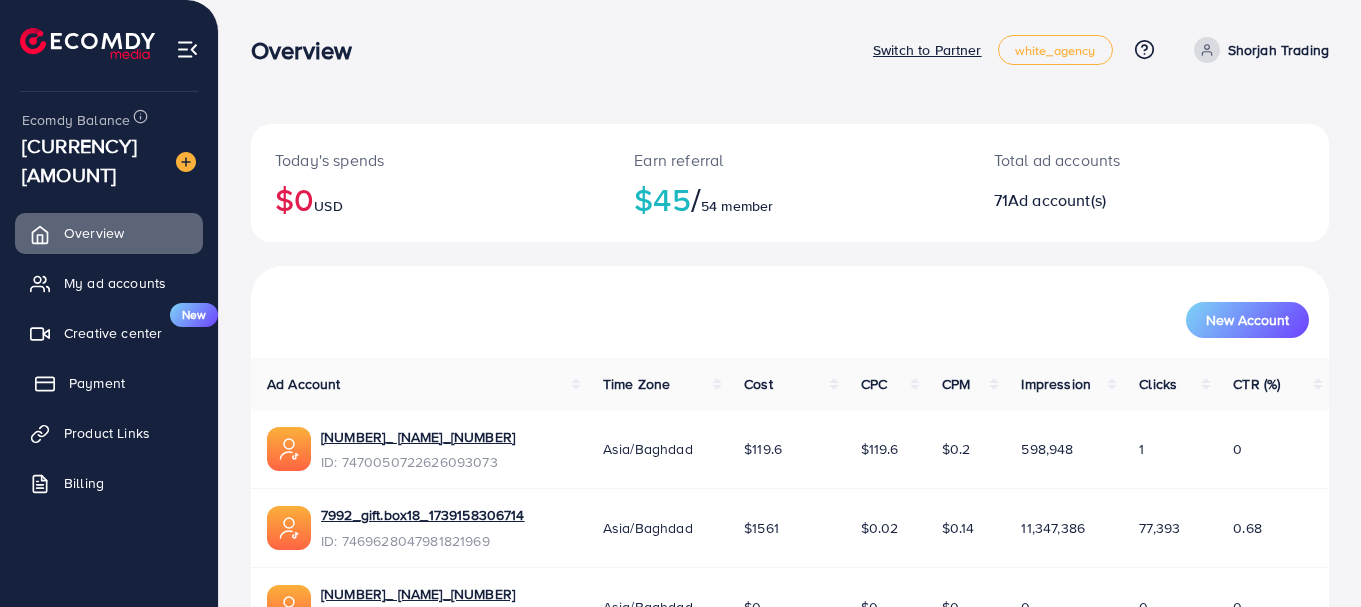 click on "Payment" at bounding box center (97, 383) 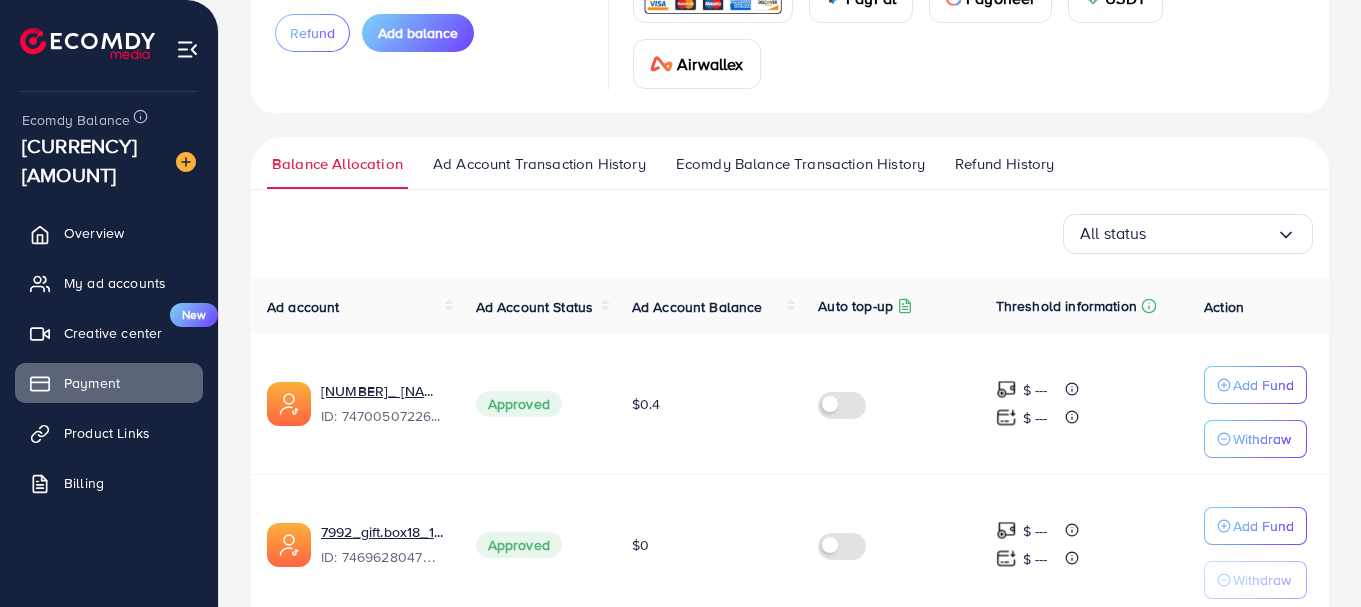 scroll, scrollTop: 0, scrollLeft: 0, axis: both 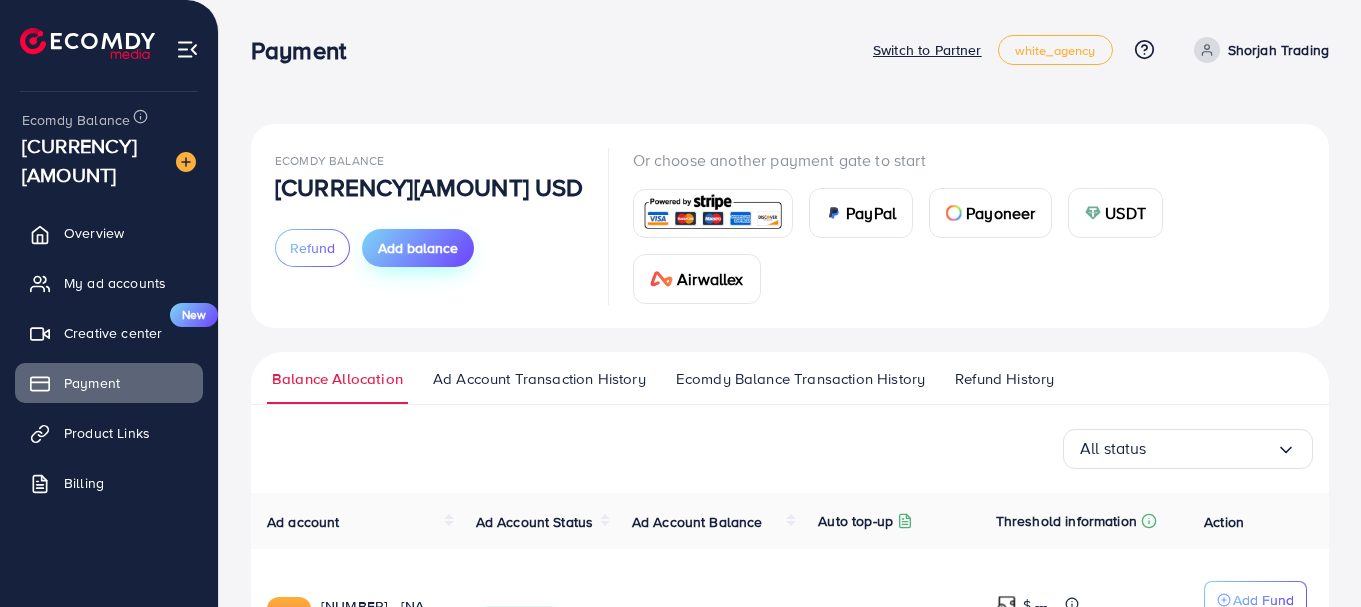 click on "Add balance" at bounding box center [418, 248] 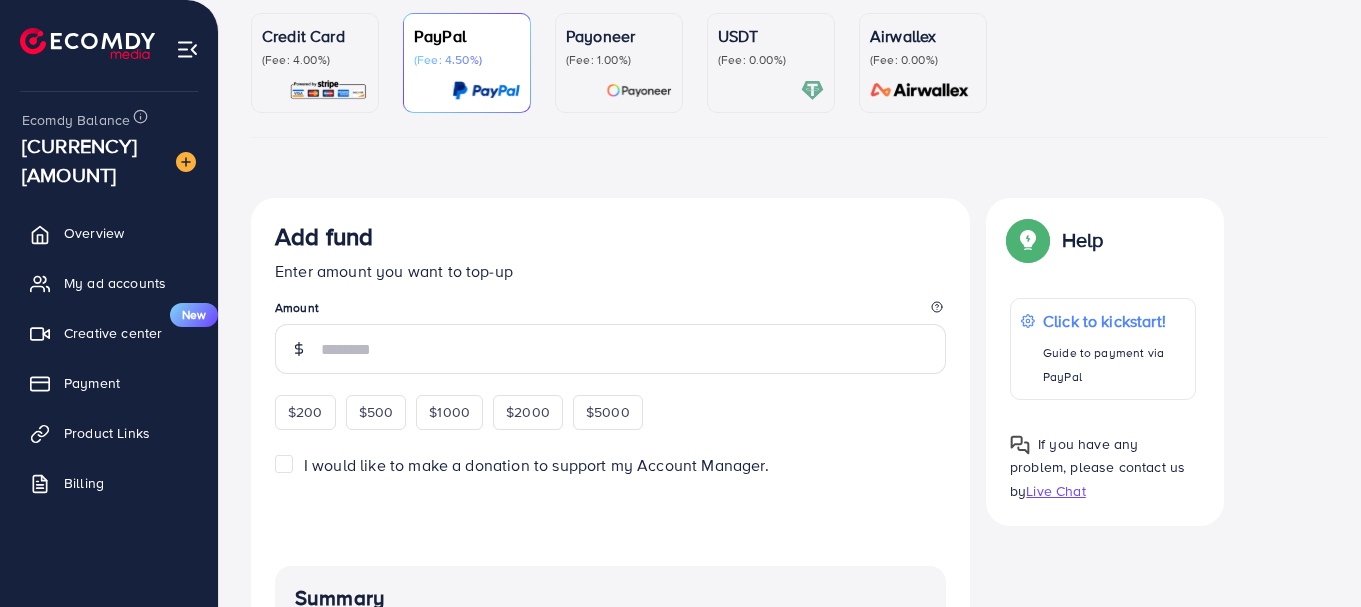 scroll, scrollTop: 171, scrollLeft: 0, axis: vertical 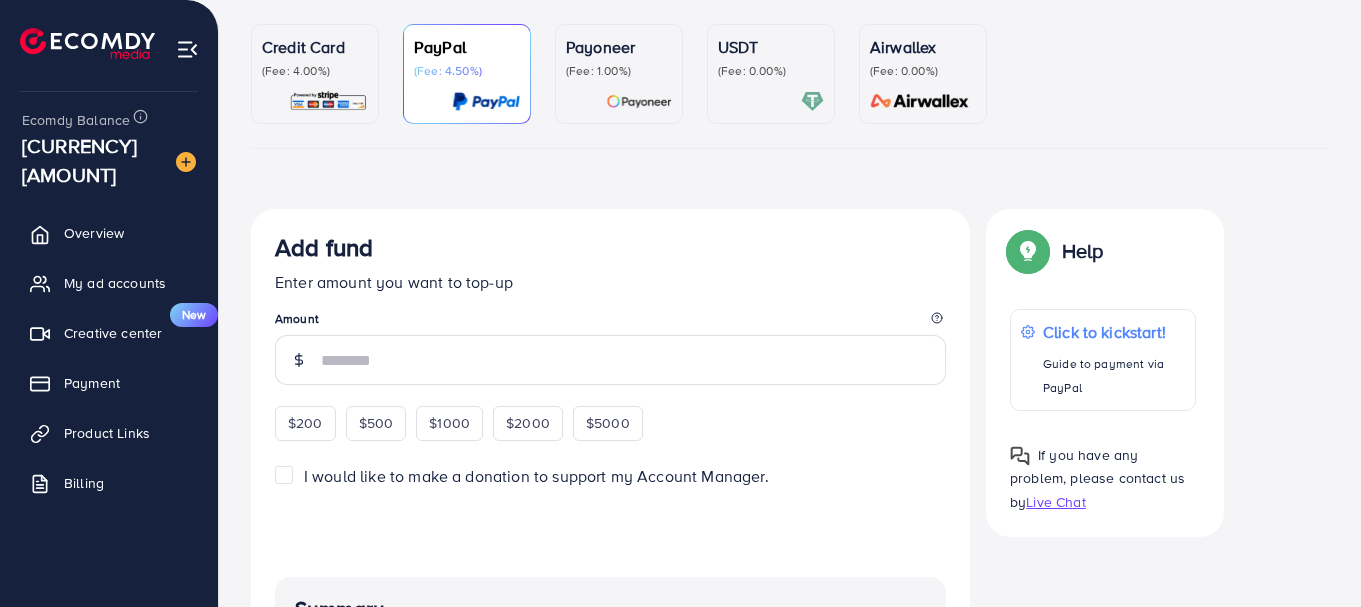 click on "Credit Card   (Fee: 4.00%)" at bounding box center [315, 74] 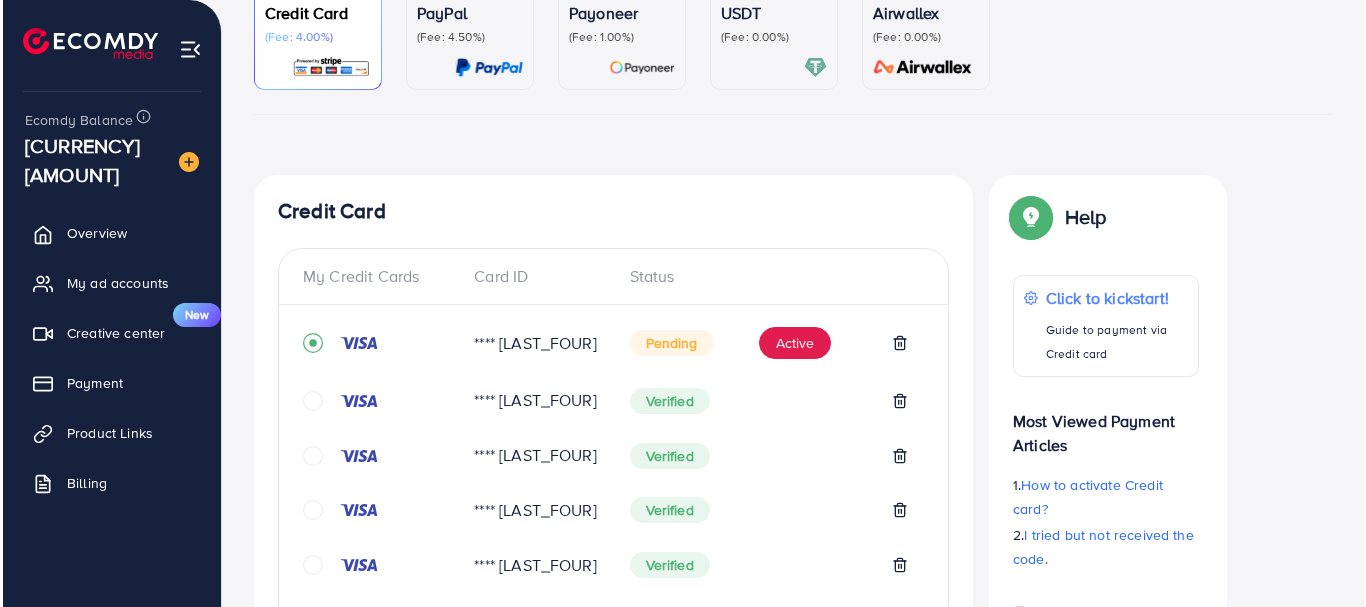 scroll, scrollTop: 207, scrollLeft: 0, axis: vertical 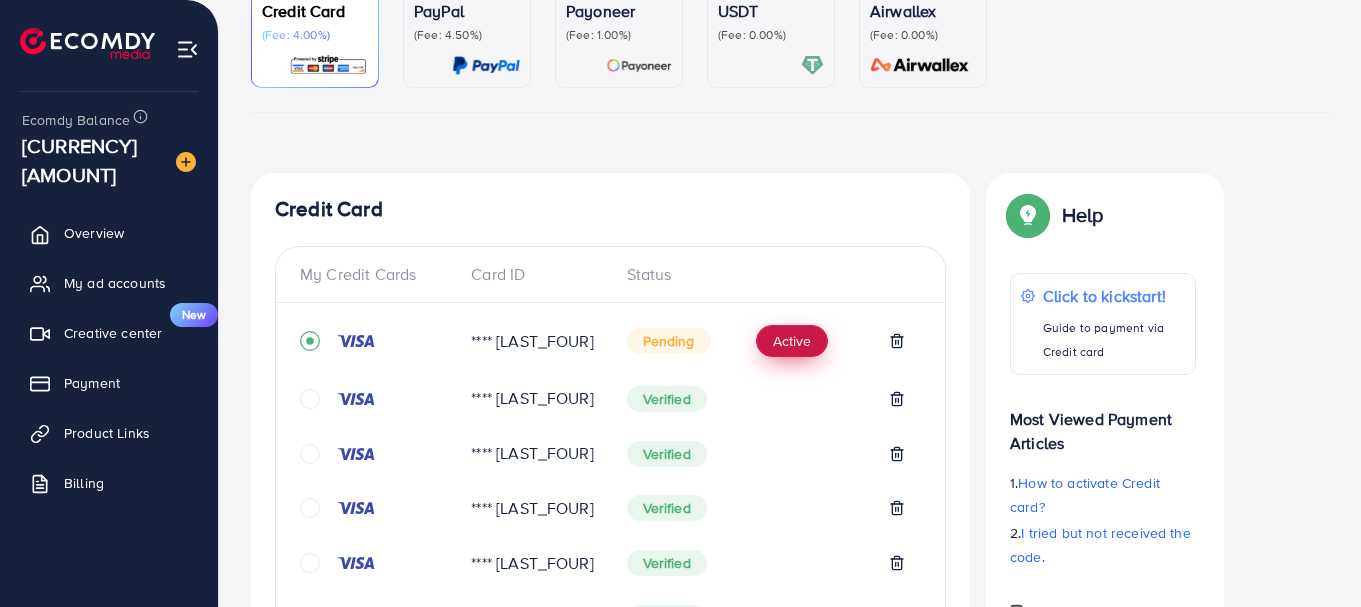 click on "Active" at bounding box center (792, 341) 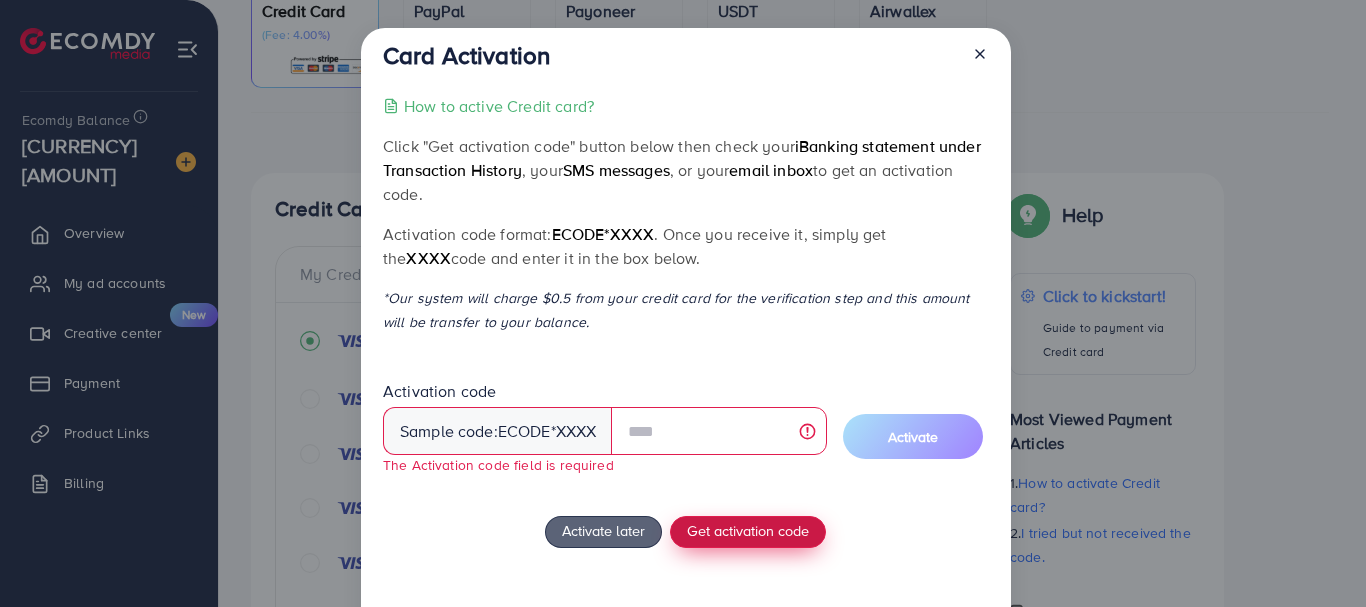click on "How to active Credit card?   Click "Get activation code" button below then check your  iBanking statement under Transaction History , your  SMS messages , or your  email inbox  to get an activation code.   Activation code format:  ecode*XXXX . Once you receive it, simply get the  XXXX  code and enter it in the box below.   *Our system will charge $0.5 from your credit card for the verification step and this amount will be transfer to your balance.   Activation code   Sample code:  ecode *XXXX  The Activation code field is required  Activate   Activate later   Get activation code   If you have any problem, please contact us by   Live Chat" at bounding box center (685, 376) 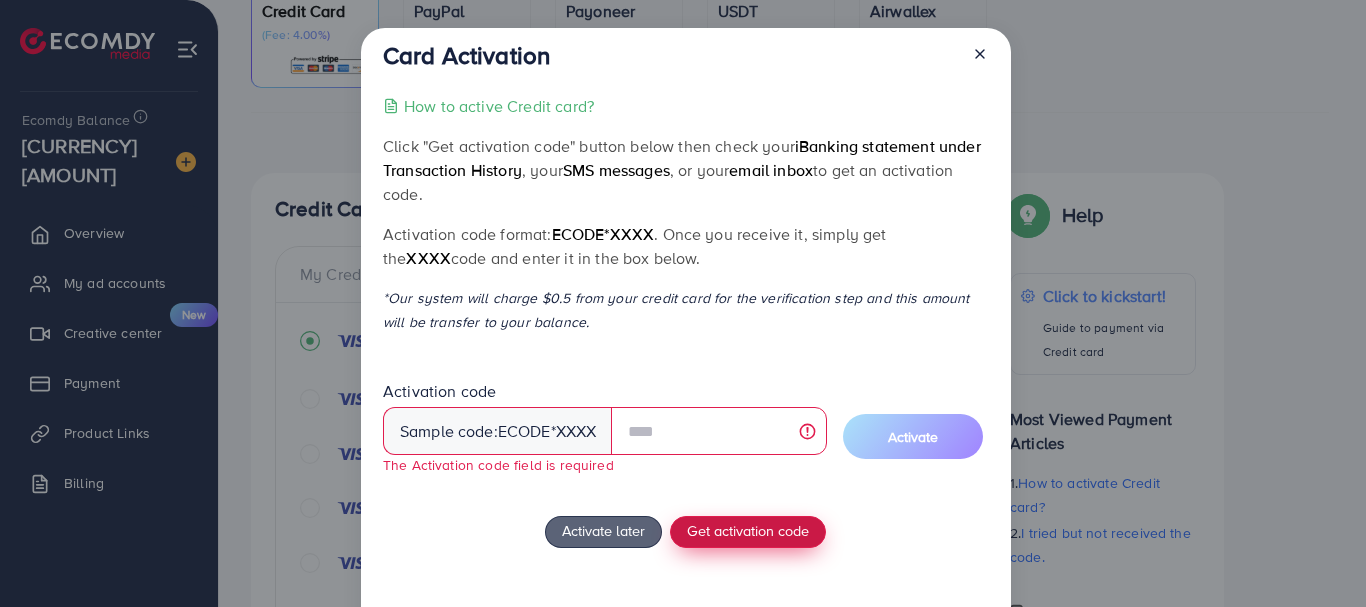 click on "Get activation code" at bounding box center [748, 530] 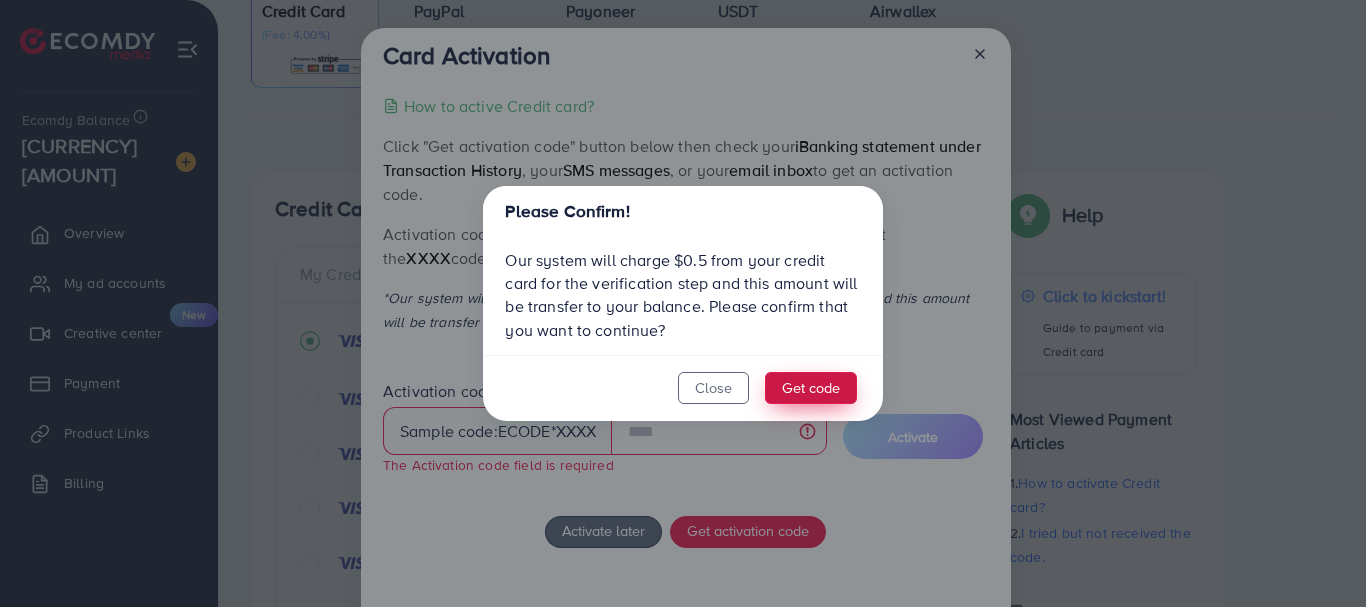 click on "Get code" at bounding box center [811, 388] 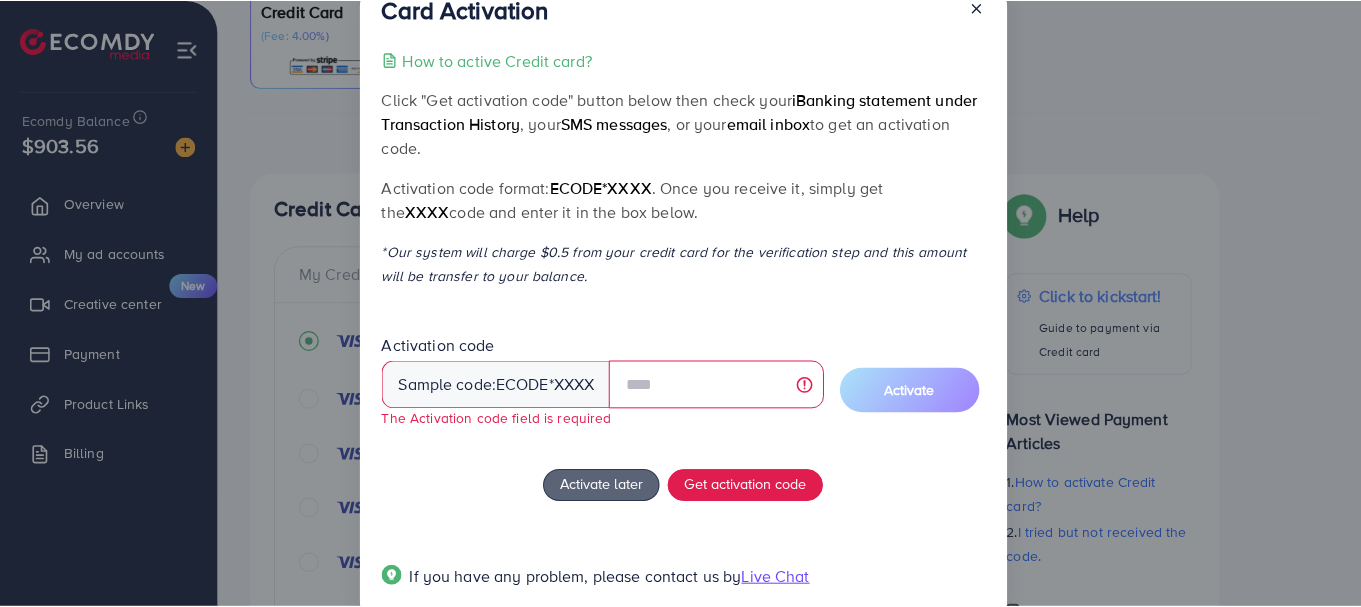 scroll, scrollTop: 0, scrollLeft: 0, axis: both 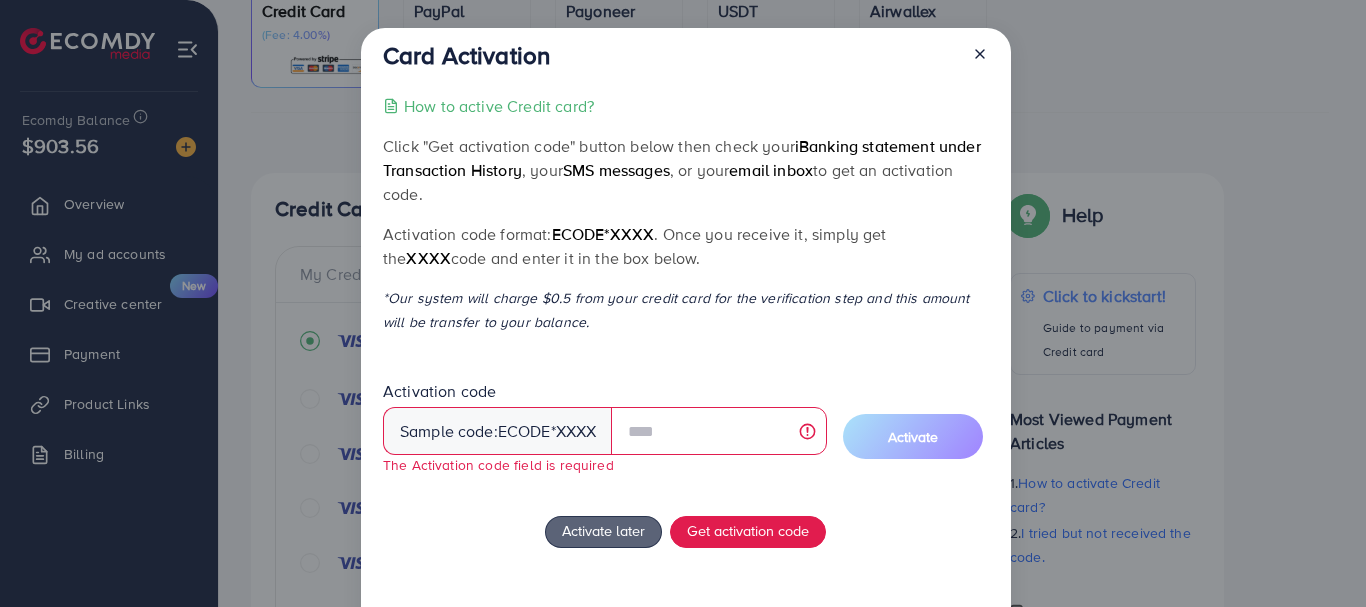 click 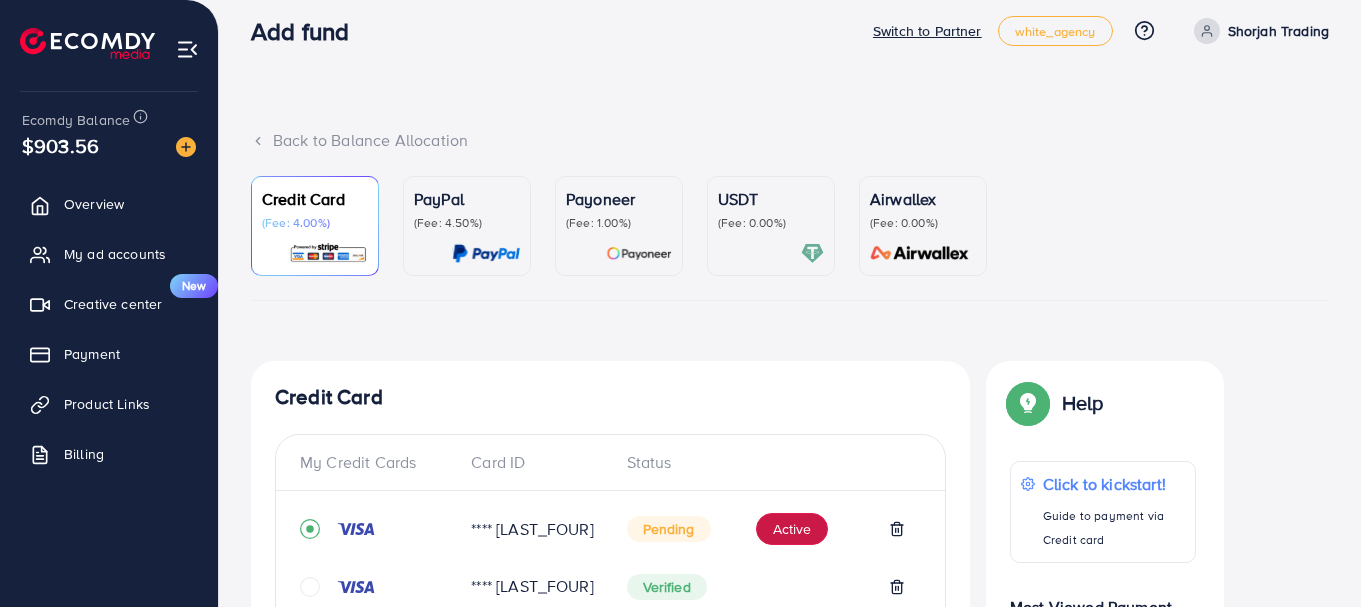 scroll, scrollTop: 4, scrollLeft: 0, axis: vertical 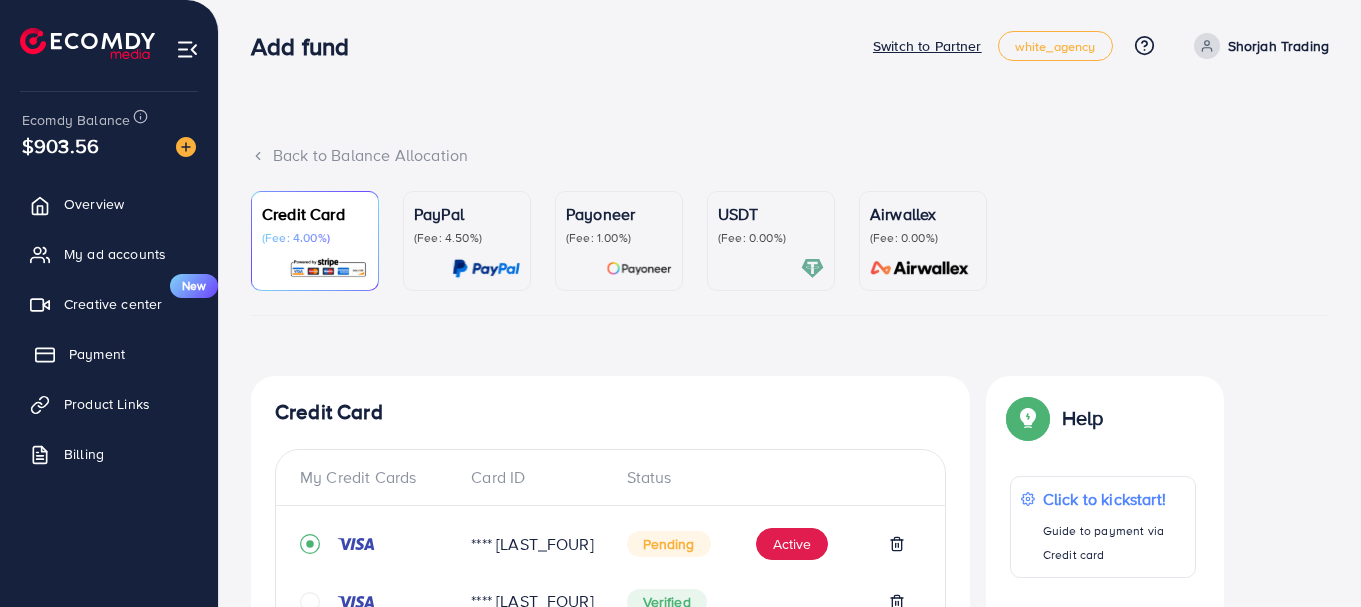 click on "Payment" at bounding box center [97, 354] 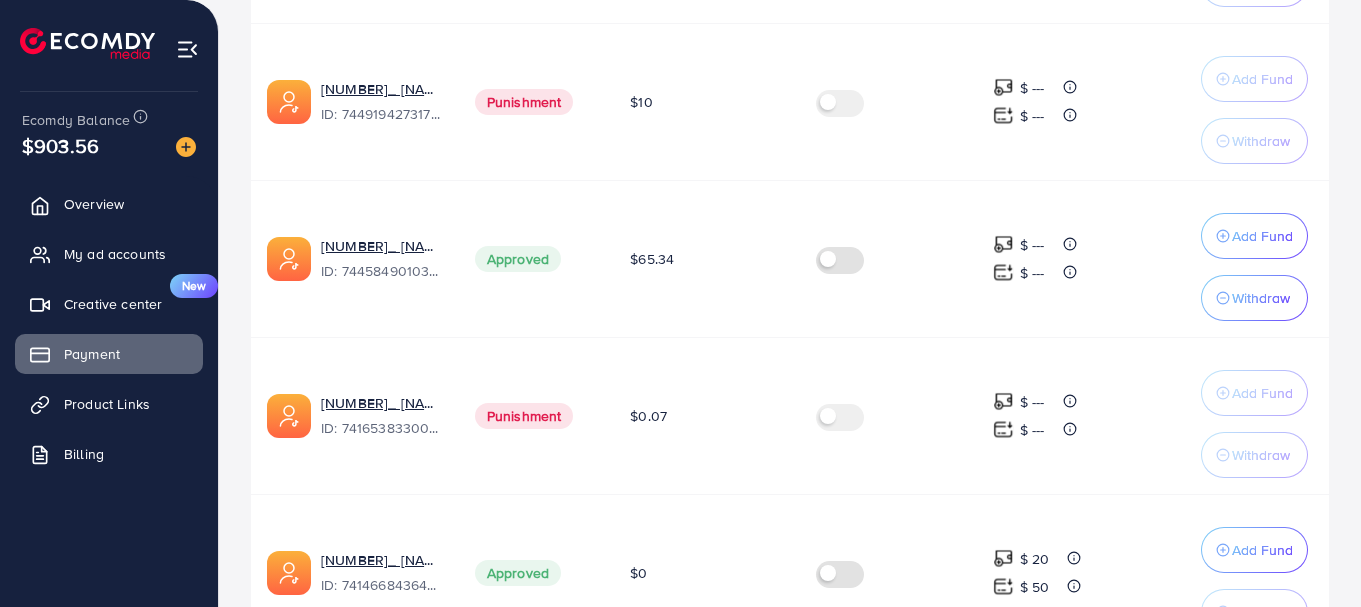 scroll, scrollTop: 1576, scrollLeft: 0, axis: vertical 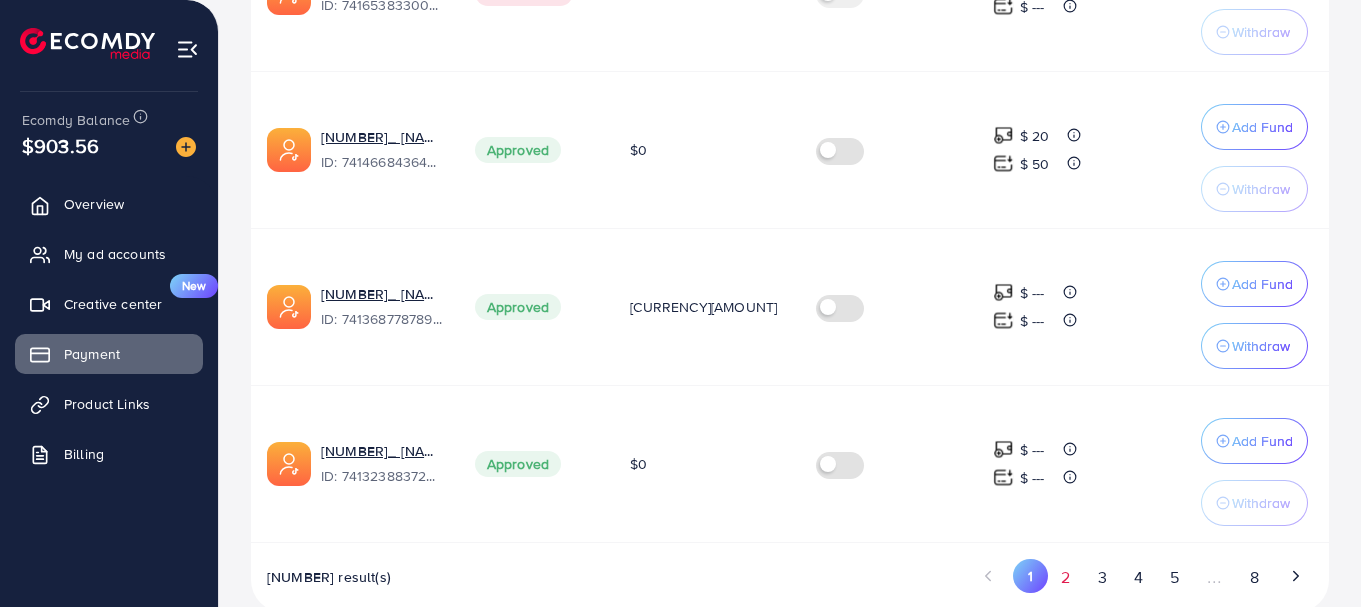 click on "2" at bounding box center [1066, 577] 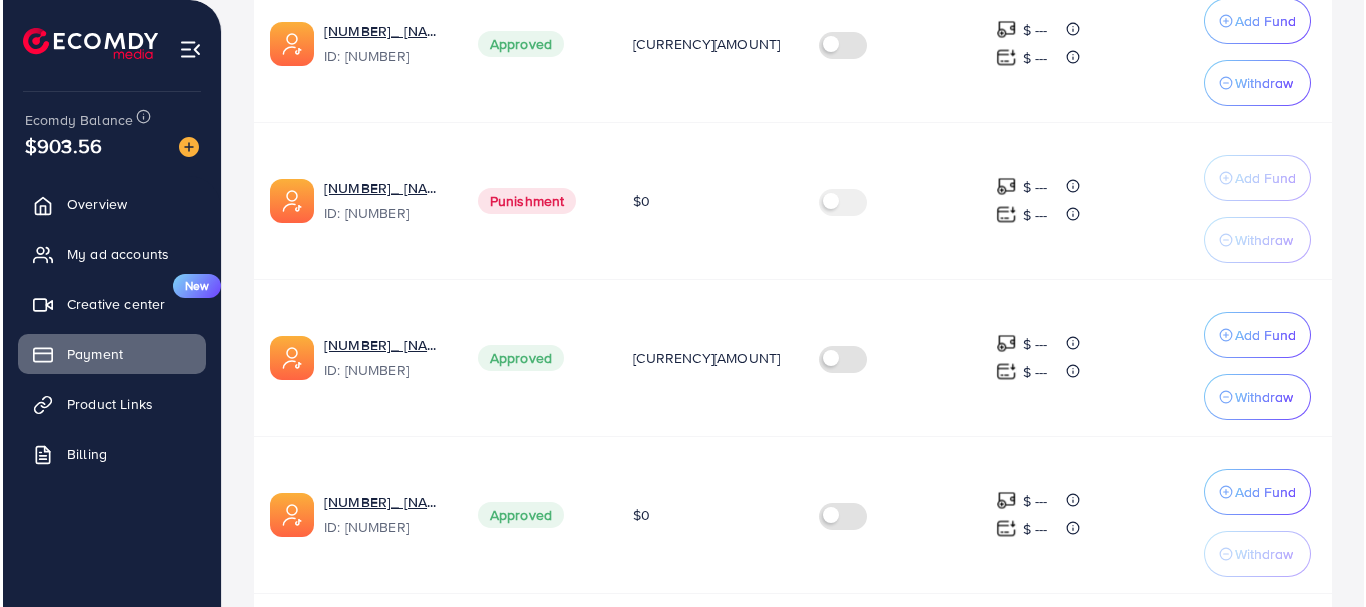 scroll, scrollTop: 731, scrollLeft: 0, axis: vertical 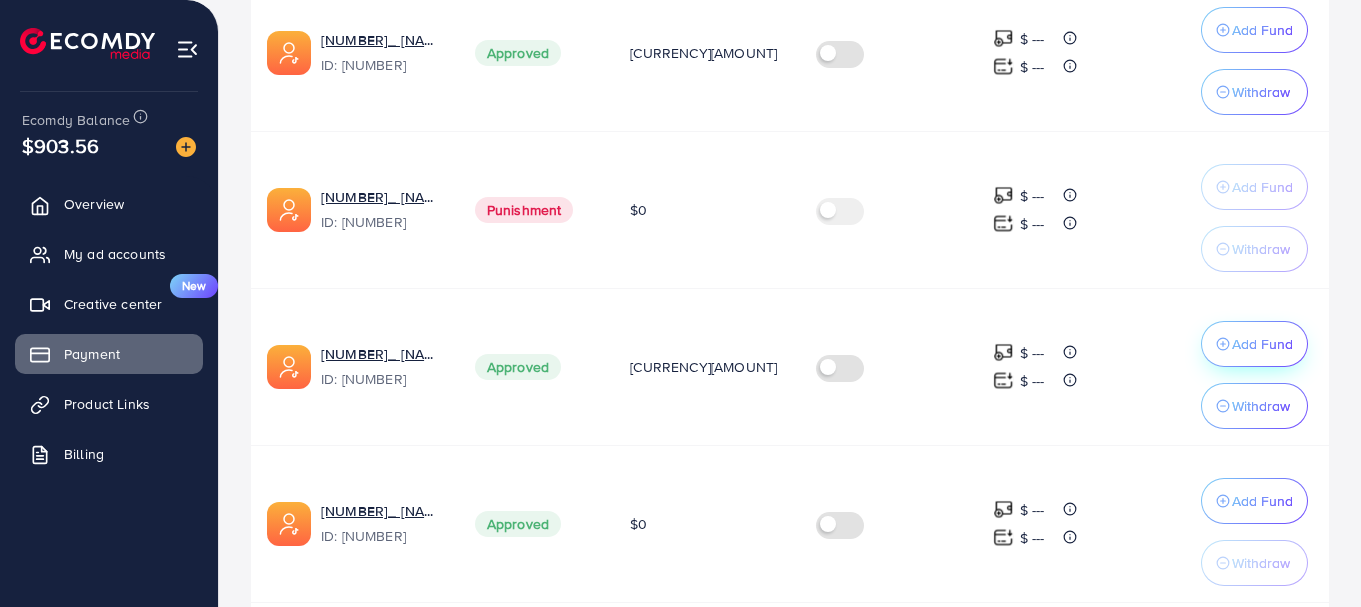 click on "Add Fund" at bounding box center (1262, 30) 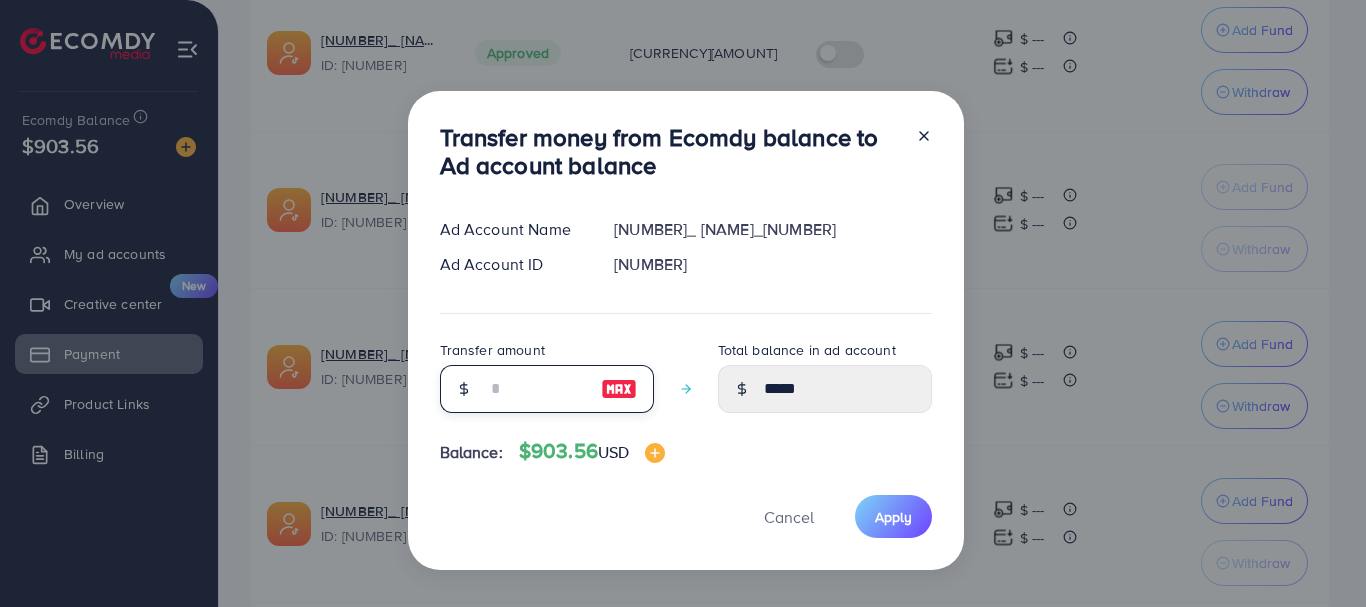 click at bounding box center [536, 389] 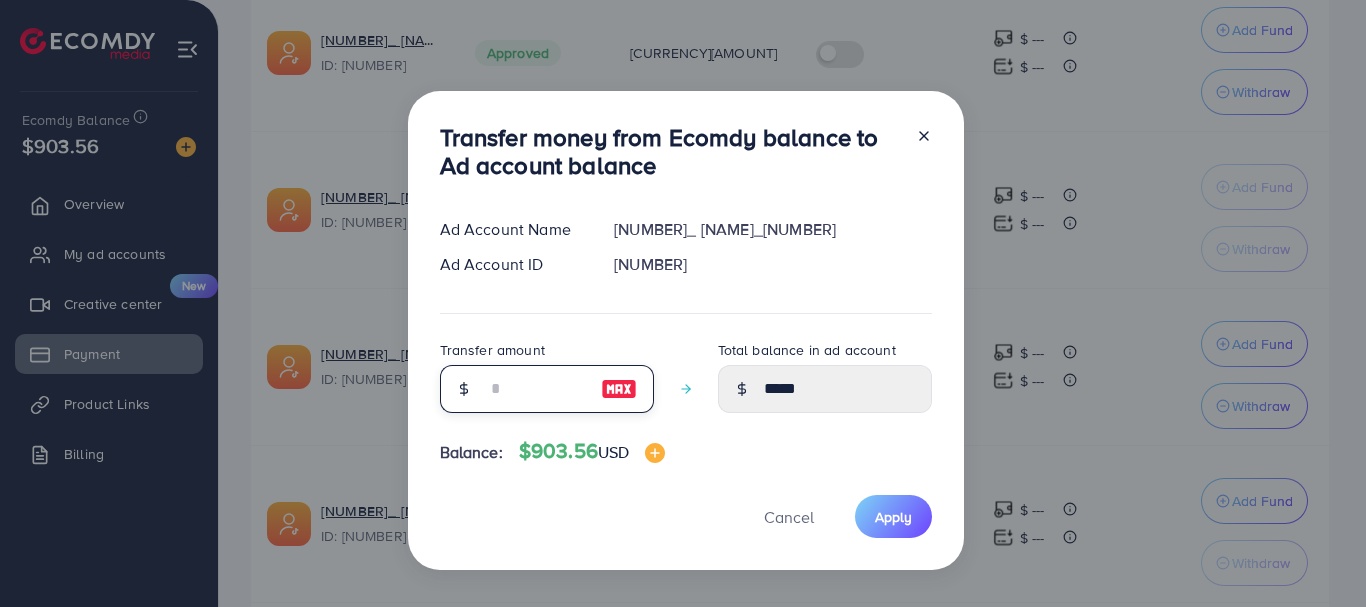 type on "*" 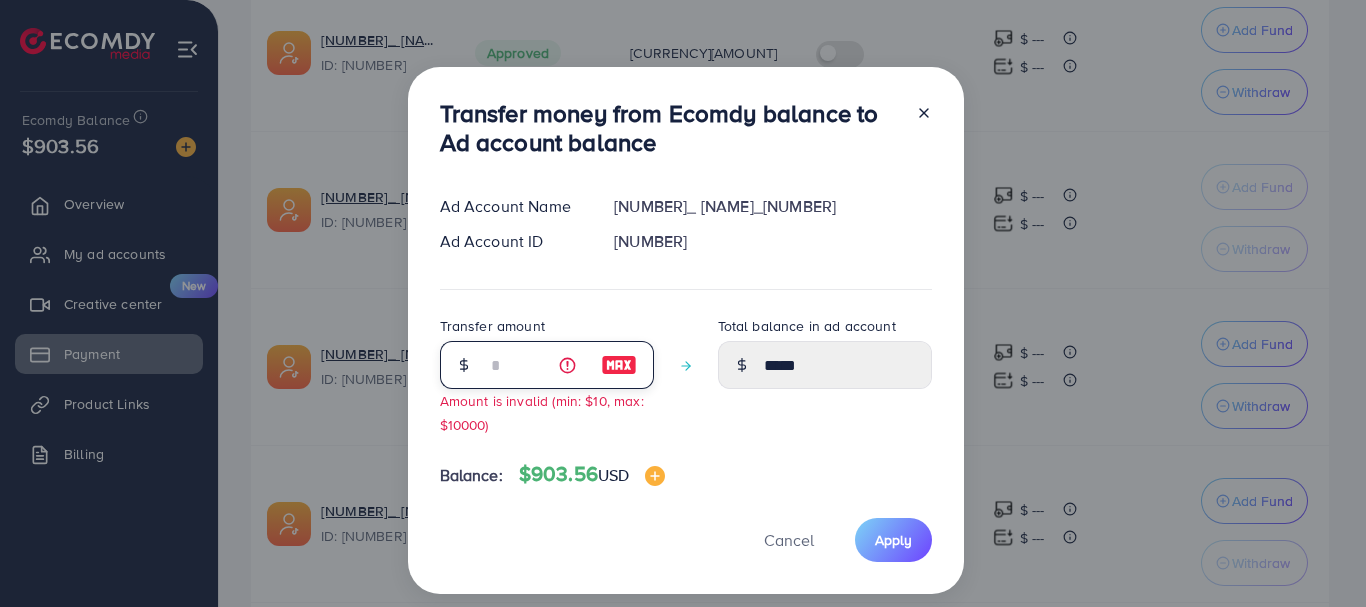 type on "*****" 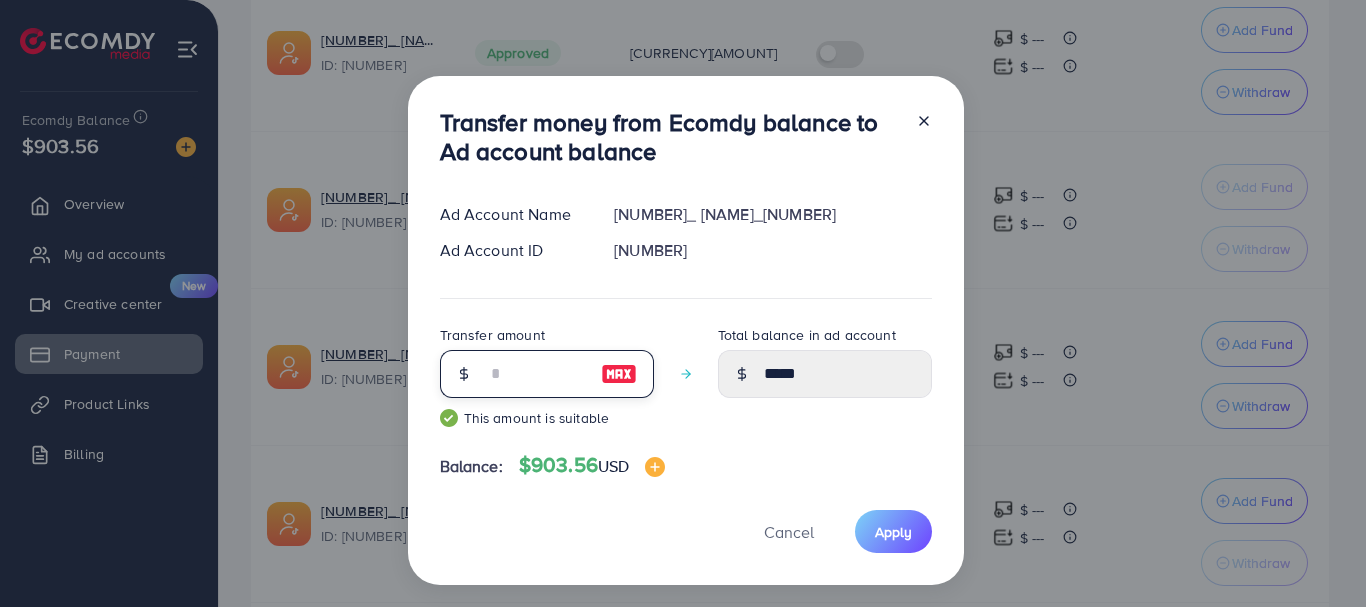 type on "***" 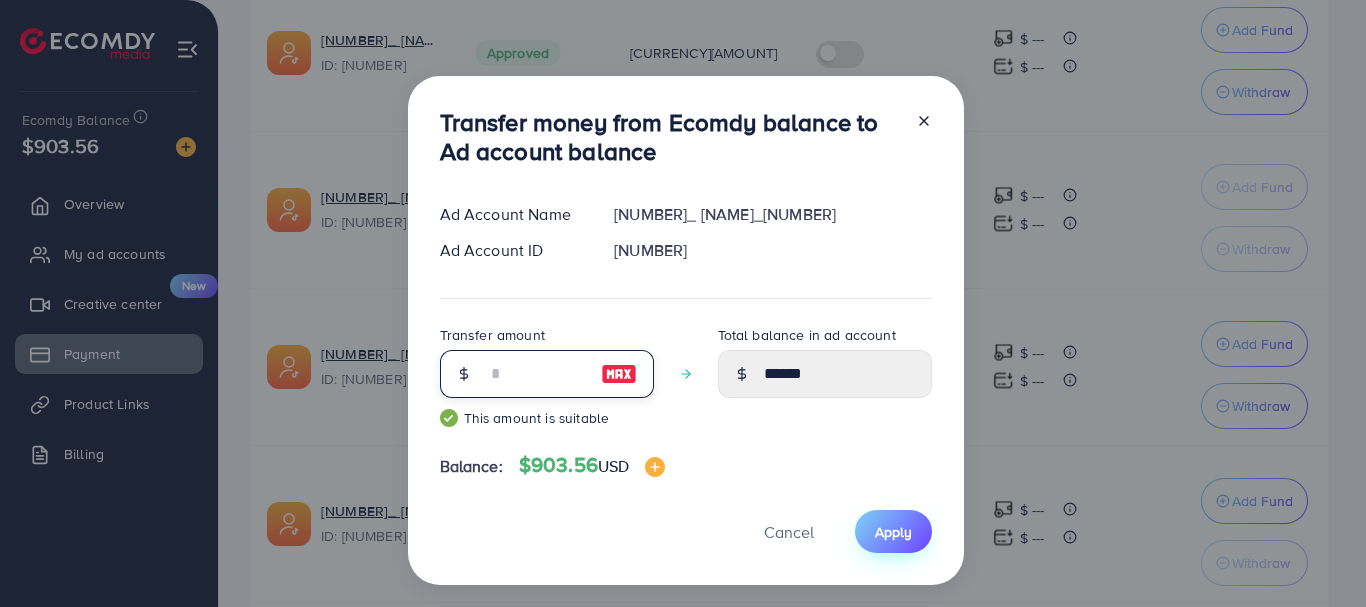 type on "***" 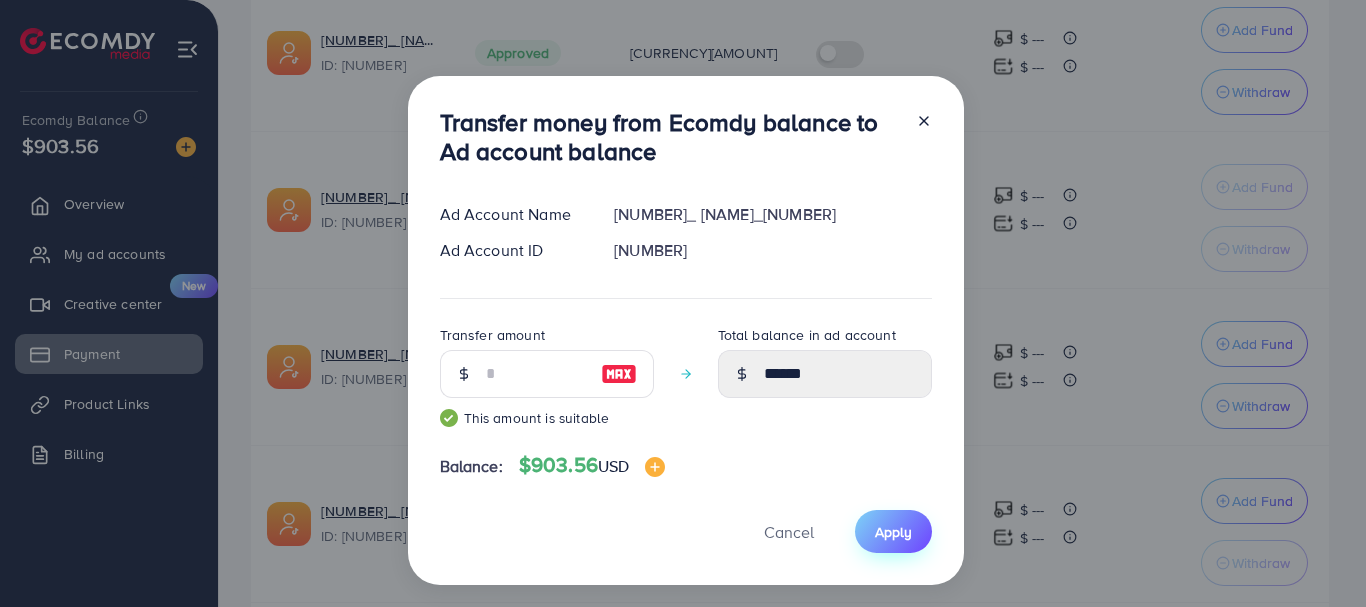 click on "Apply" at bounding box center [893, 532] 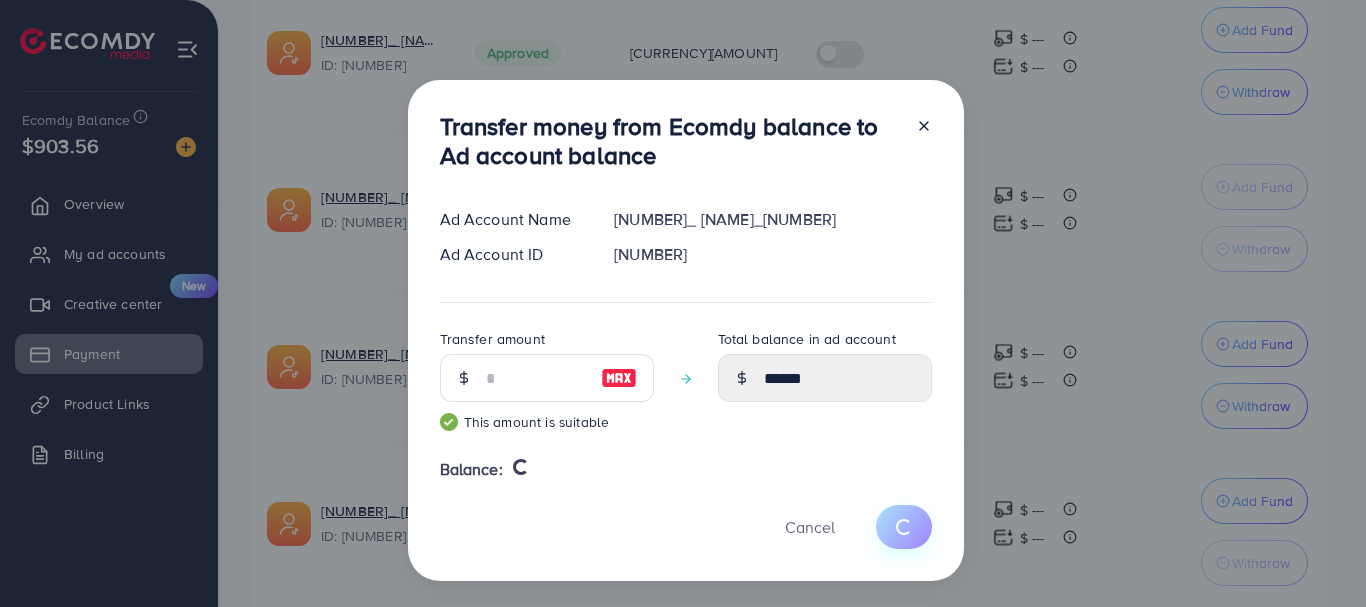 type 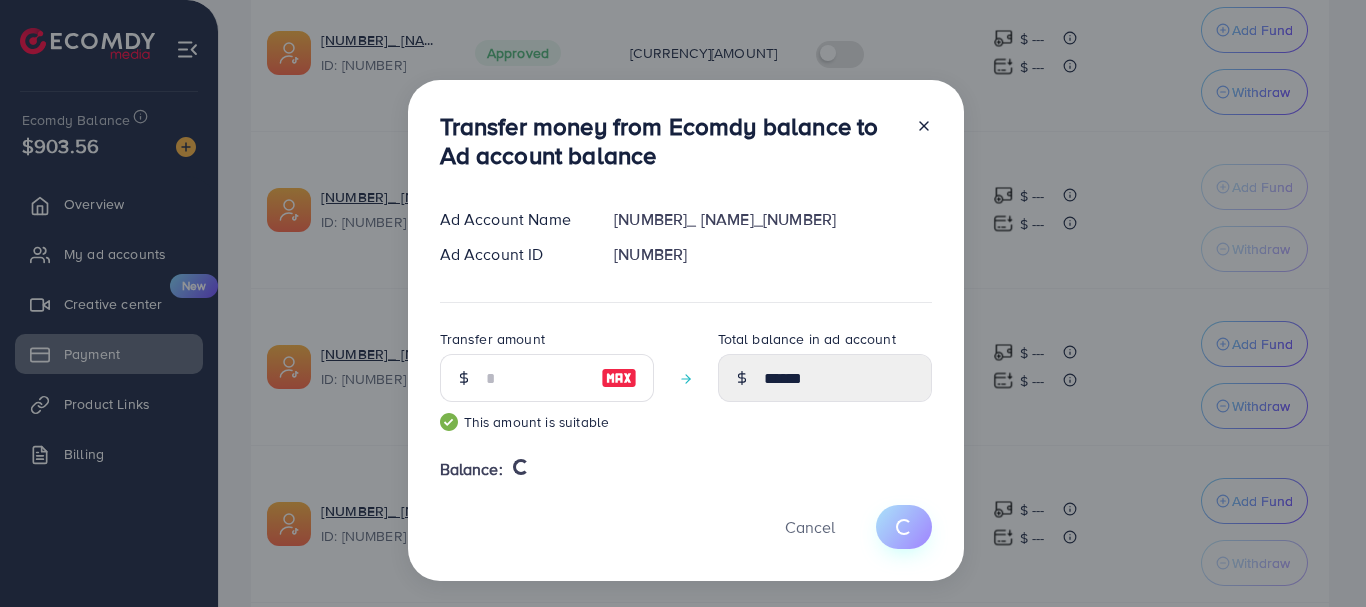 type on "*****" 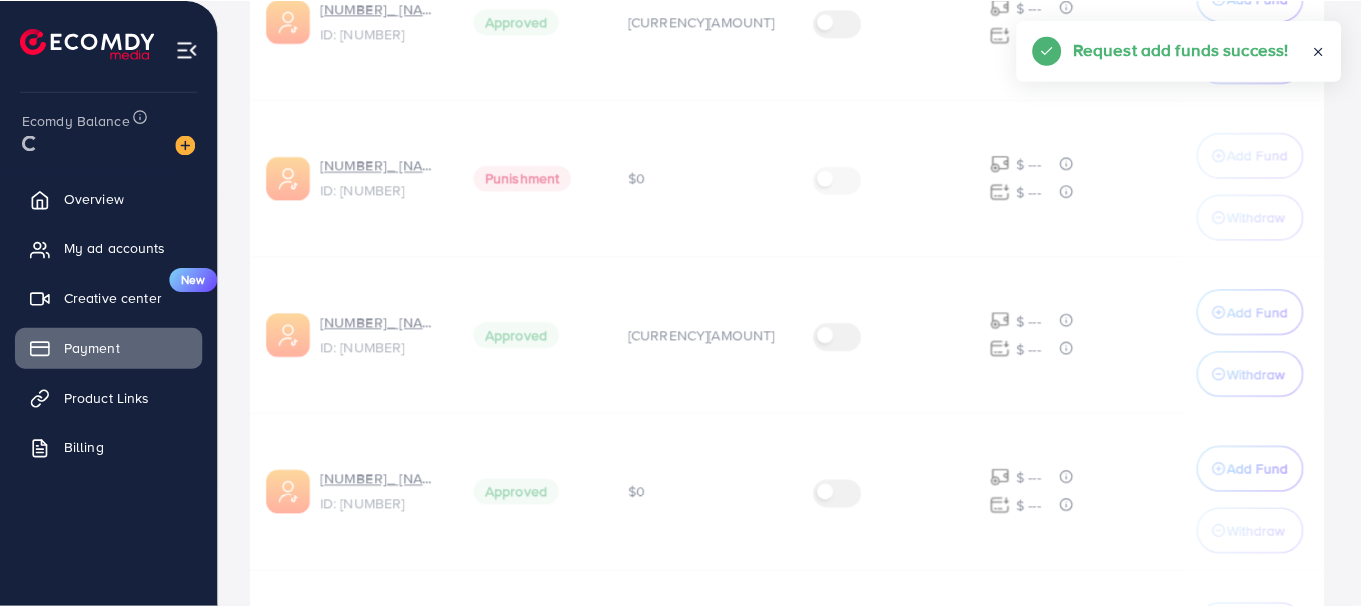 scroll, scrollTop: 736, scrollLeft: 0, axis: vertical 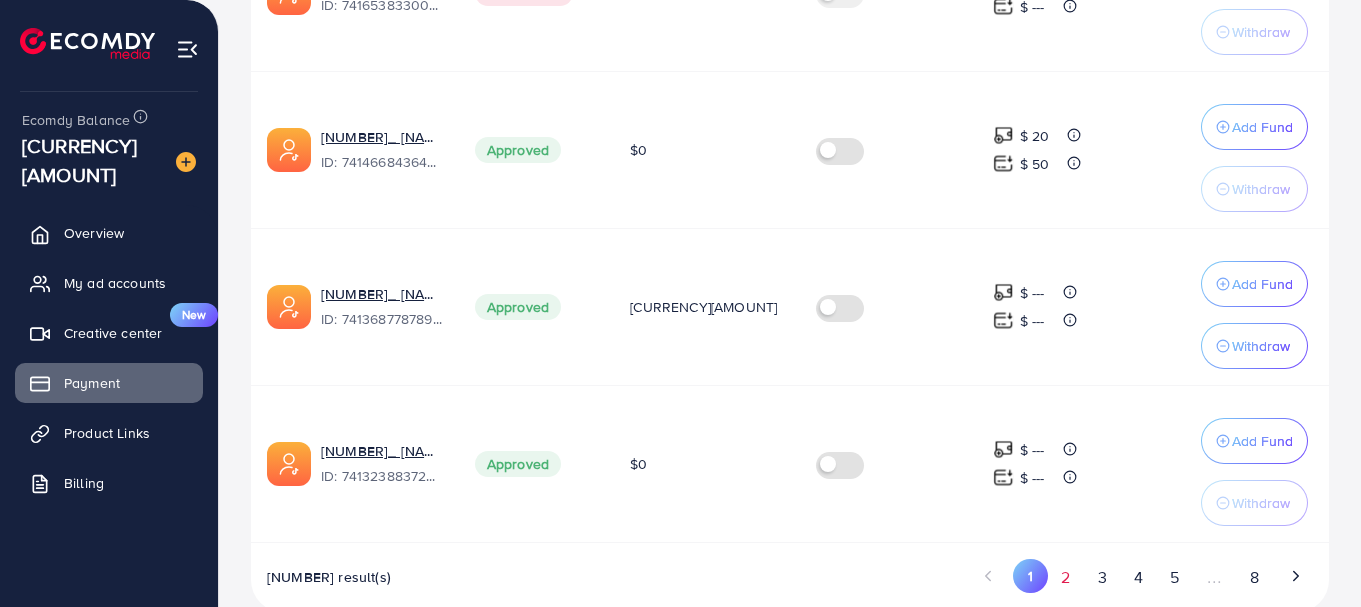 click on "2" at bounding box center [1066, 577] 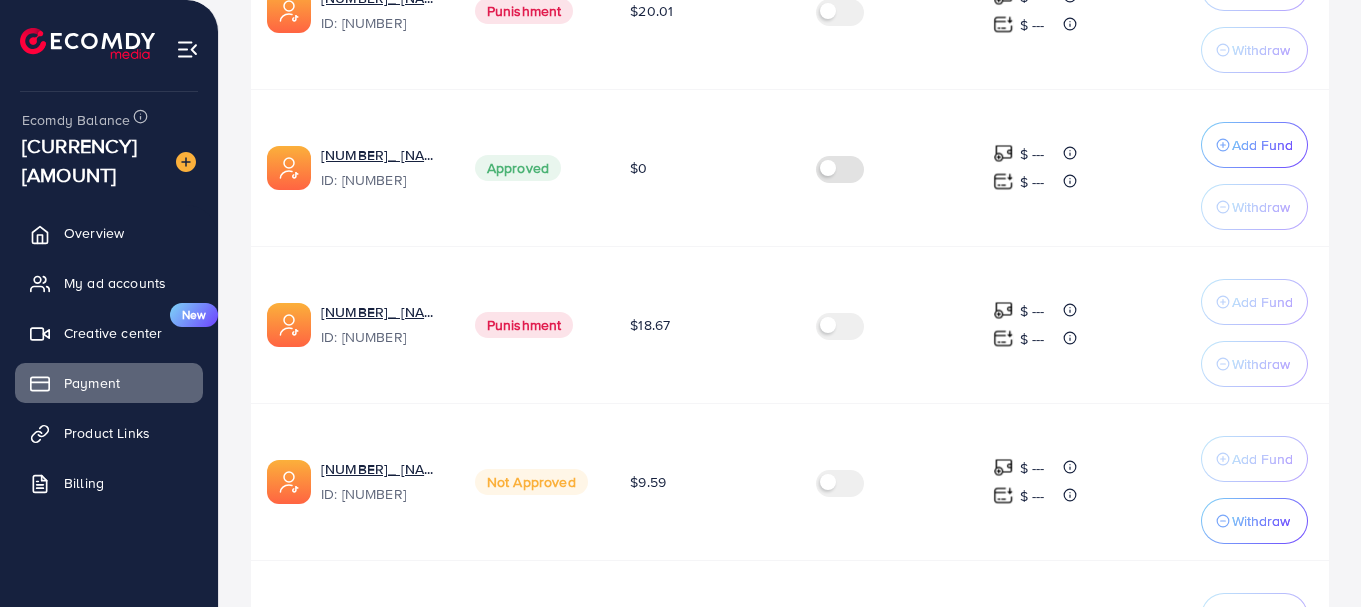 scroll, scrollTop: 1576, scrollLeft: 0, axis: vertical 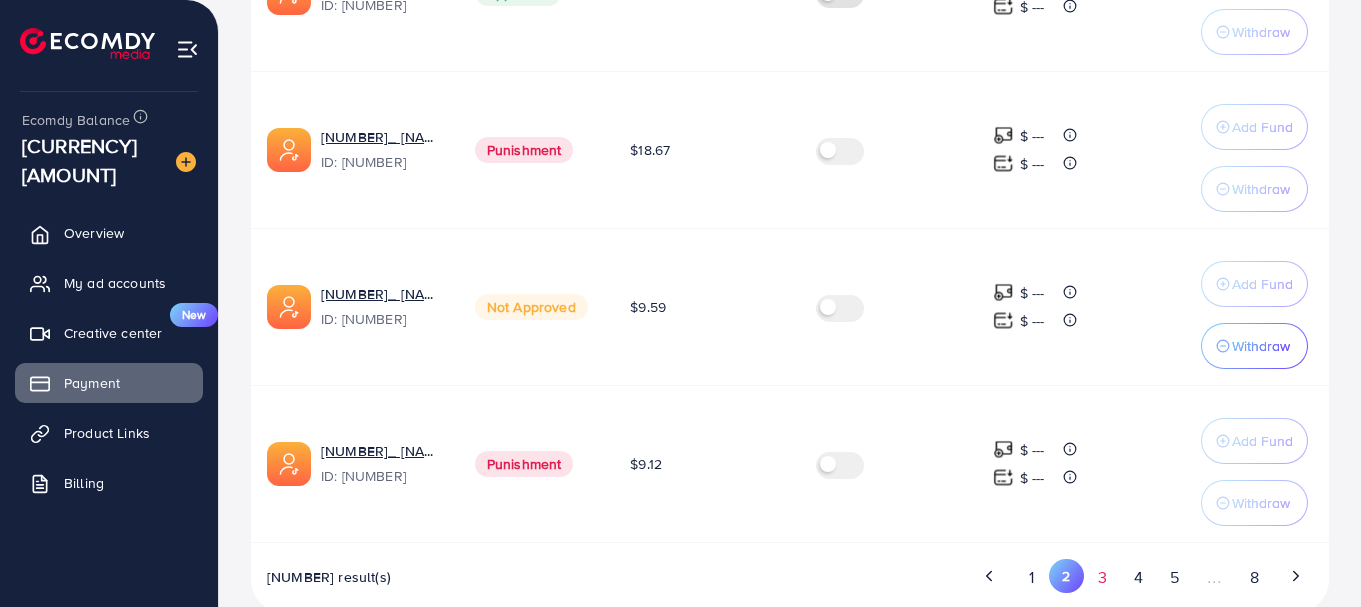 click on "3" at bounding box center [1102, 577] 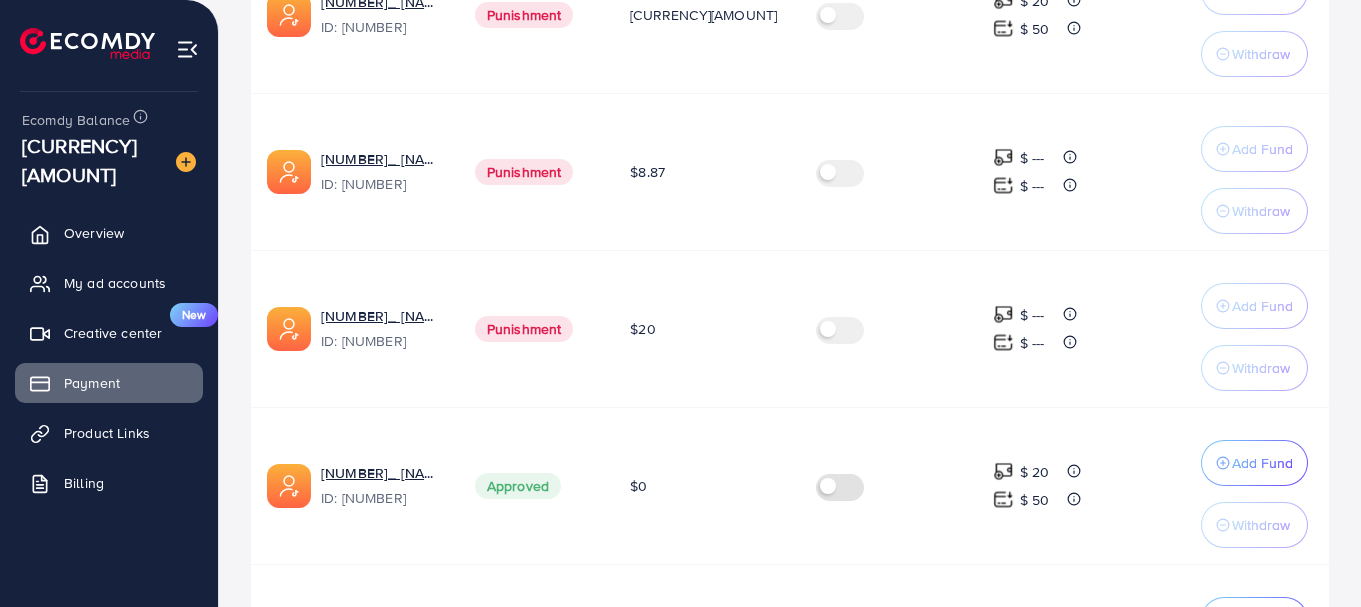 scroll, scrollTop: 1576, scrollLeft: 0, axis: vertical 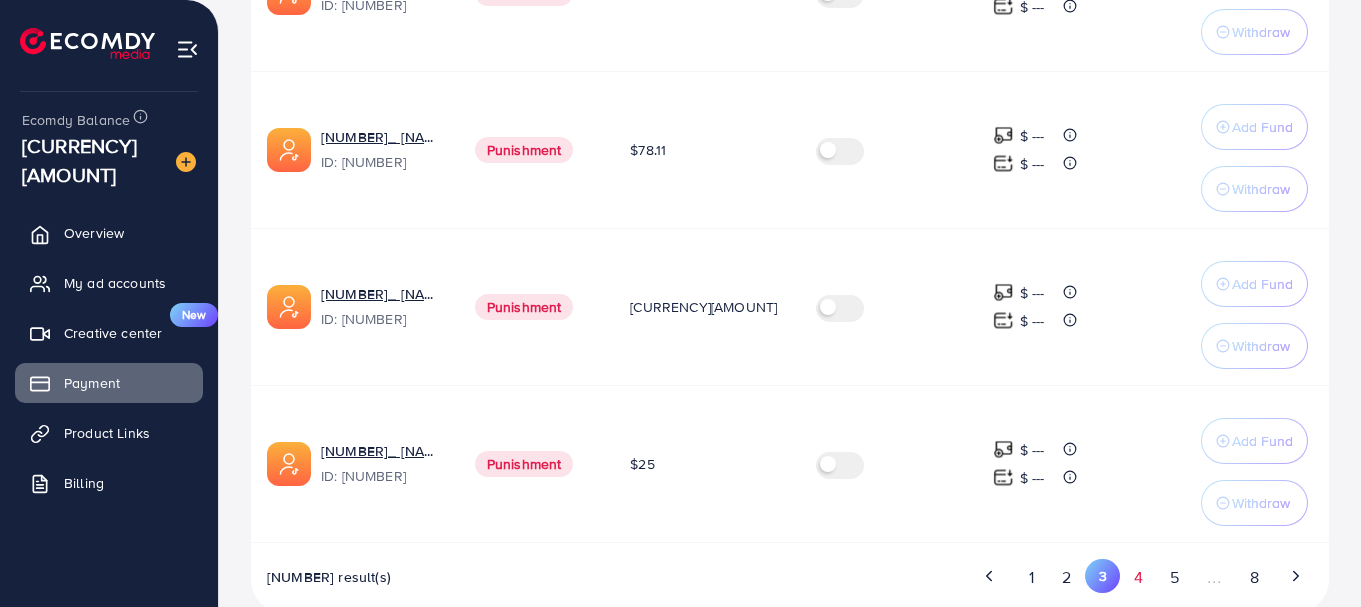 click on "4" at bounding box center [1138, 577] 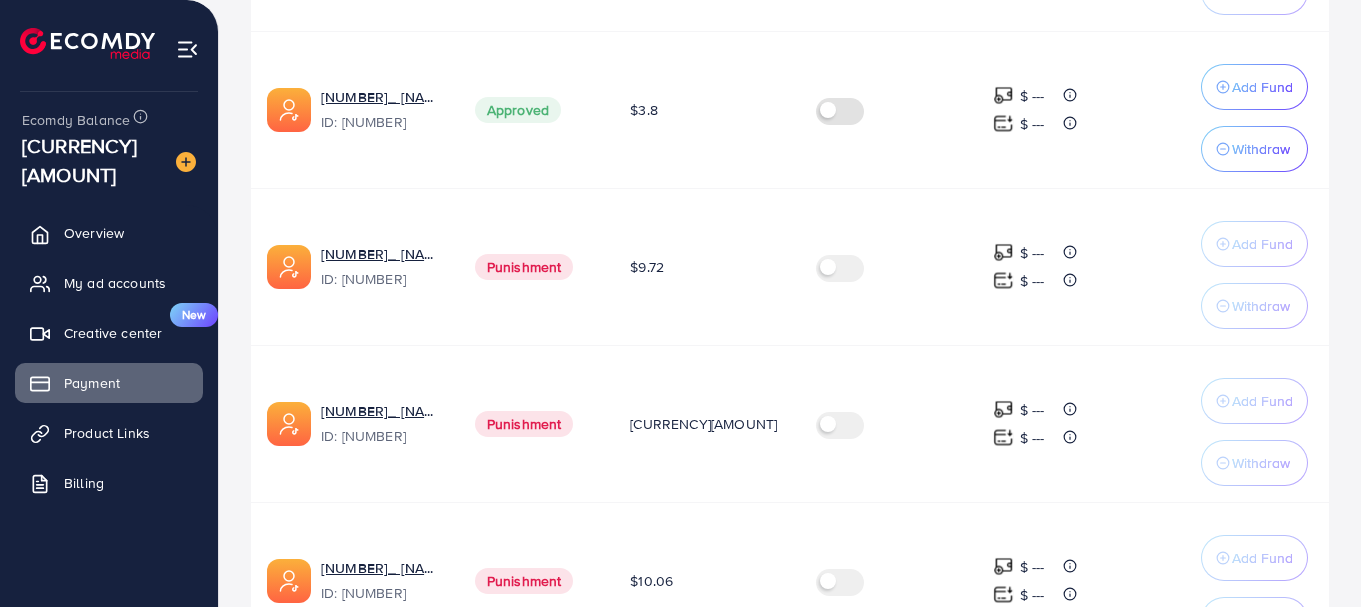 scroll, scrollTop: 1576, scrollLeft: 0, axis: vertical 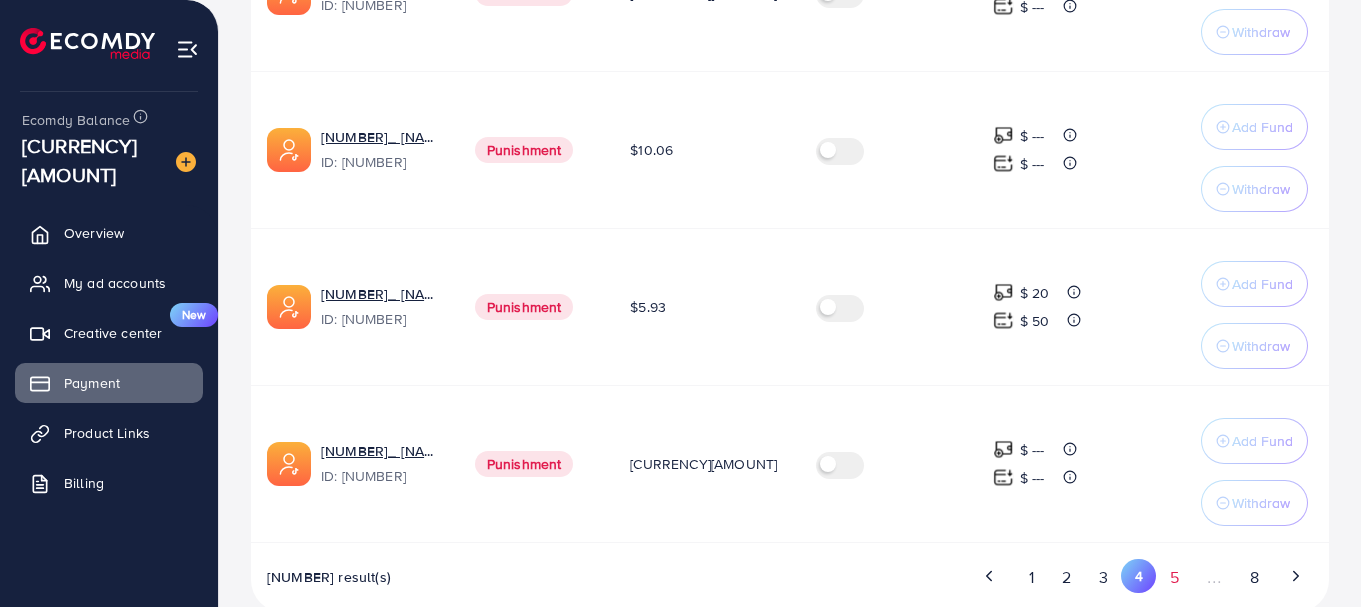 click on "5" at bounding box center [1174, 577] 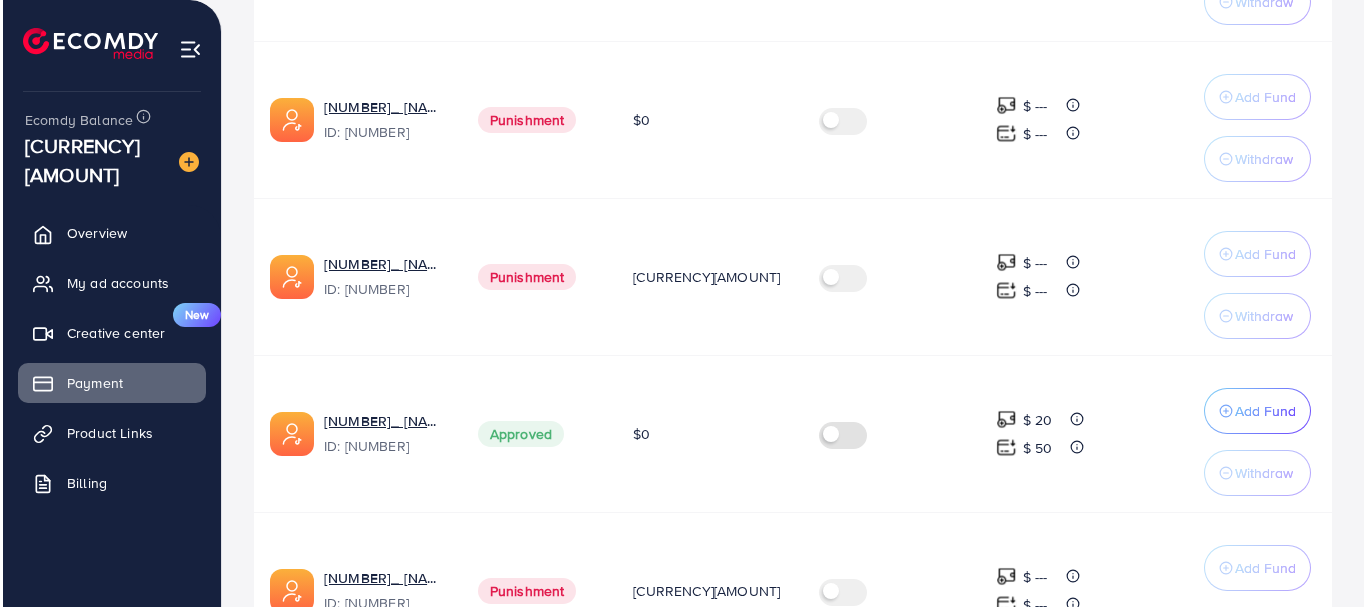 scroll, scrollTop: 1276, scrollLeft: 0, axis: vertical 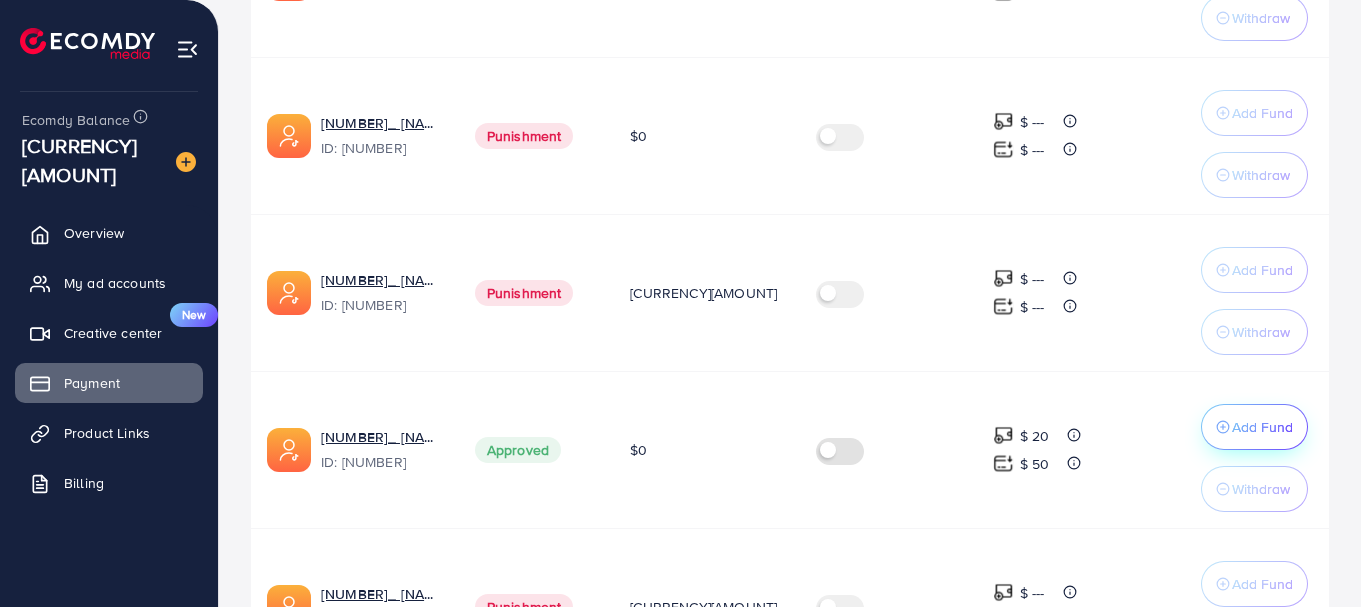 click on "Add Fund" at bounding box center [1262, -515] 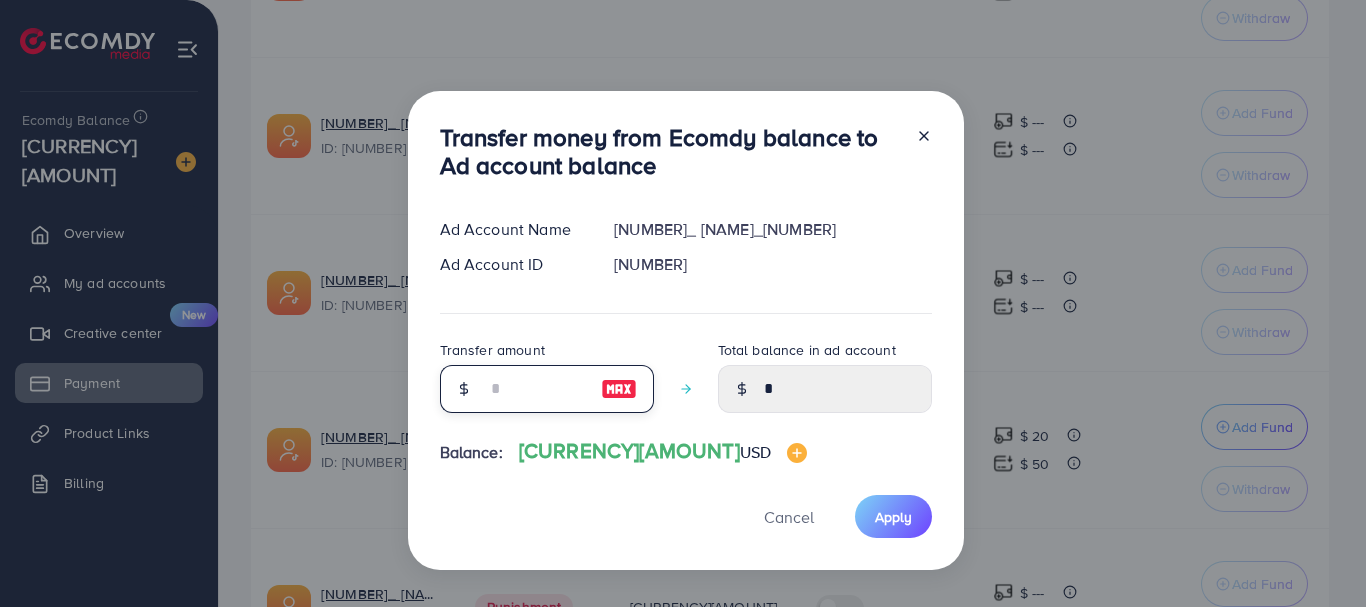click at bounding box center [536, 389] 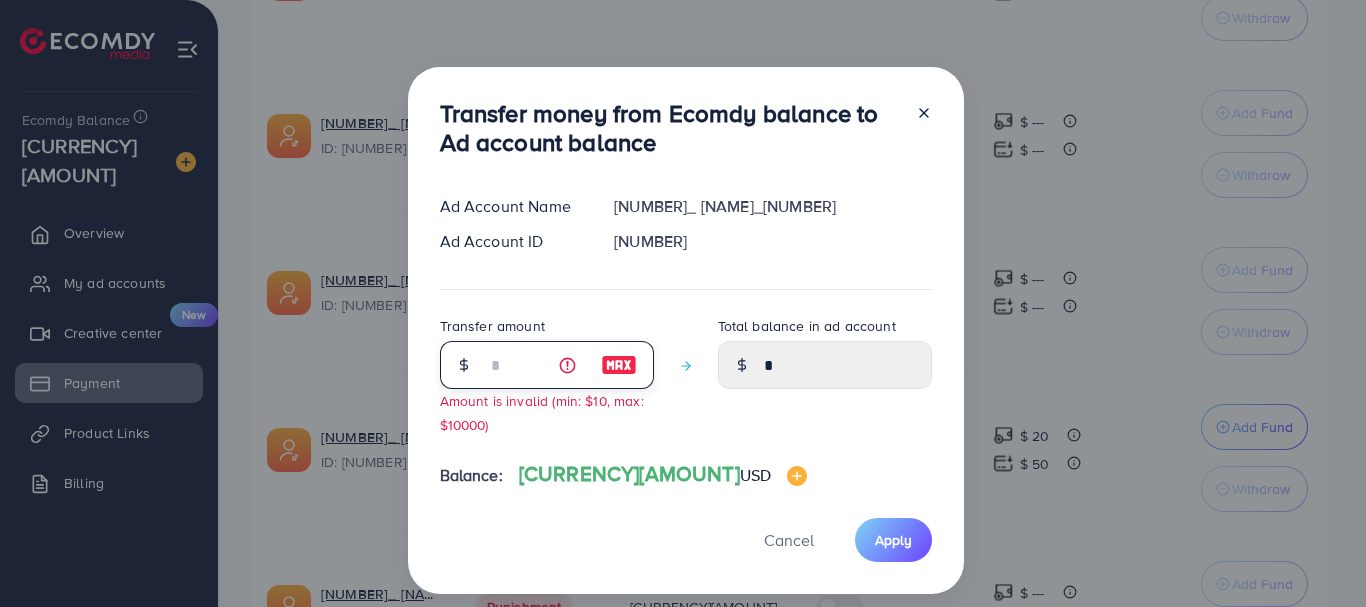 type on "****" 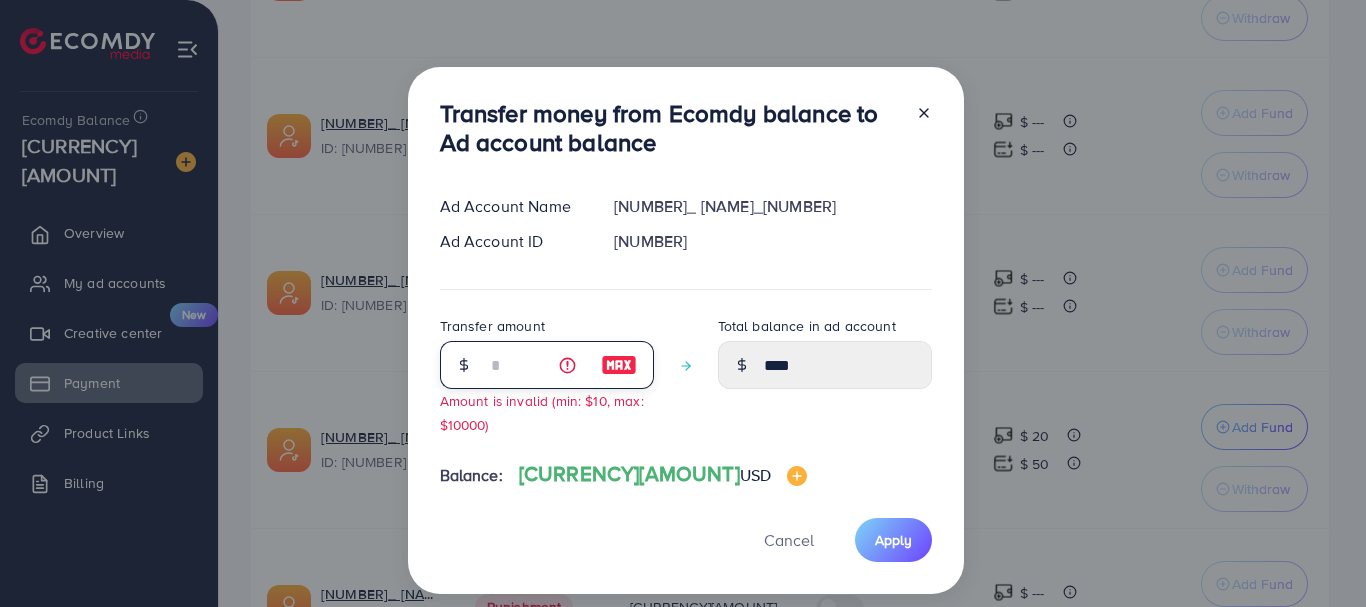 type on "**" 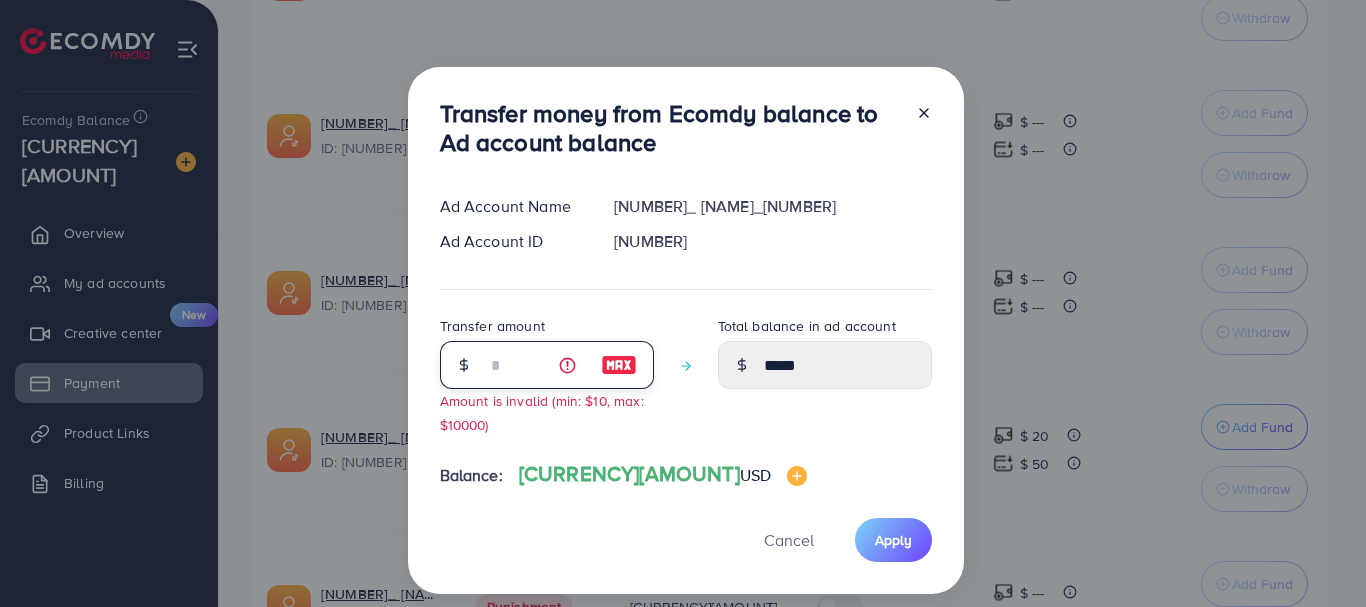 type on "***" 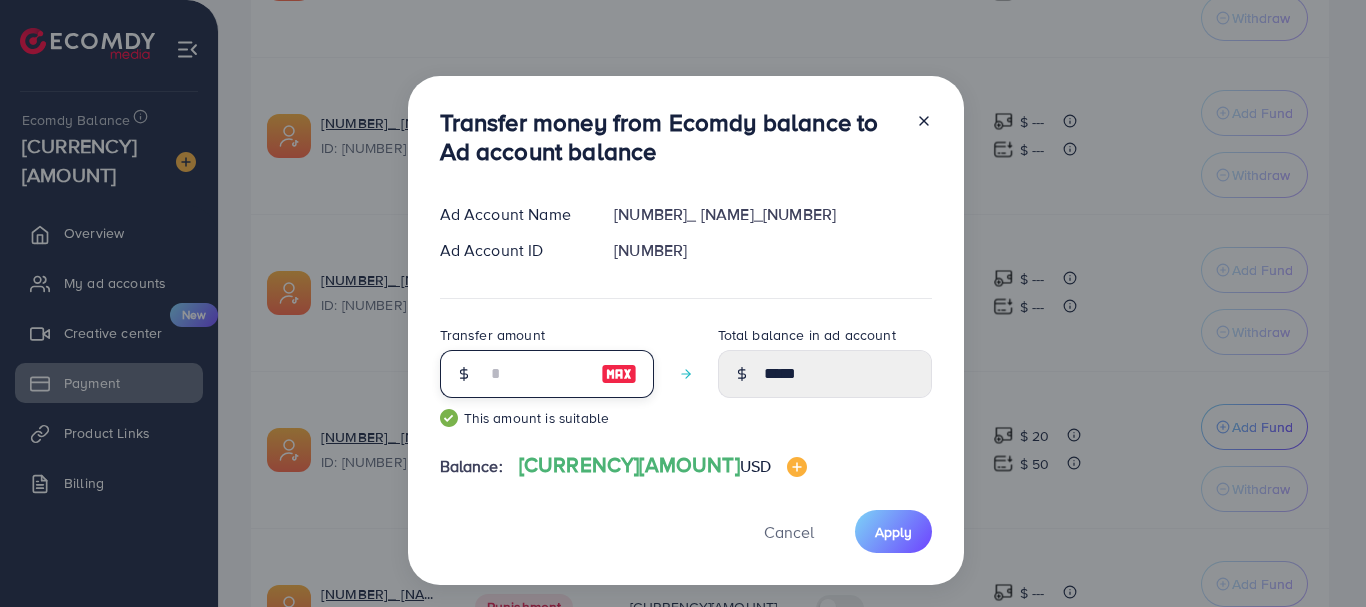 type on "******" 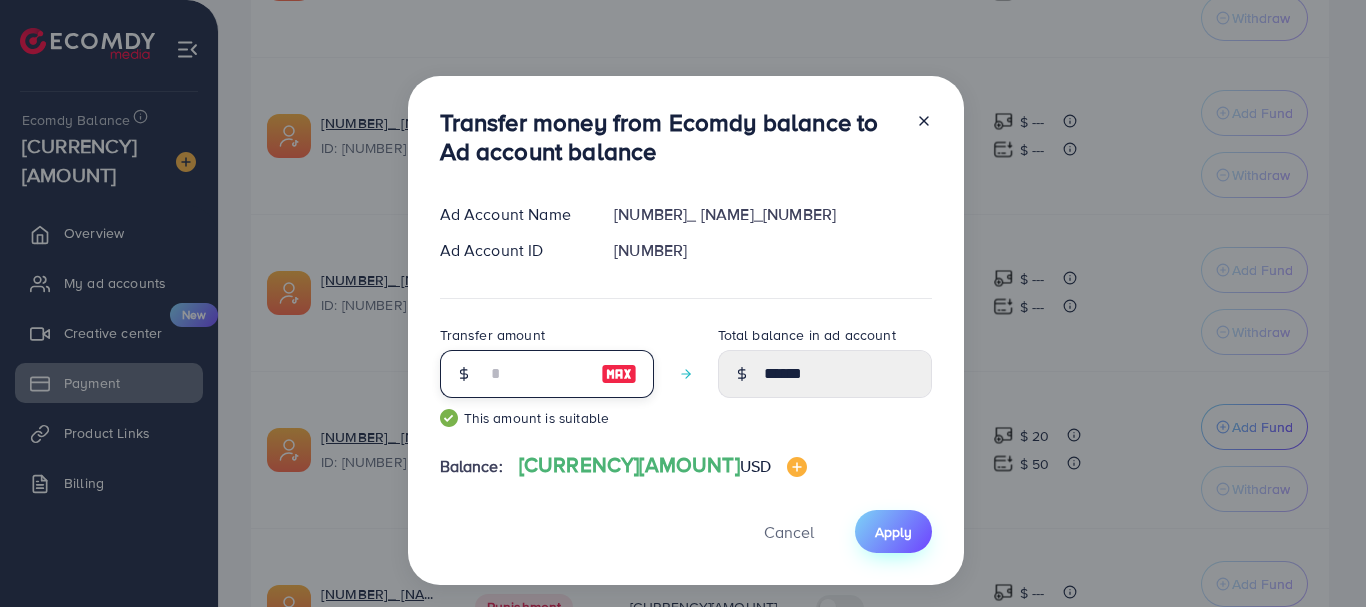 type on "***" 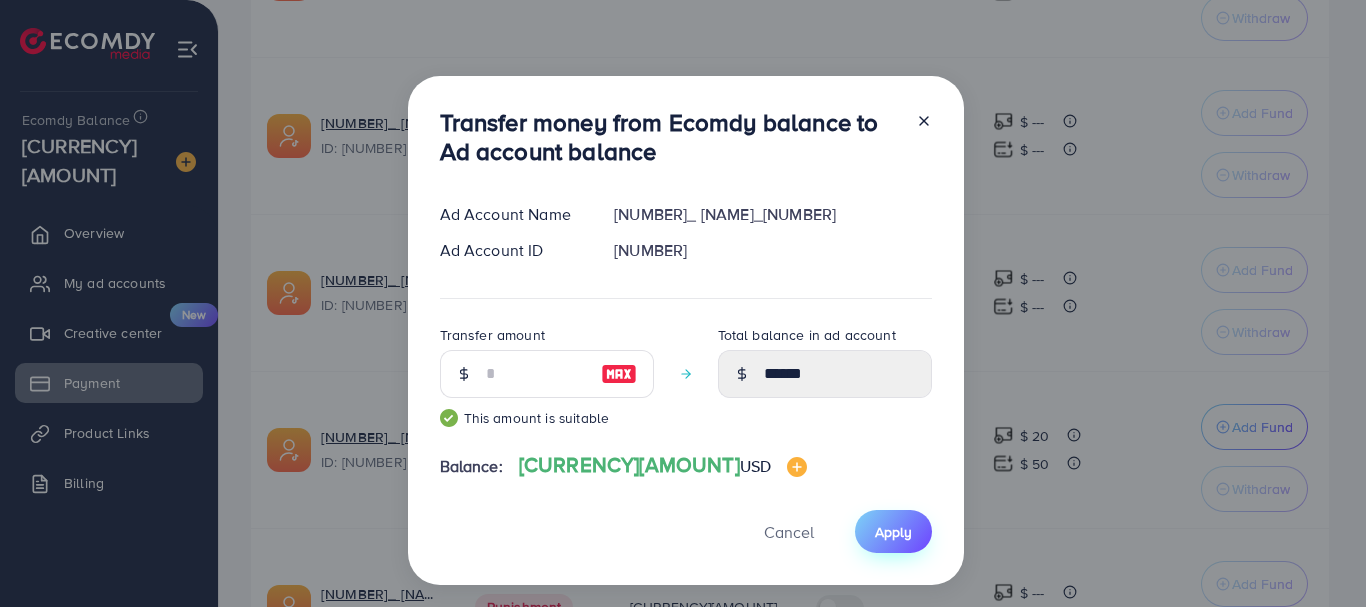 click on "Apply" at bounding box center (893, 532) 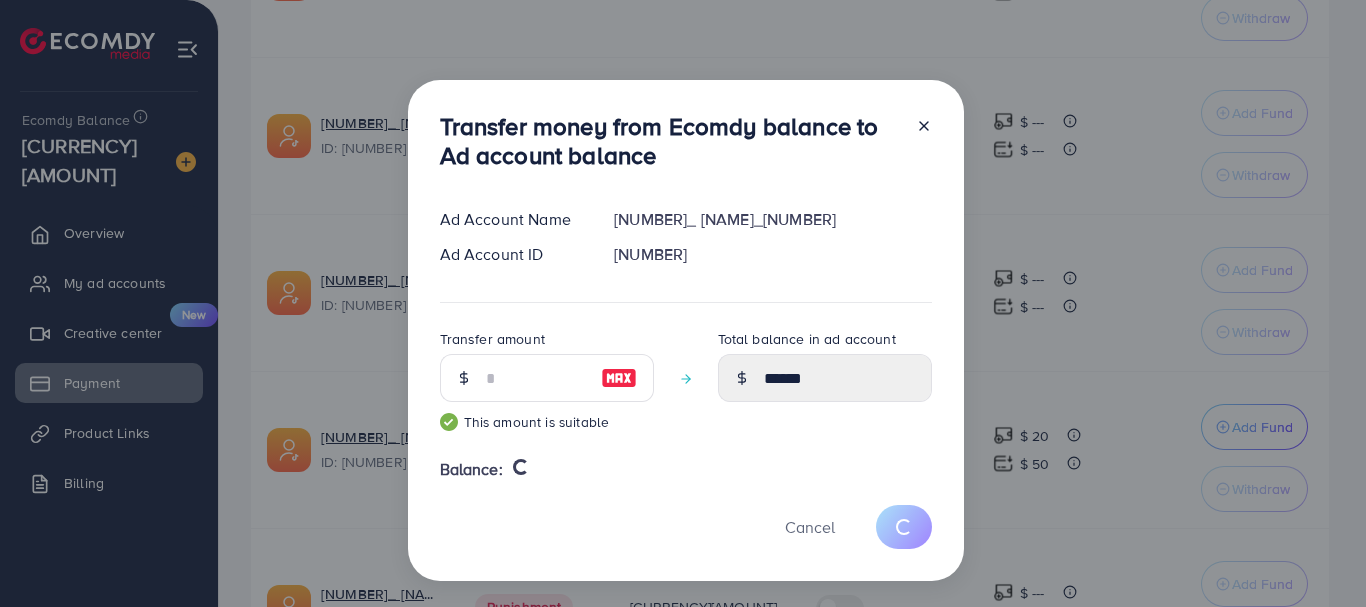 type 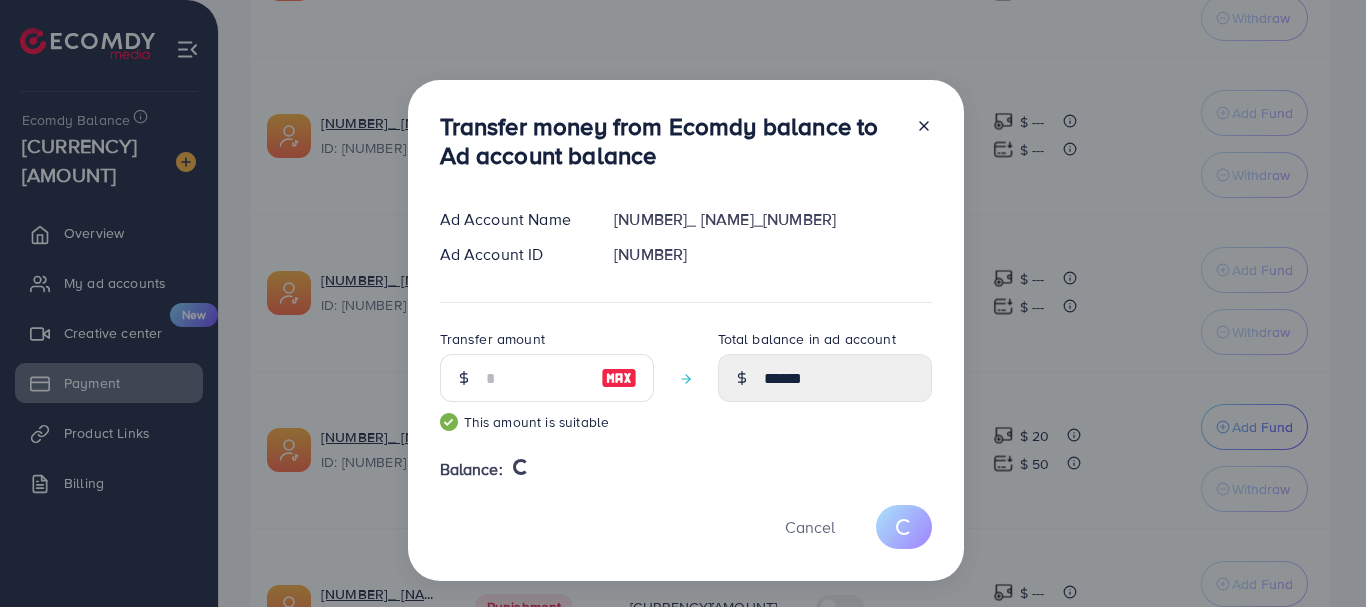 type on "*" 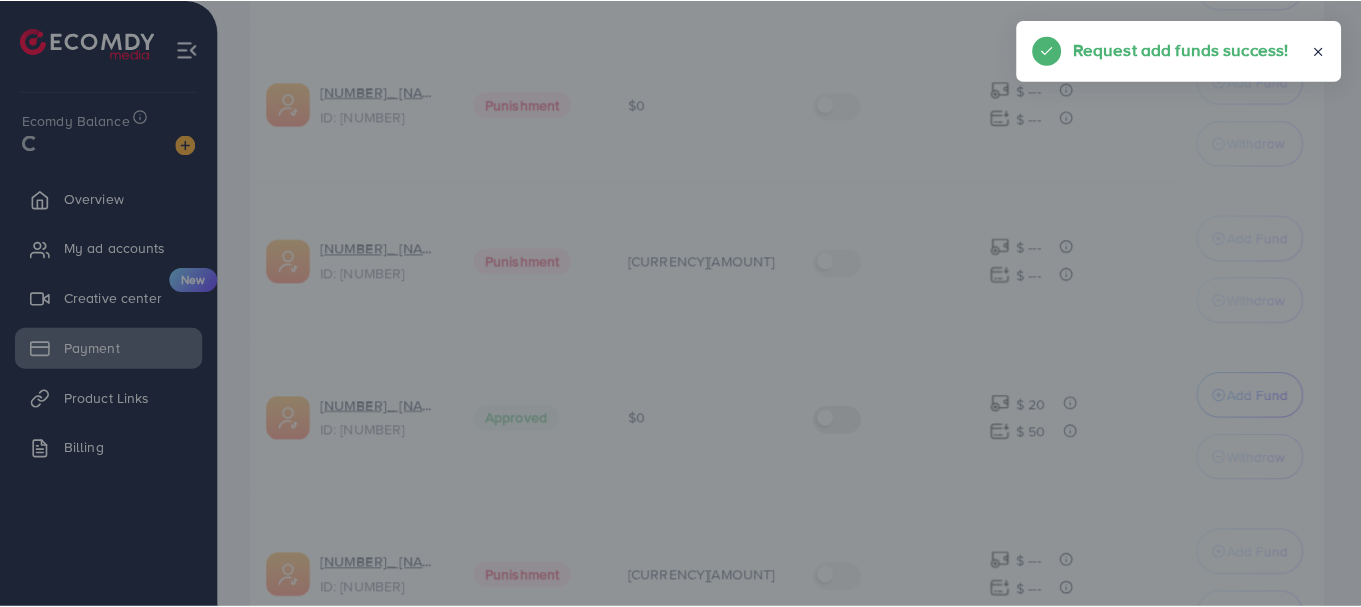 scroll, scrollTop: 1281, scrollLeft: 0, axis: vertical 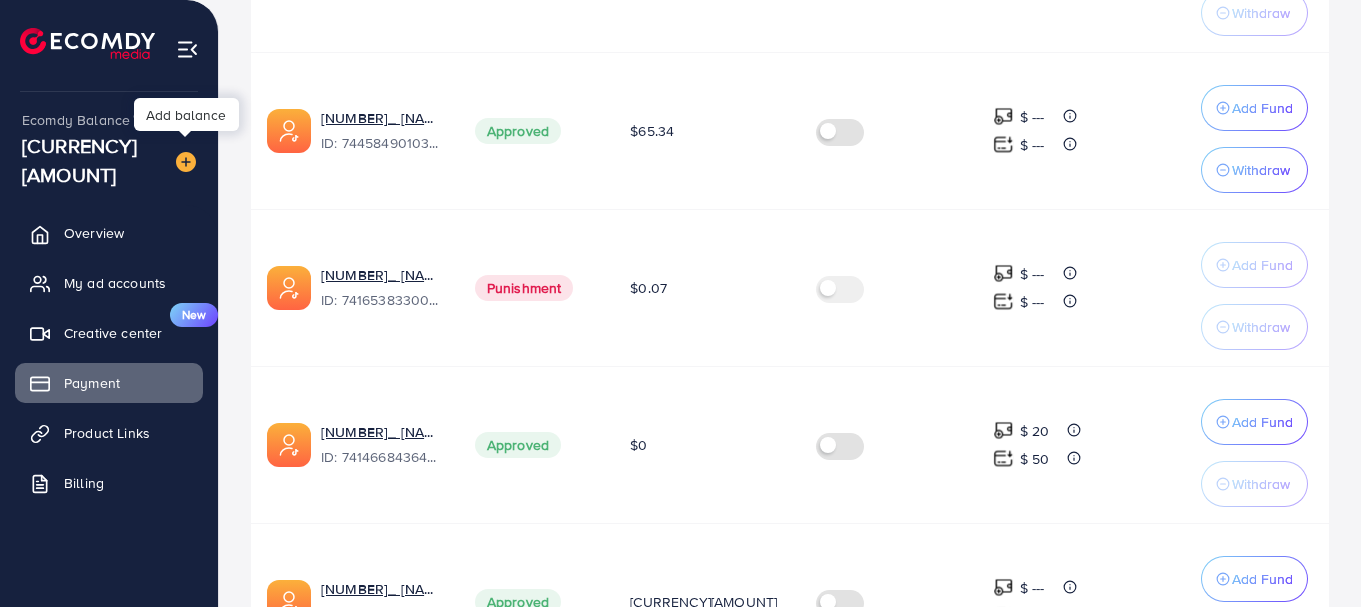 click at bounding box center [186, 162] 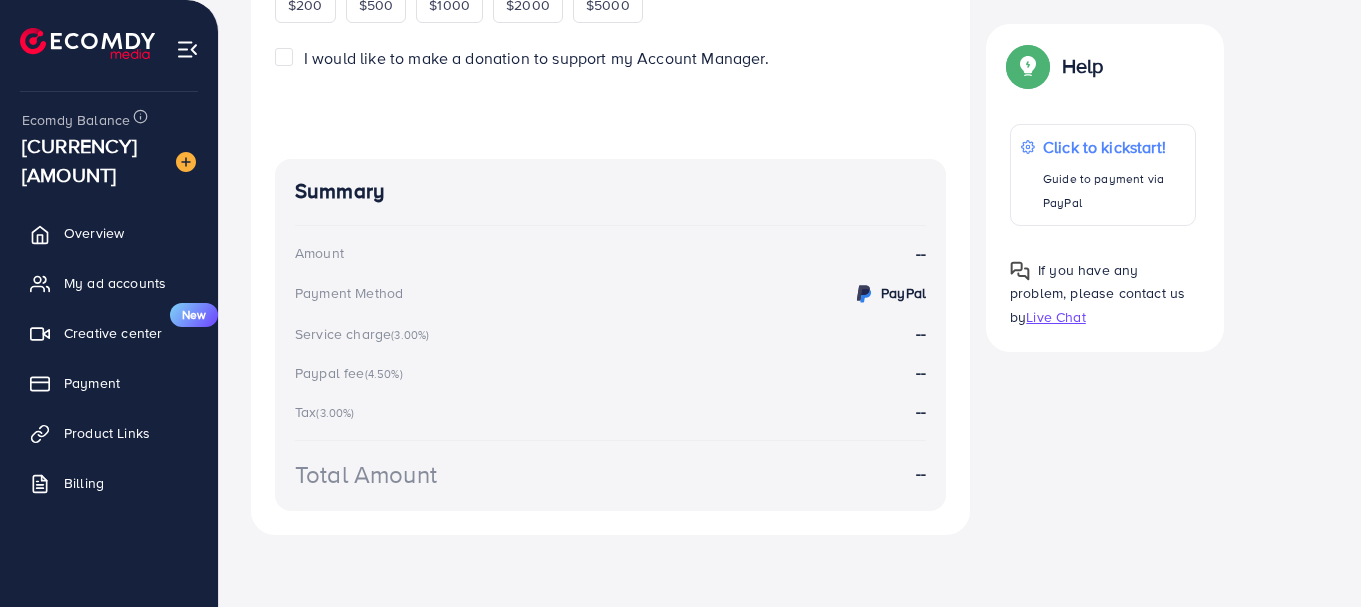 scroll, scrollTop: 0, scrollLeft: 0, axis: both 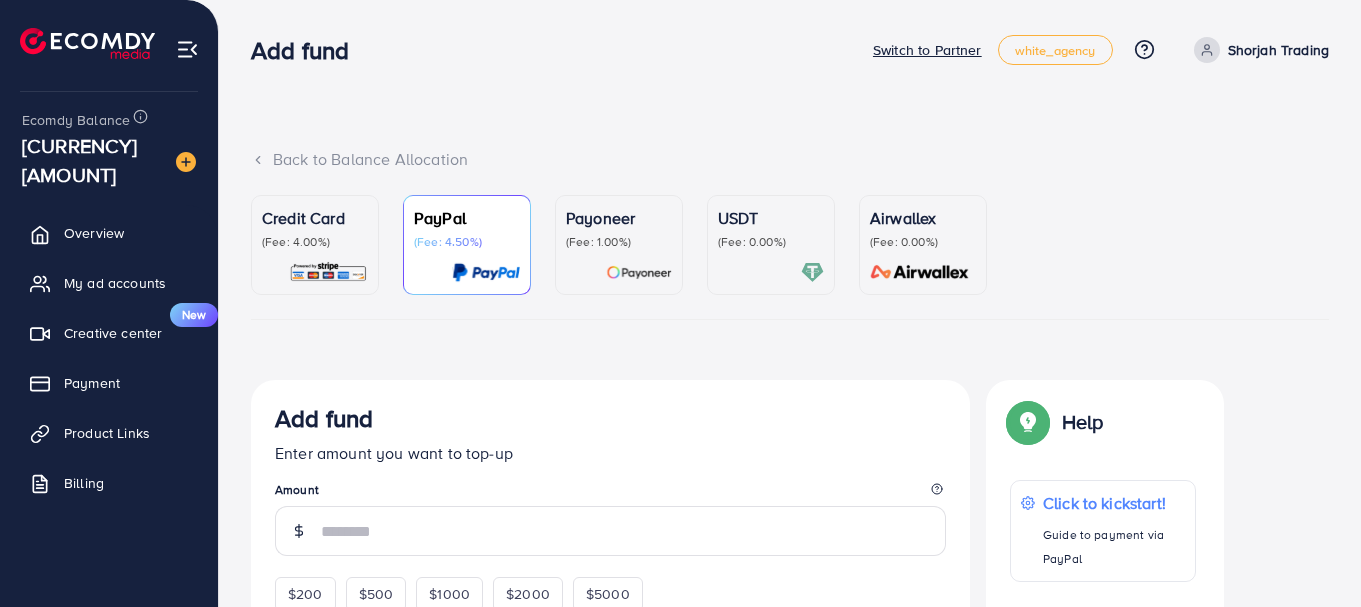 click on "Credit Card" at bounding box center [315, 218] 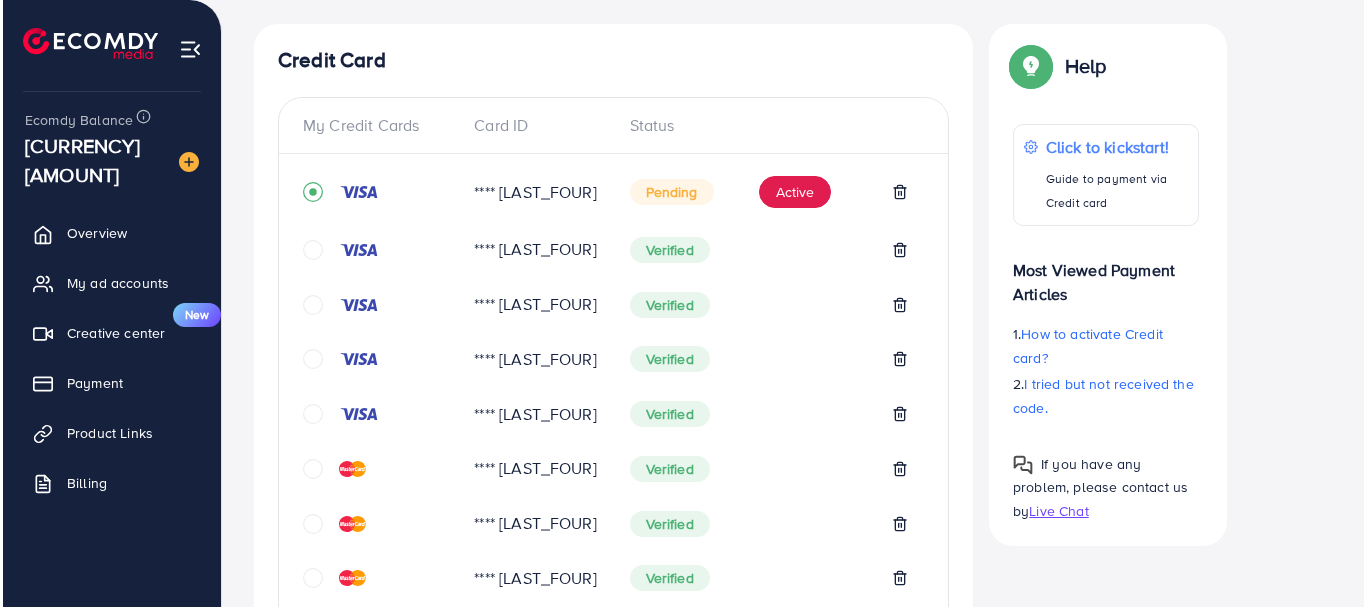 scroll, scrollTop: 357, scrollLeft: 0, axis: vertical 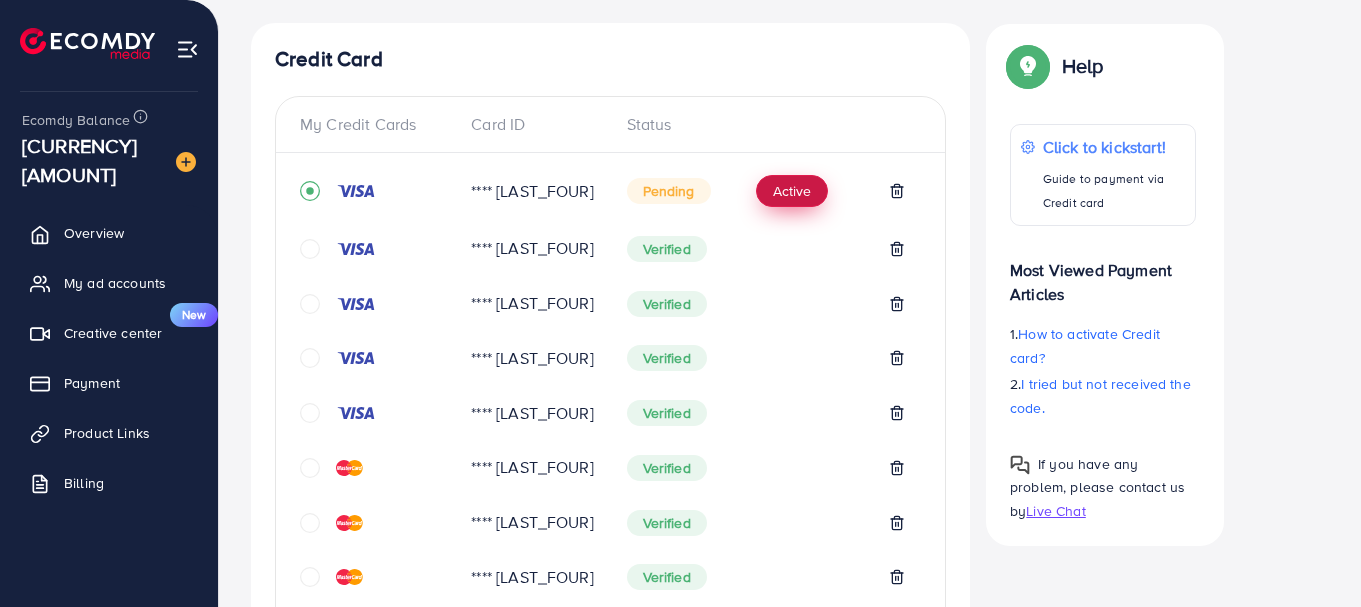 click on "Active" at bounding box center (792, 191) 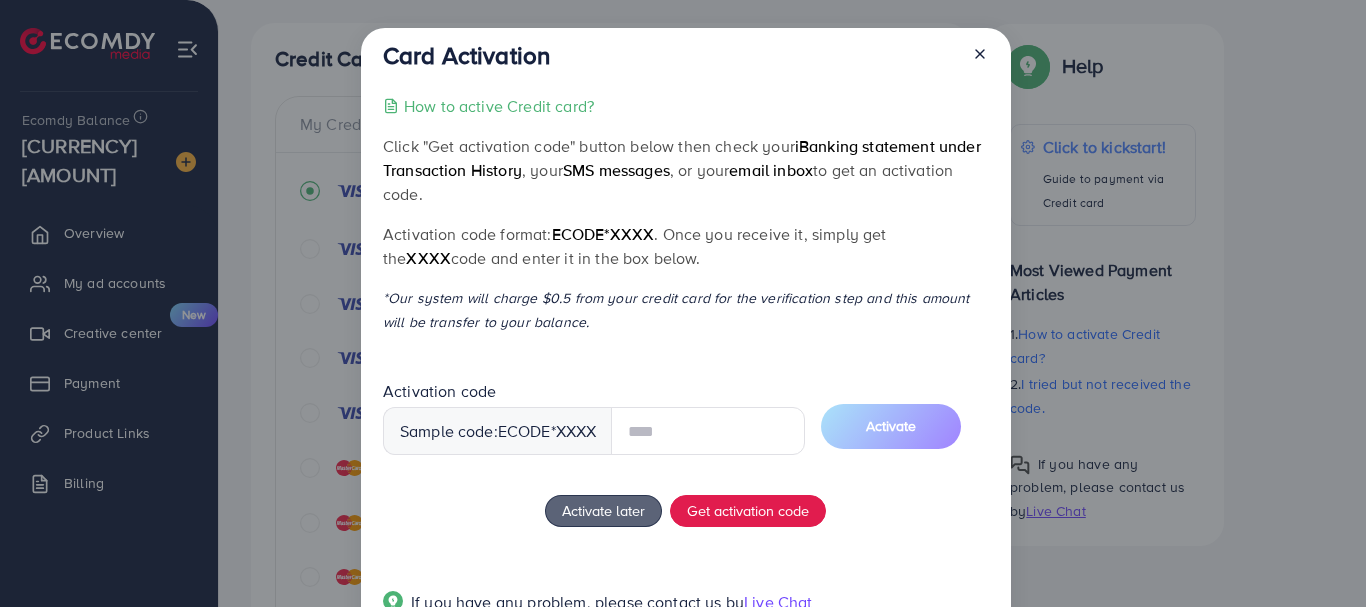 click at bounding box center [708, 431] 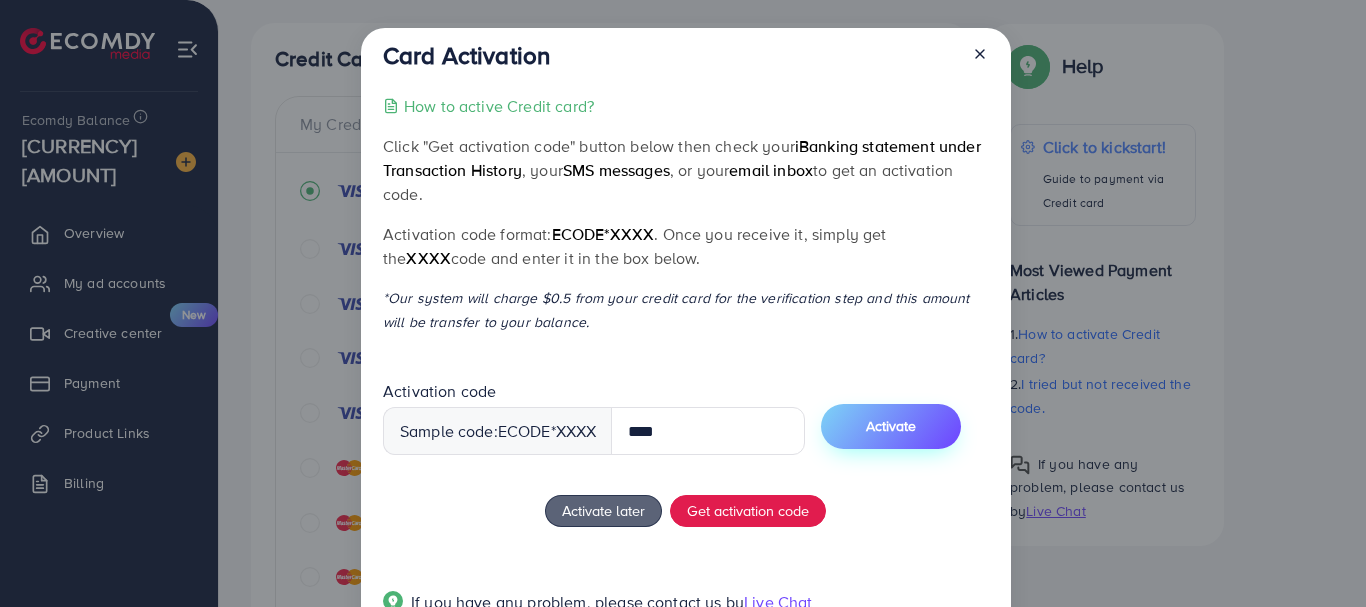 type on "****" 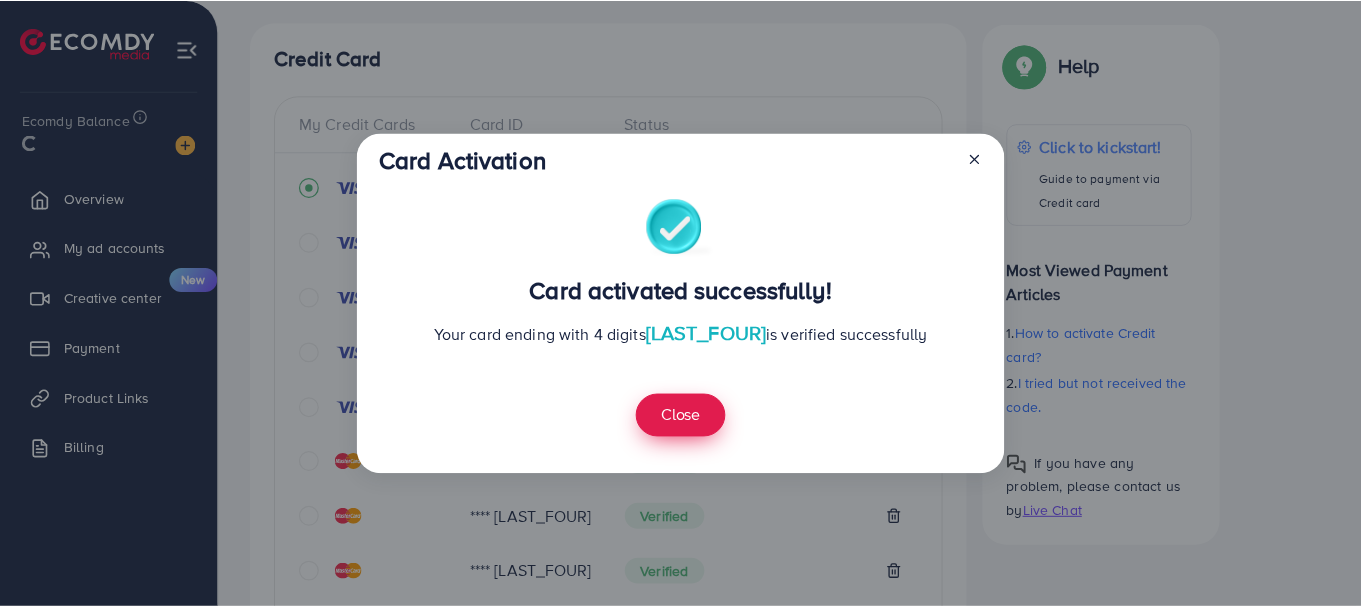 scroll, scrollTop: 1075, scrollLeft: 0, axis: vertical 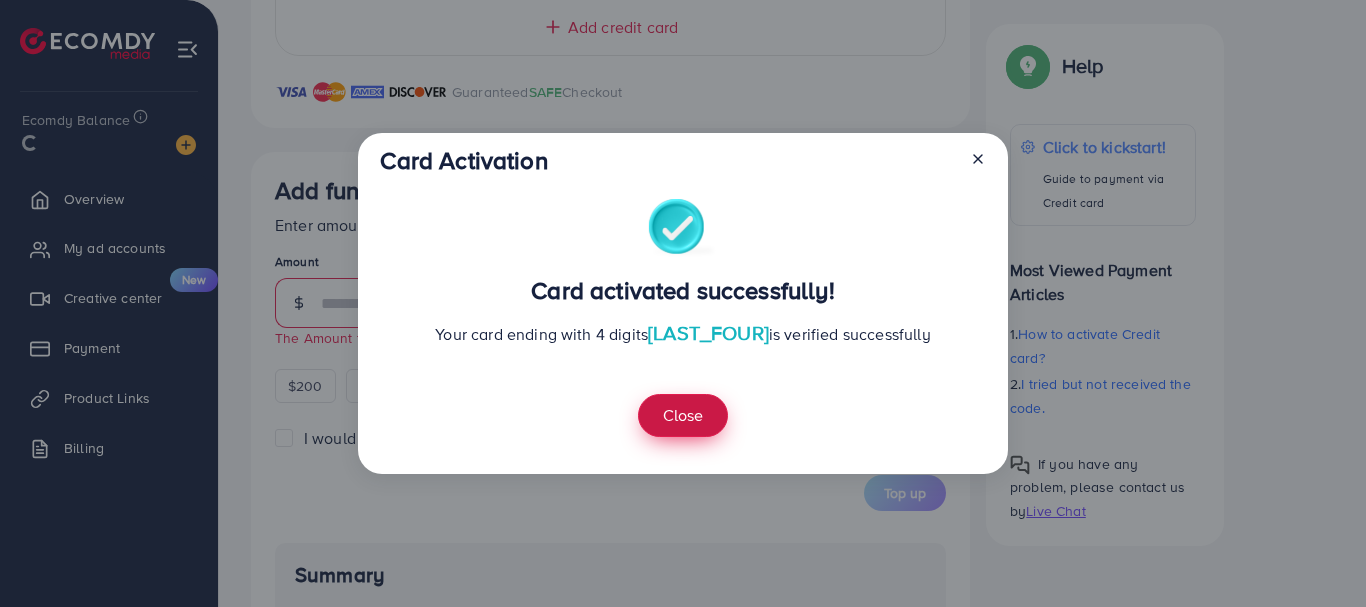 click on "Close" at bounding box center [683, 415] 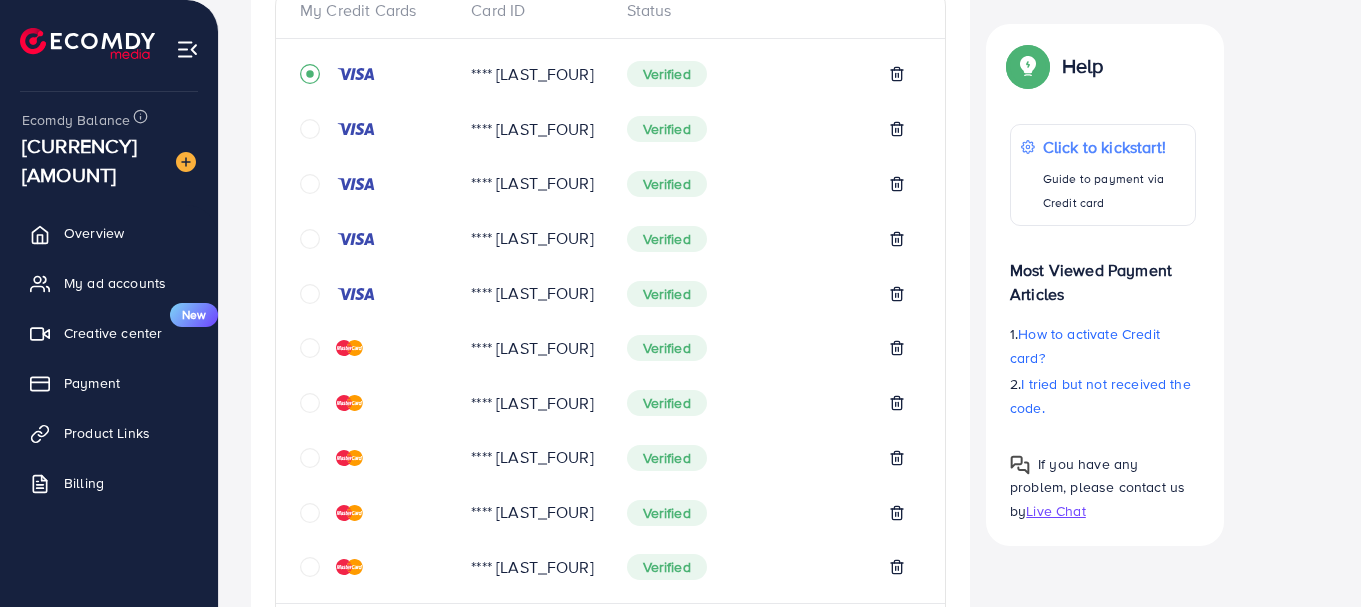 scroll, scrollTop: 469, scrollLeft: 0, axis: vertical 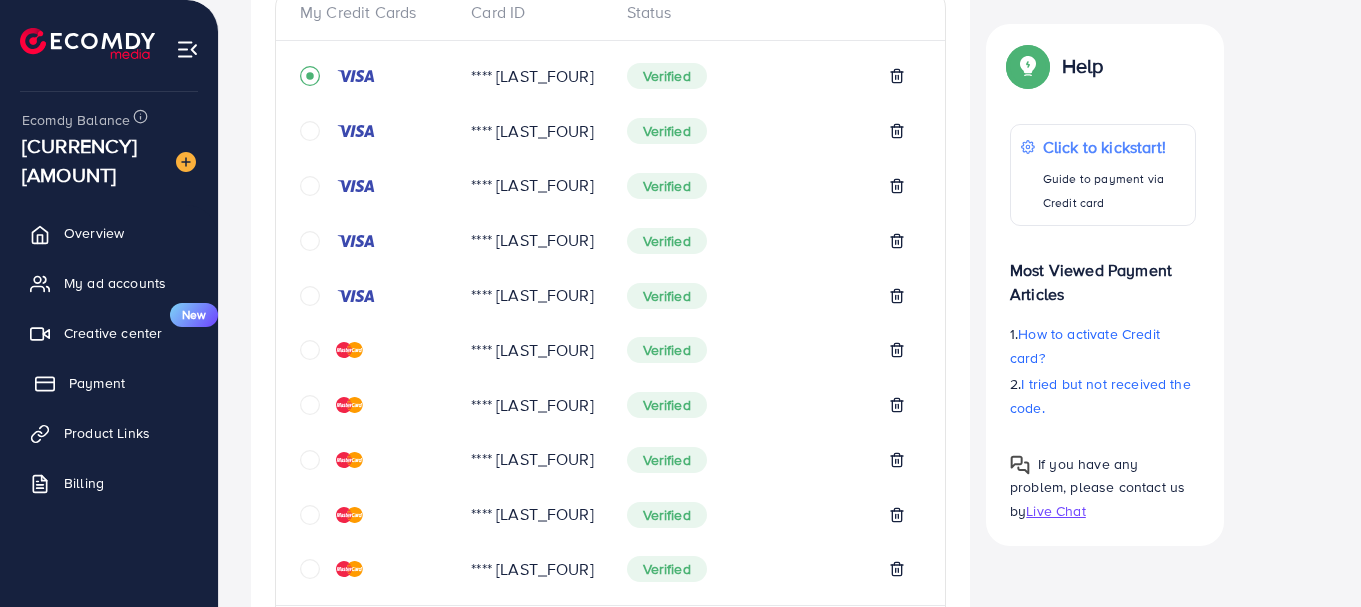 click on "Payment" at bounding box center [97, 383] 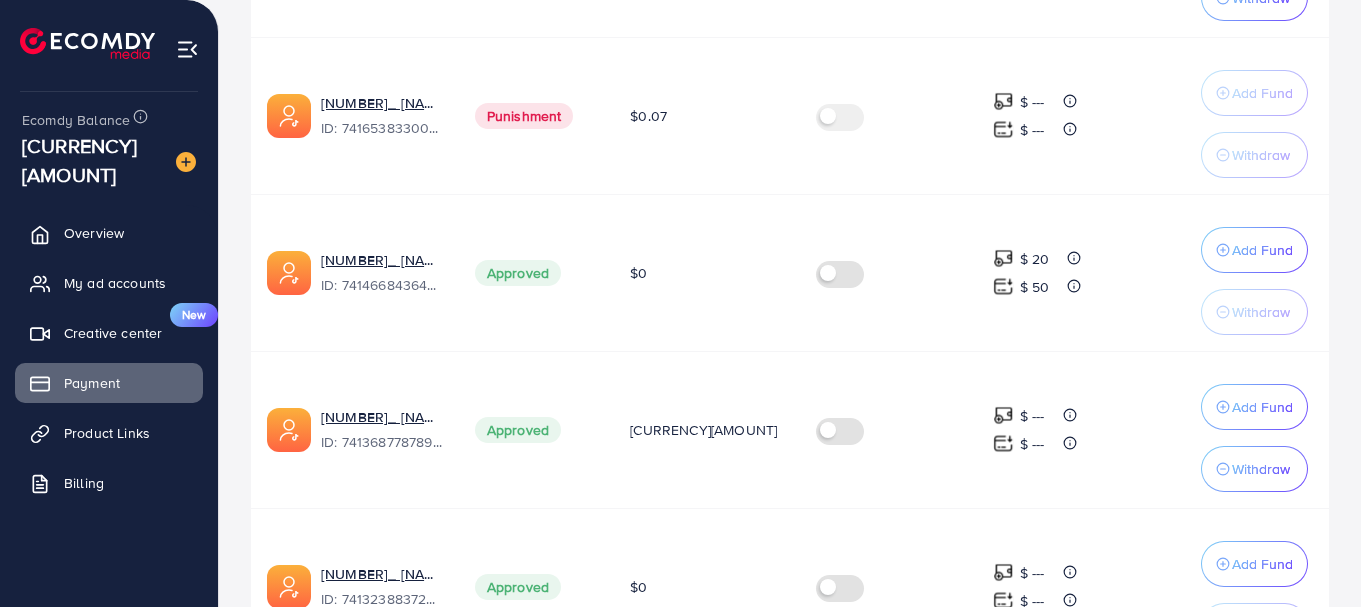 scroll, scrollTop: 1576, scrollLeft: 0, axis: vertical 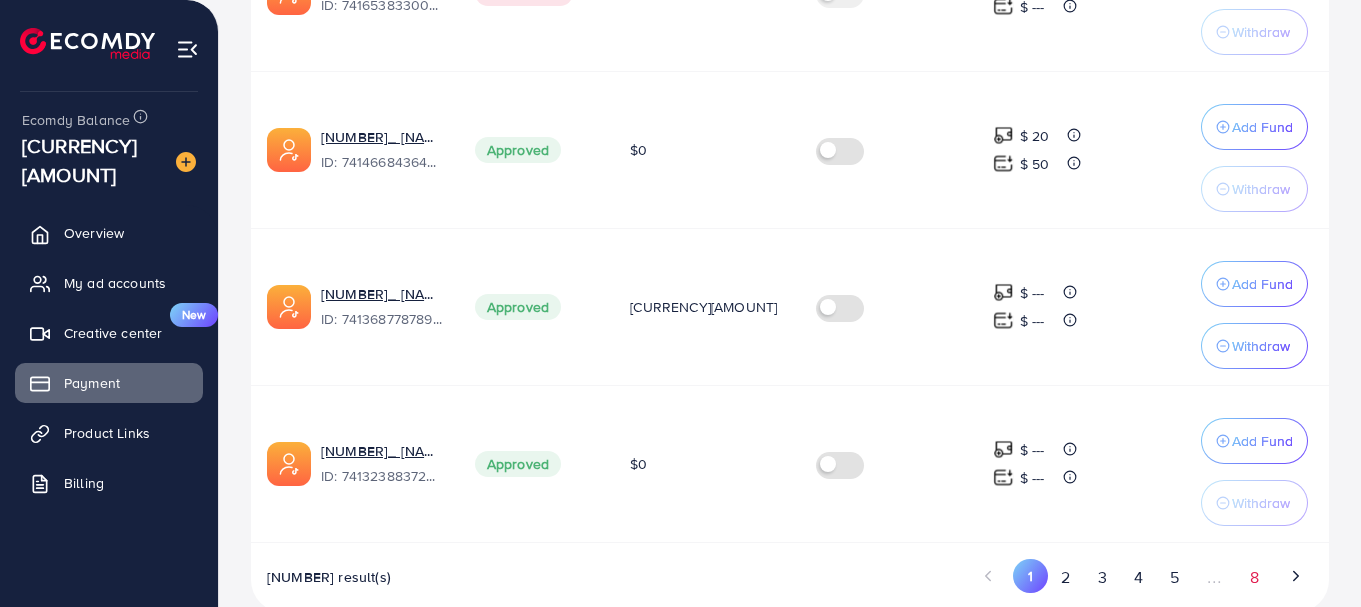click on "8" at bounding box center (1254, 577) 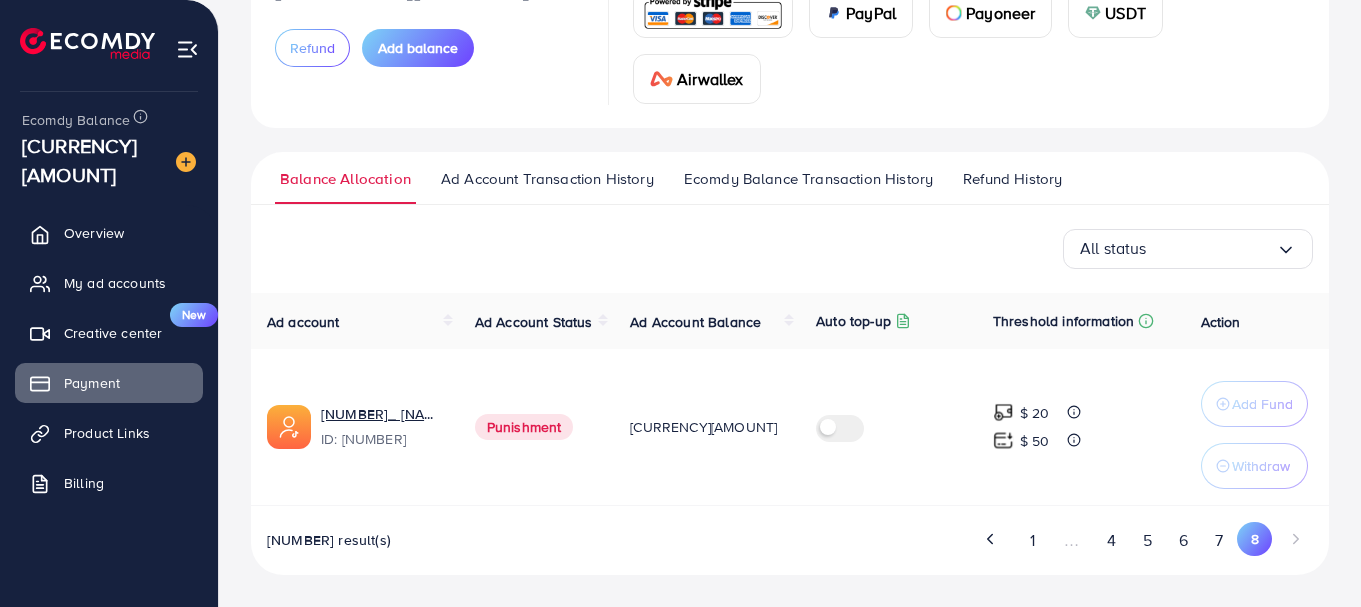 scroll, scrollTop: 163, scrollLeft: 0, axis: vertical 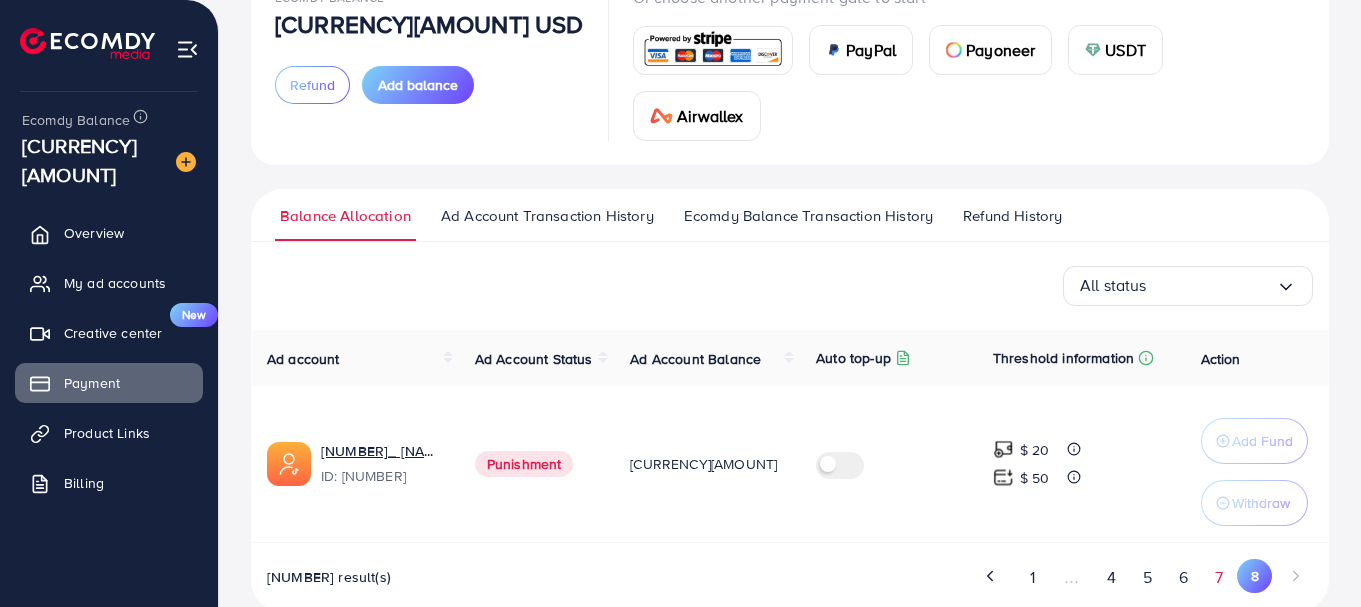 click on "7" at bounding box center [1219, 577] 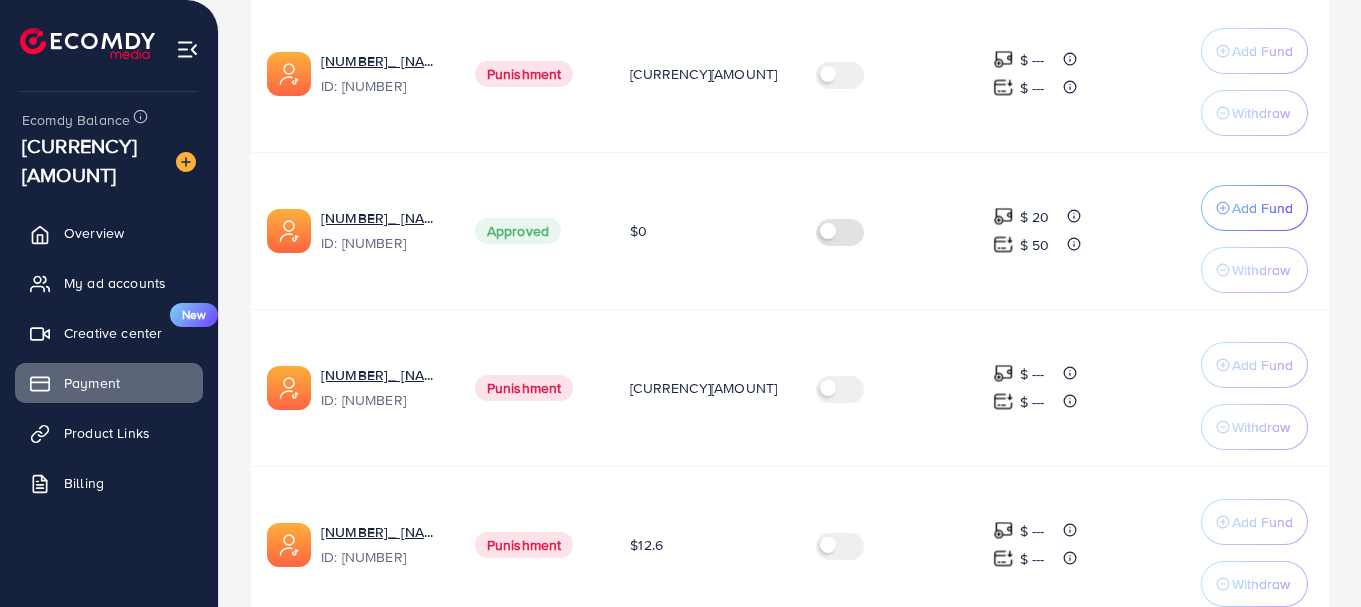 scroll, scrollTop: 704, scrollLeft: 0, axis: vertical 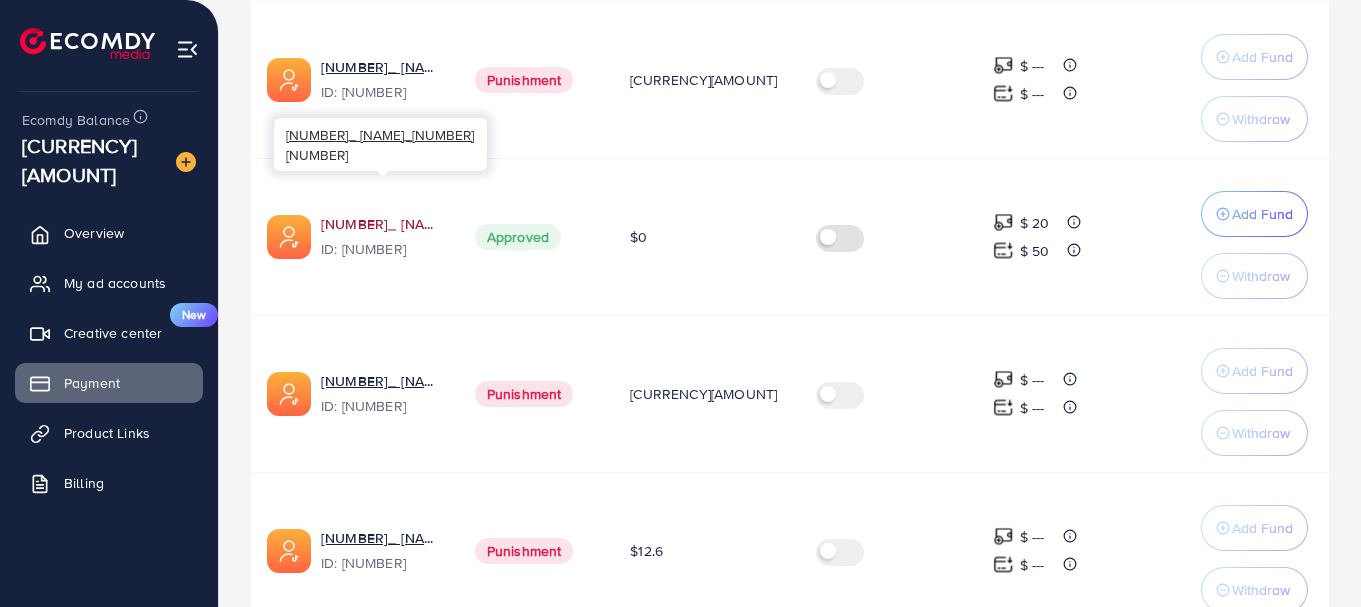 click on "[NUMBER]_ [NAME]_[NUMBER]" at bounding box center (382, 224) 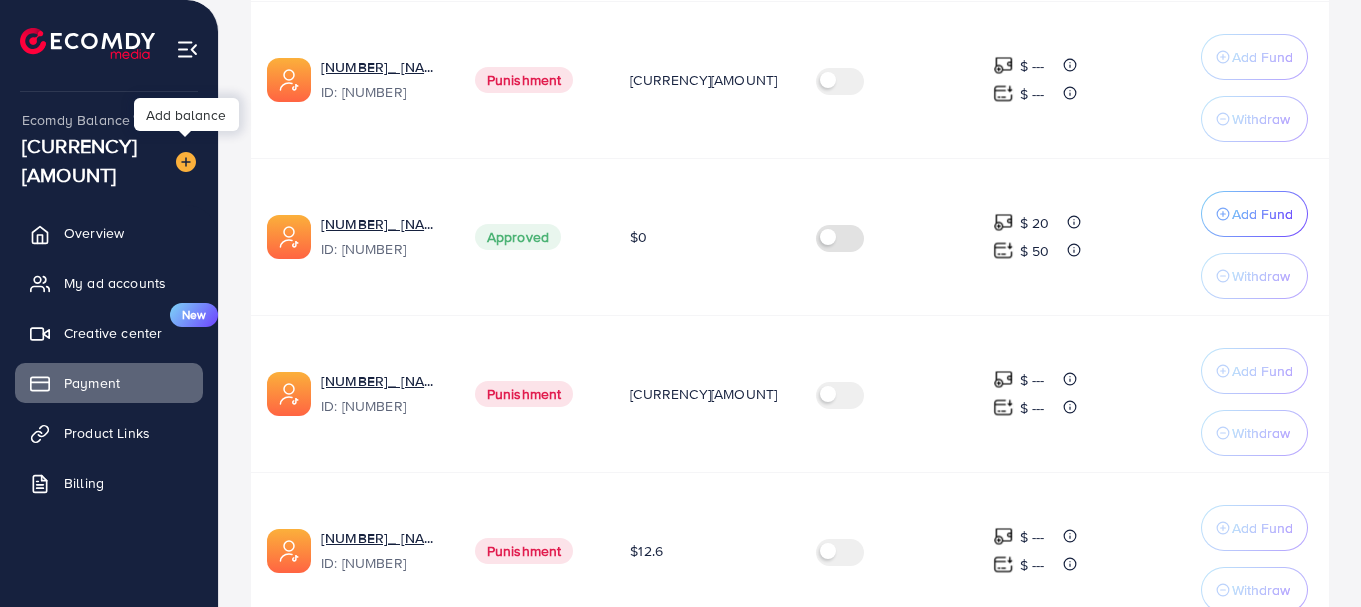 click at bounding box center (186, 162) 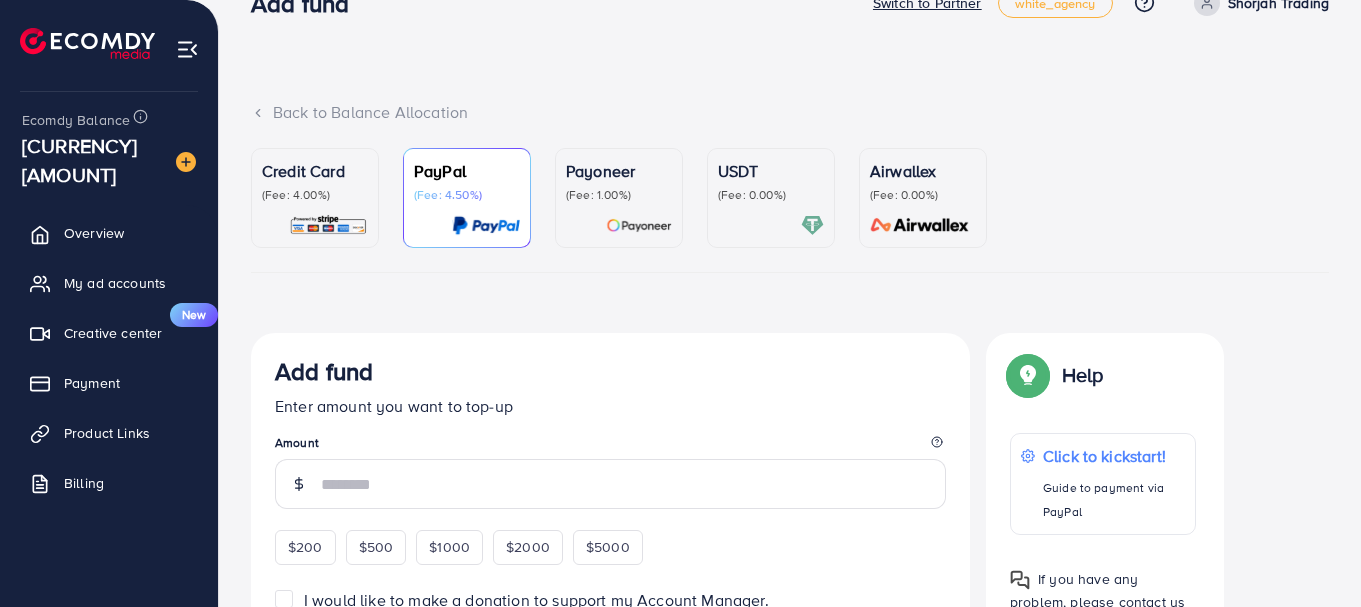 scroll, scrollTop: 49, scrollLeft: 0, axis: vertical 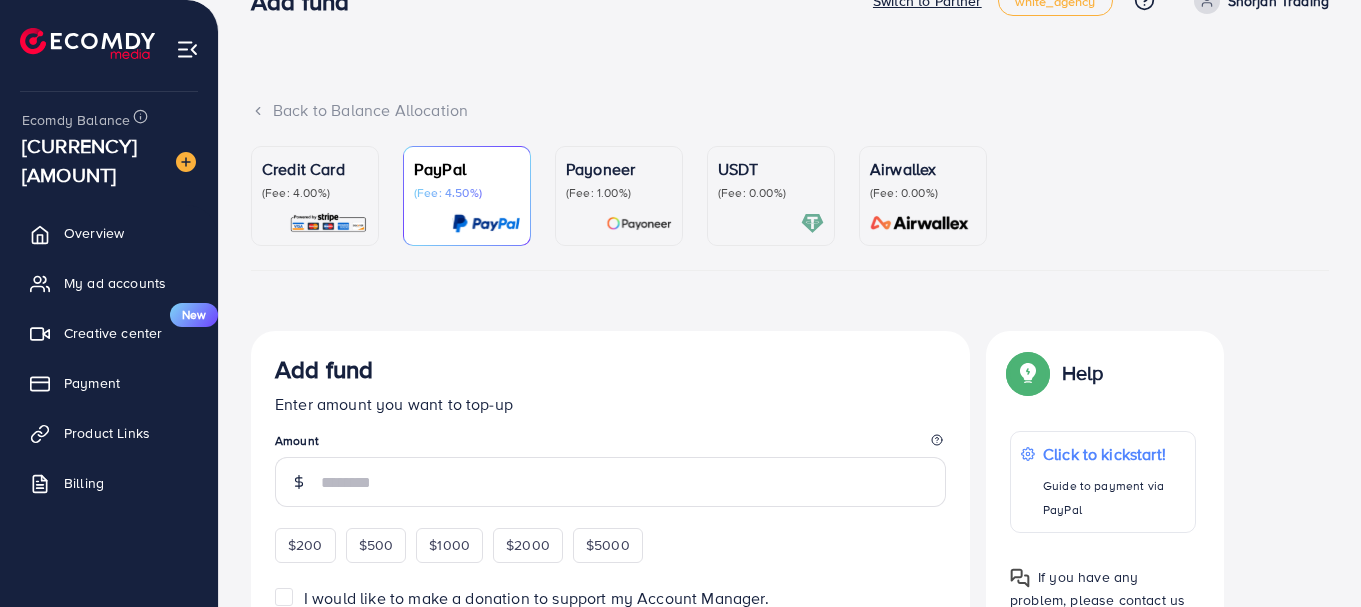 click on "(Fee: 4.00%)" at bounding box center [315, 193] 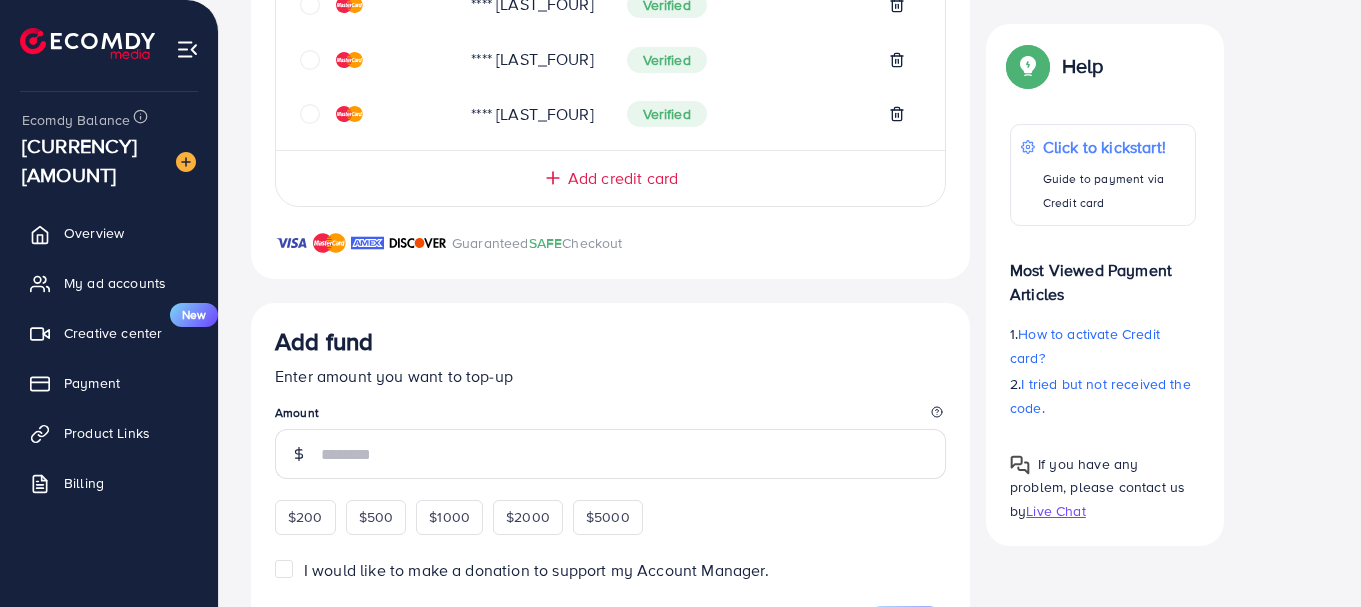 scroll, scrollTop: 938, scrollLeft: 0, axis: vertical 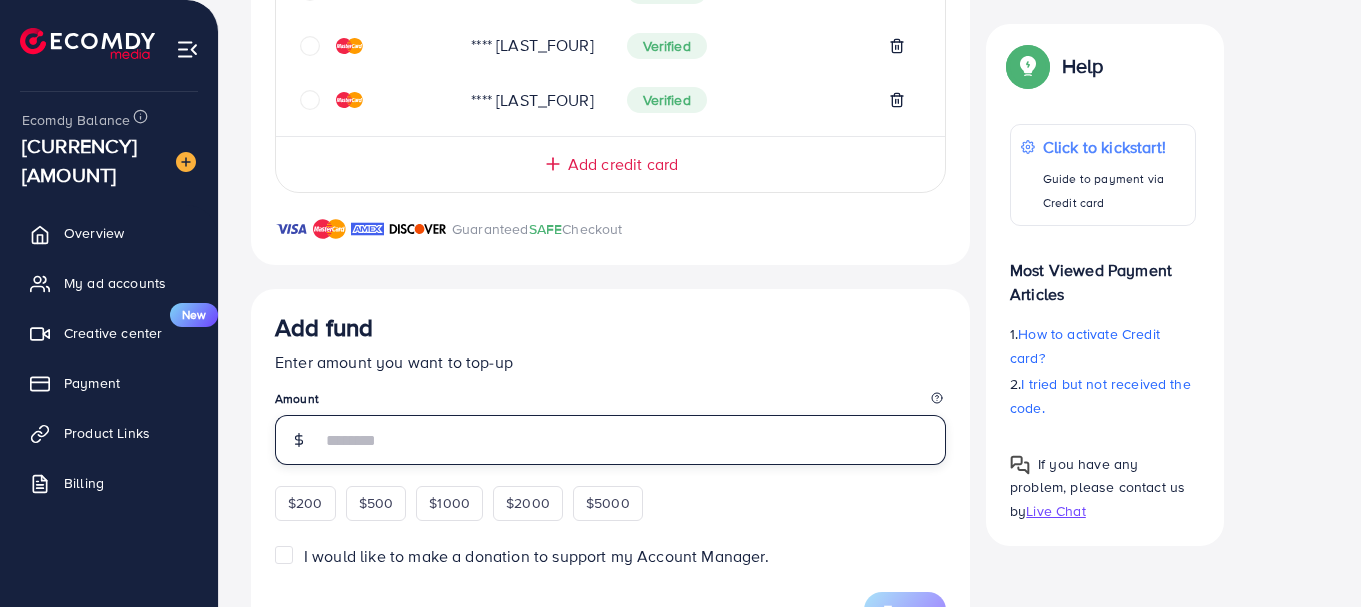 click at bounding box center [633, 440] 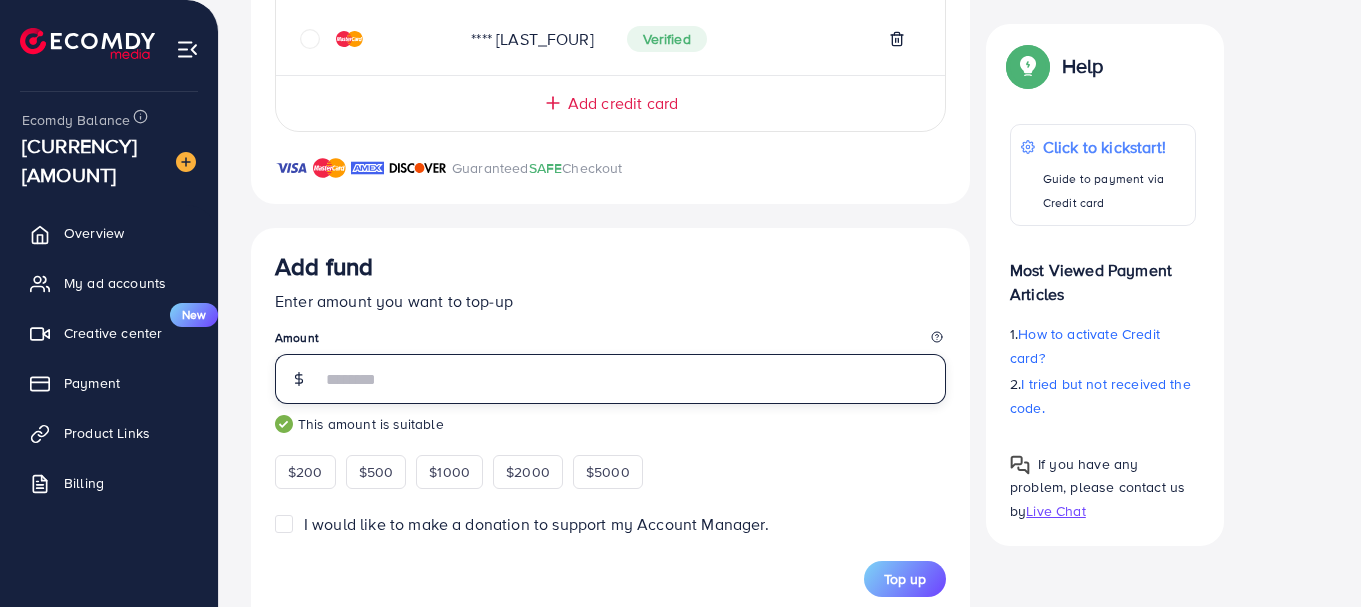 scroll, scrollTop: 1004, scrollLeft: 0, axis: vertical 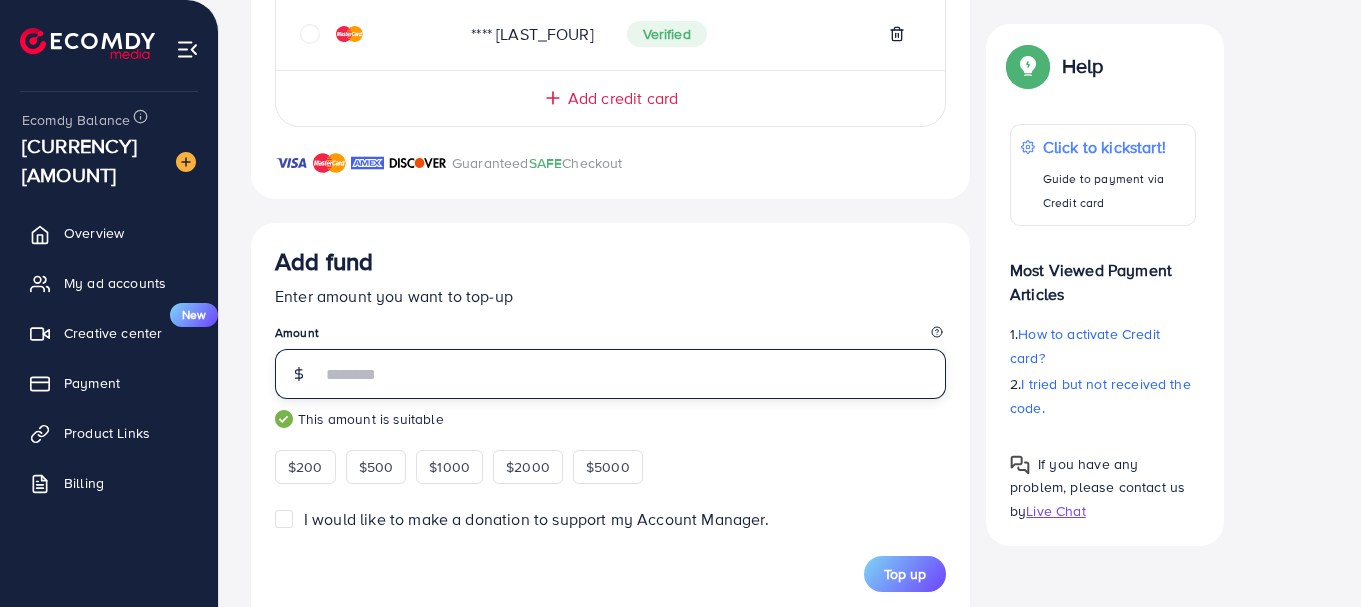click on "***" at bounding box center (633, 374) 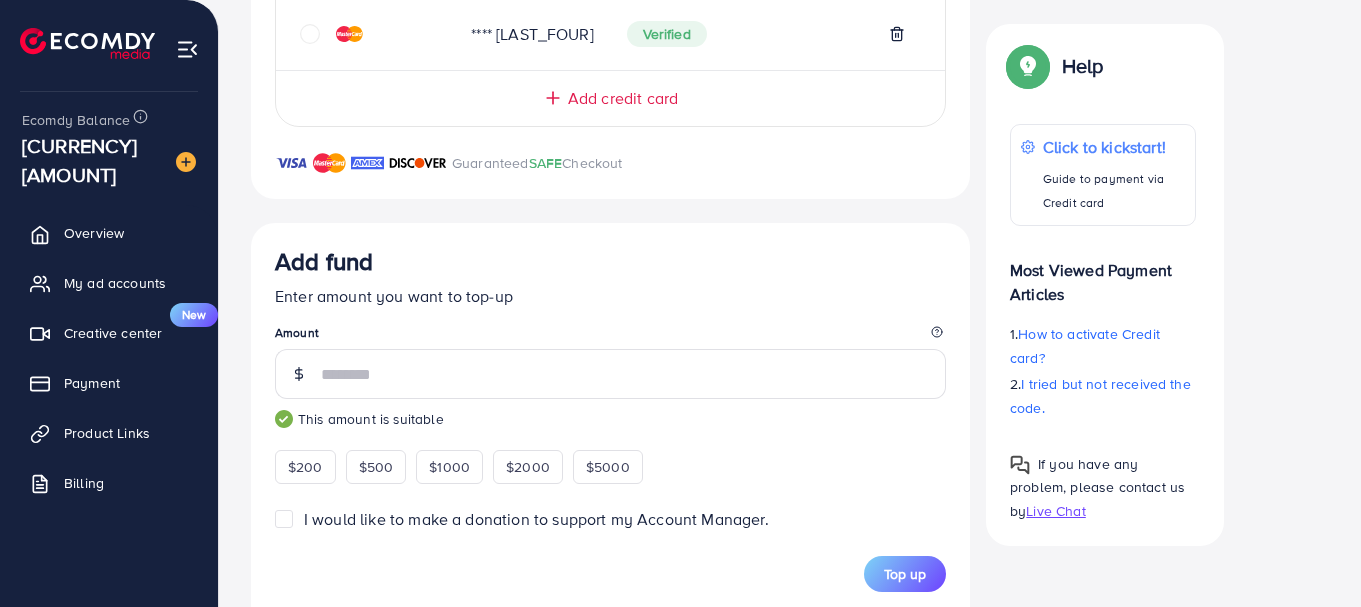 click on "Credit Card  My Credit Cards   Card ID   Status   **** [LAST_FOUR]   Verified   **** [LAST_FOUR]   Verified   **** [LAST_FOUR]   Verified   **** [LAST_FOUR]   Verified   **** [LAST_FOUR]   Verified   **** [LAST_FOUR]   Verified   **** [LAST_FOUR]   Verified   **** [LAST_FOUR]   Verified   **** [LAST_FOUR]   Verified   **** [LAST_FOUR]   Verified  Add credit card  Guaranteed  SAFE  Checkout   Email   Card Number   Expired   CVC   Name on card   Add card   Add fund  Enter amount you want to top-up Amount ***  This amount is suitable  $200 $500 $1000 $2000 $5000 I would like to make a donation to support my Account Manager. 5% 10% 15% 20%  Top up   Summary   Amount   [NUMBER] USD   Payment Method   Visa   Service charge   (3.00%)  [AMOUNT] USD   Credit card fee   (4.00%)  [AMOUNT] USD   Tax   (3.00%)  [AMOUNT] USD   Total Amount   [AMOUNT] USD   If you have any problem, please contact us by   Live Chat" at bounding box center (610, 211) 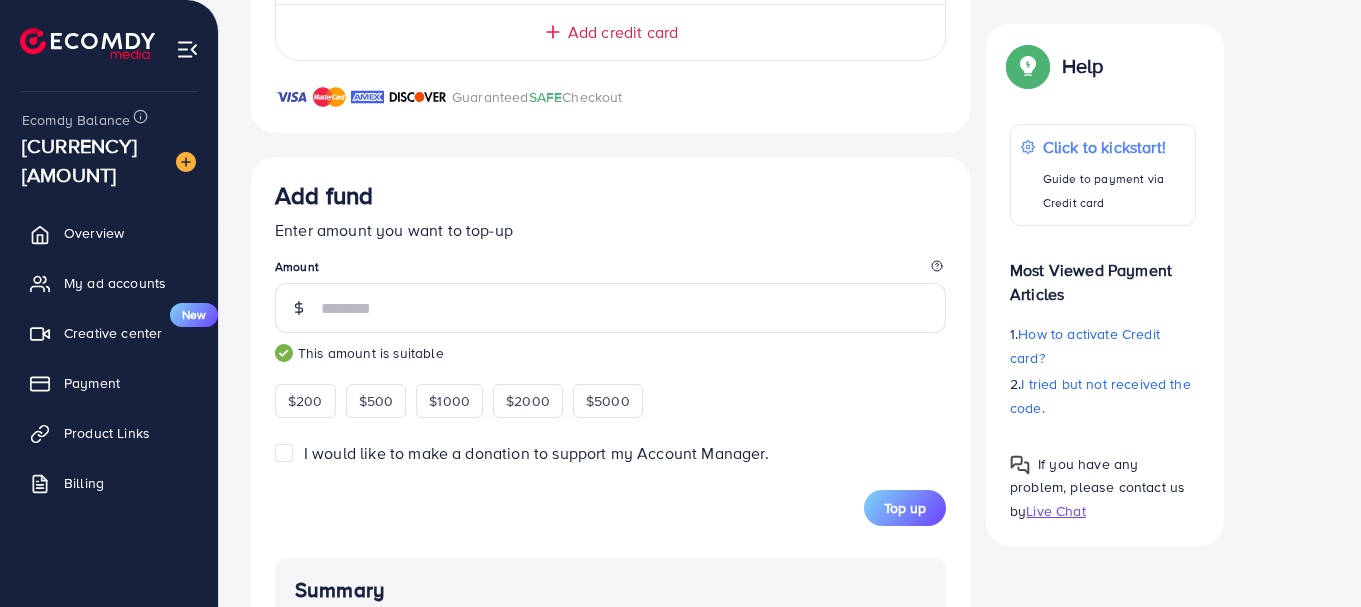 scroll, scrollTop: 1069, scrollLeft: 0, axis: vertical 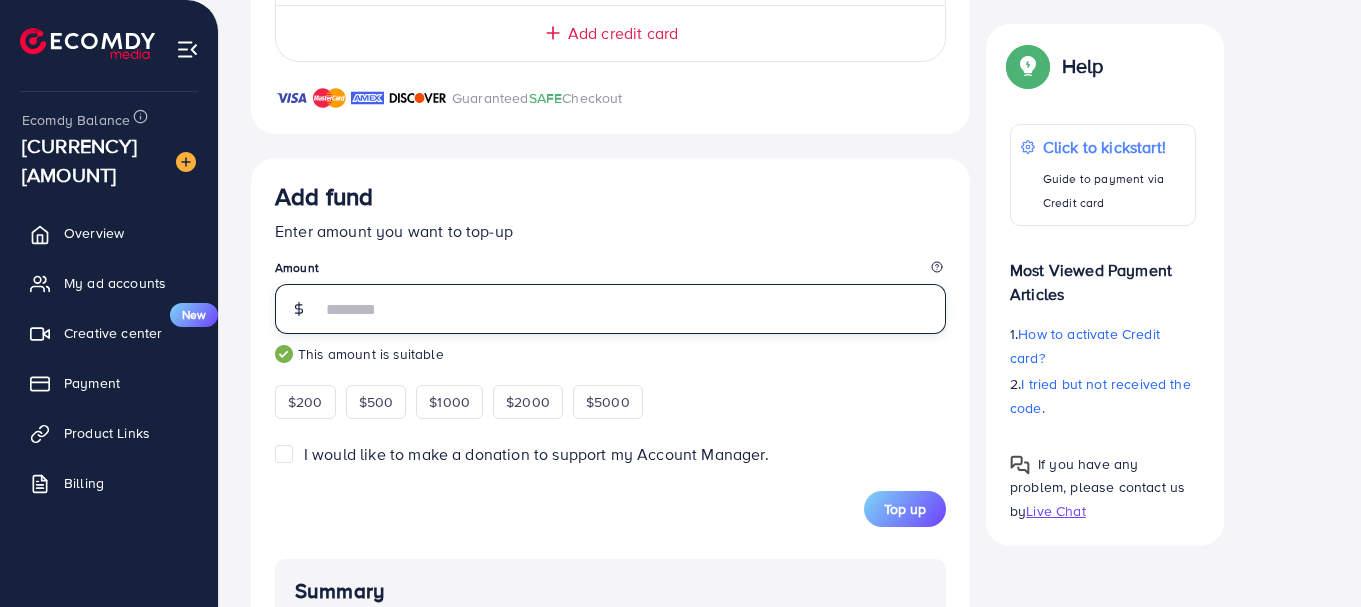 click on "***" at bounding box center [633, 309] 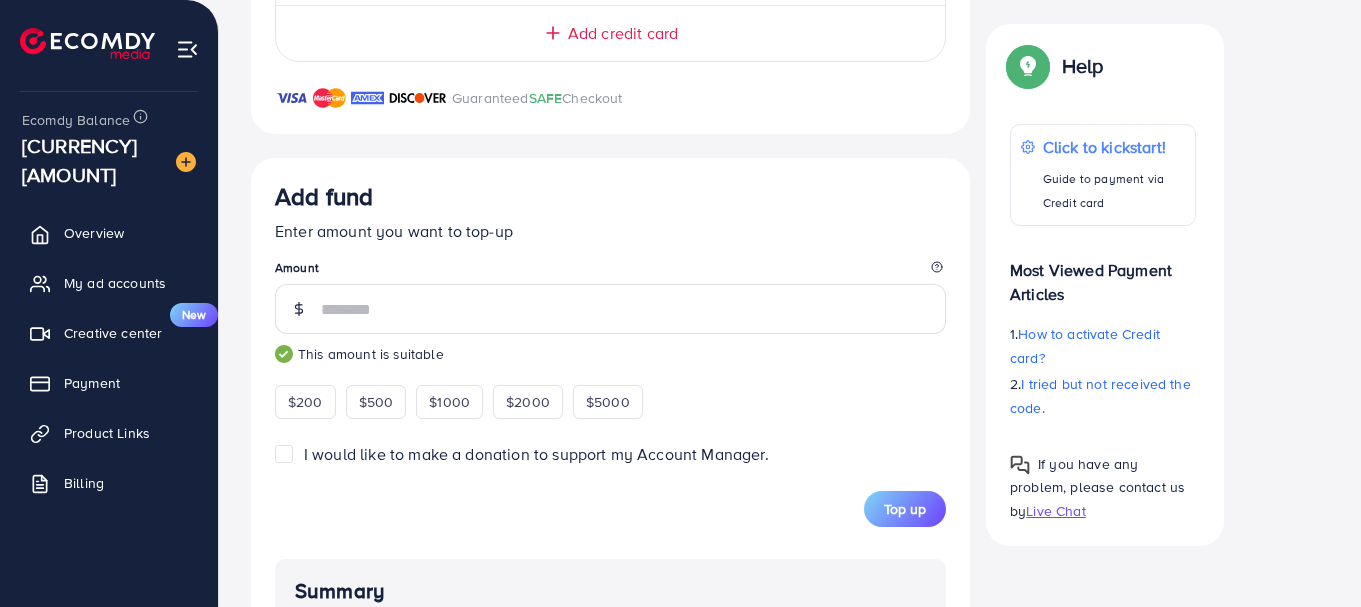 click on "Enter amount you want to top-up" at bounding box center [610, 231] 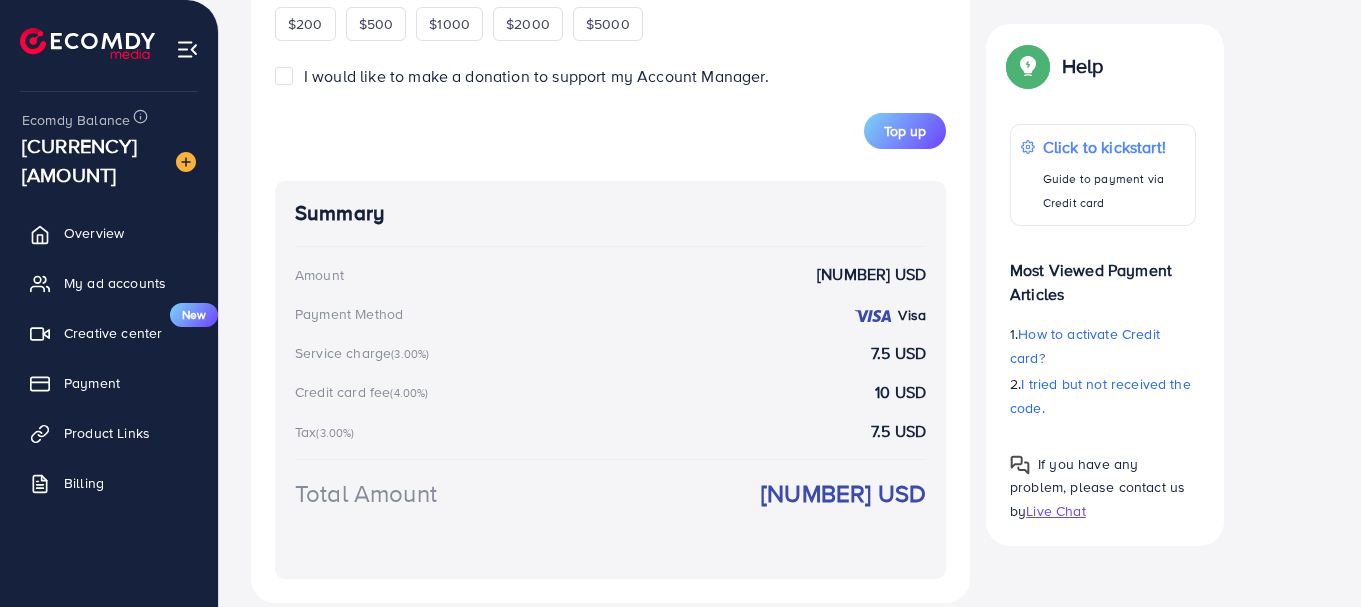 scroll, scrollTop: 1475, scrollLeft: 0, axis: vertical 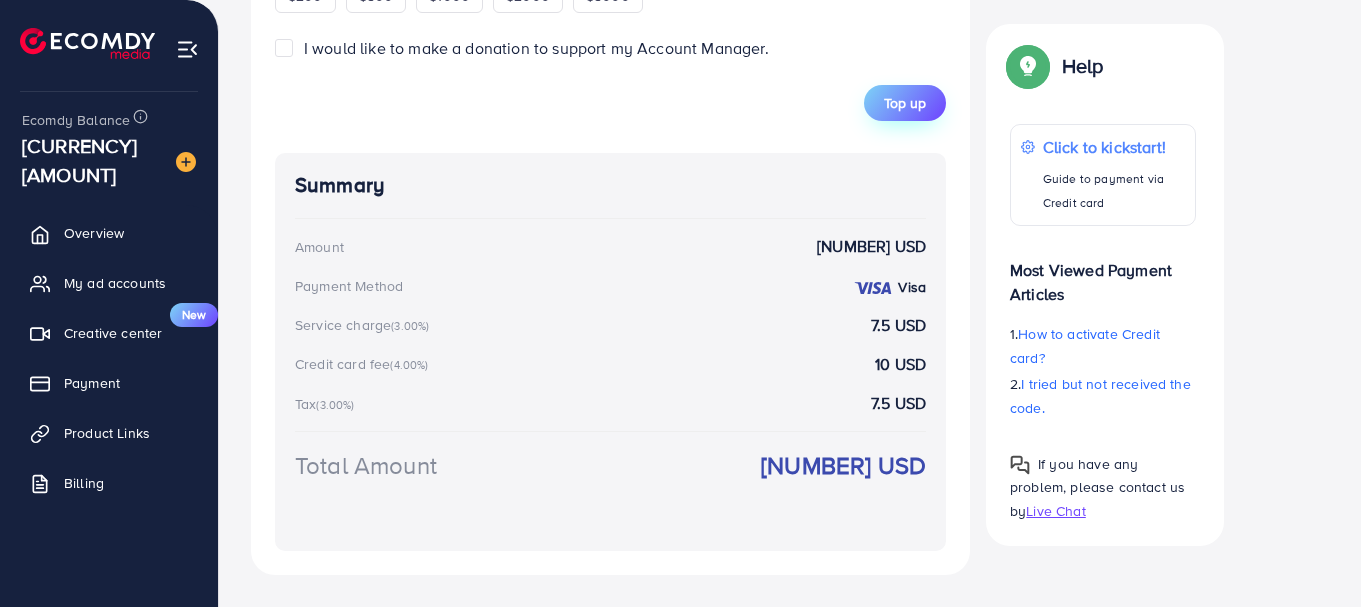 click on "Top up" at bounding box center (905, 103) 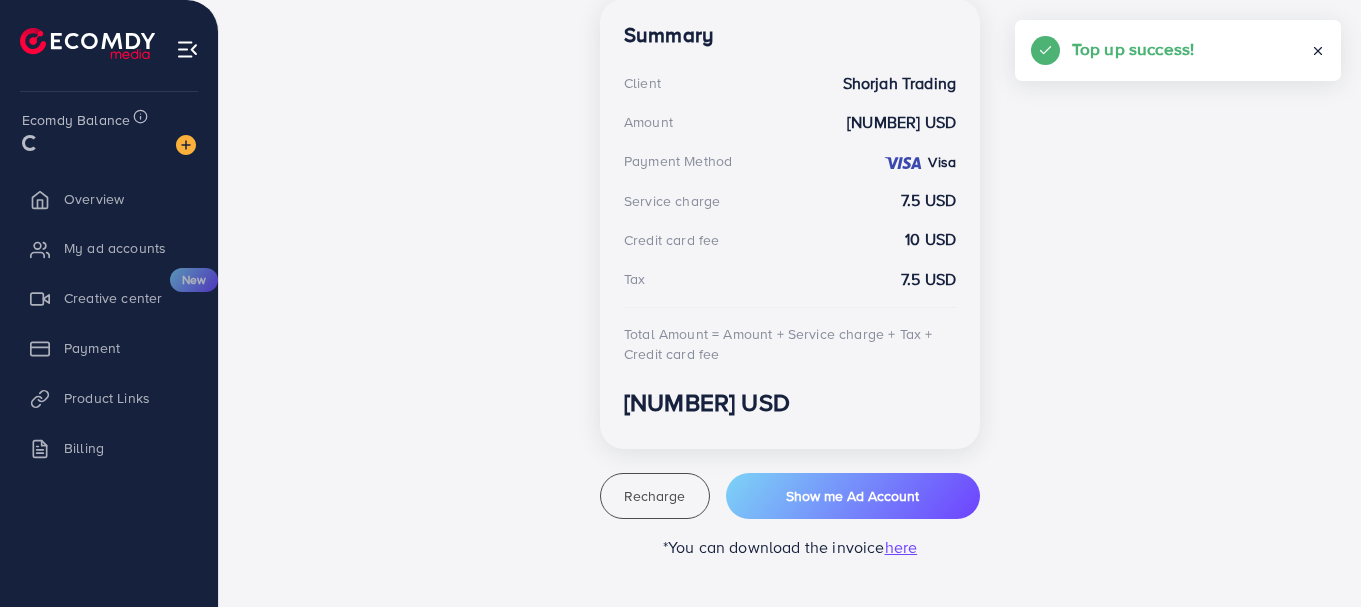 scroll, scrollTop: 583, scrollLeft: 0, axis: vertical 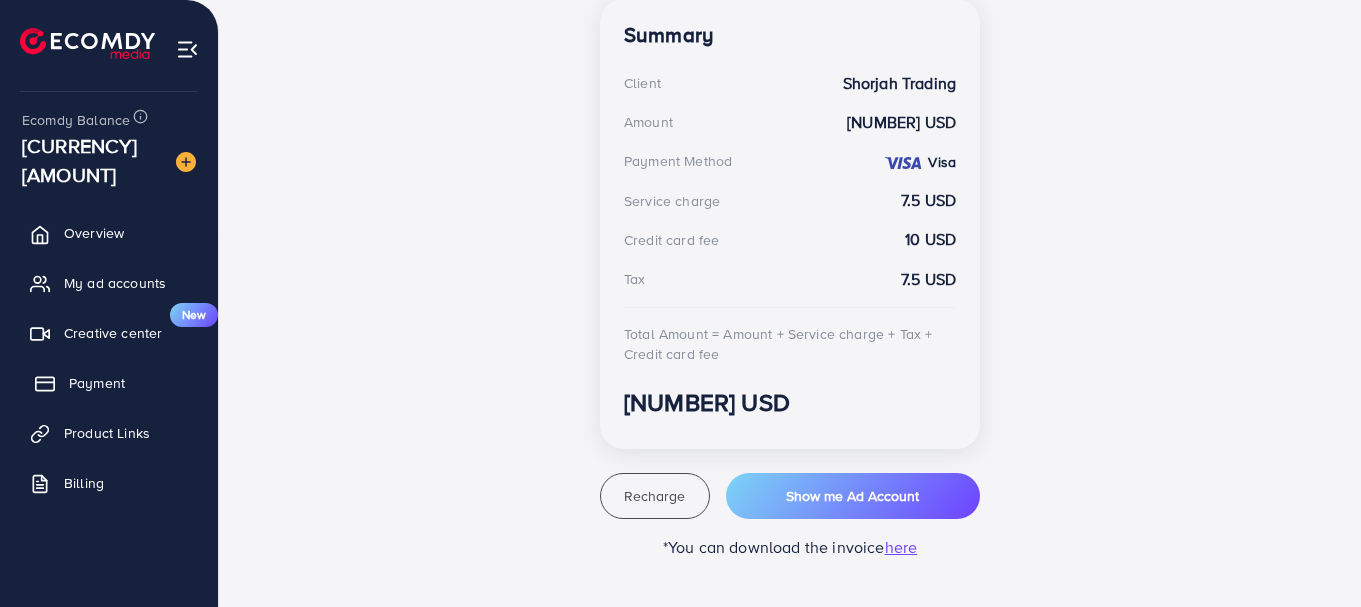 click on "Payment" at bounding box center (97, 383) 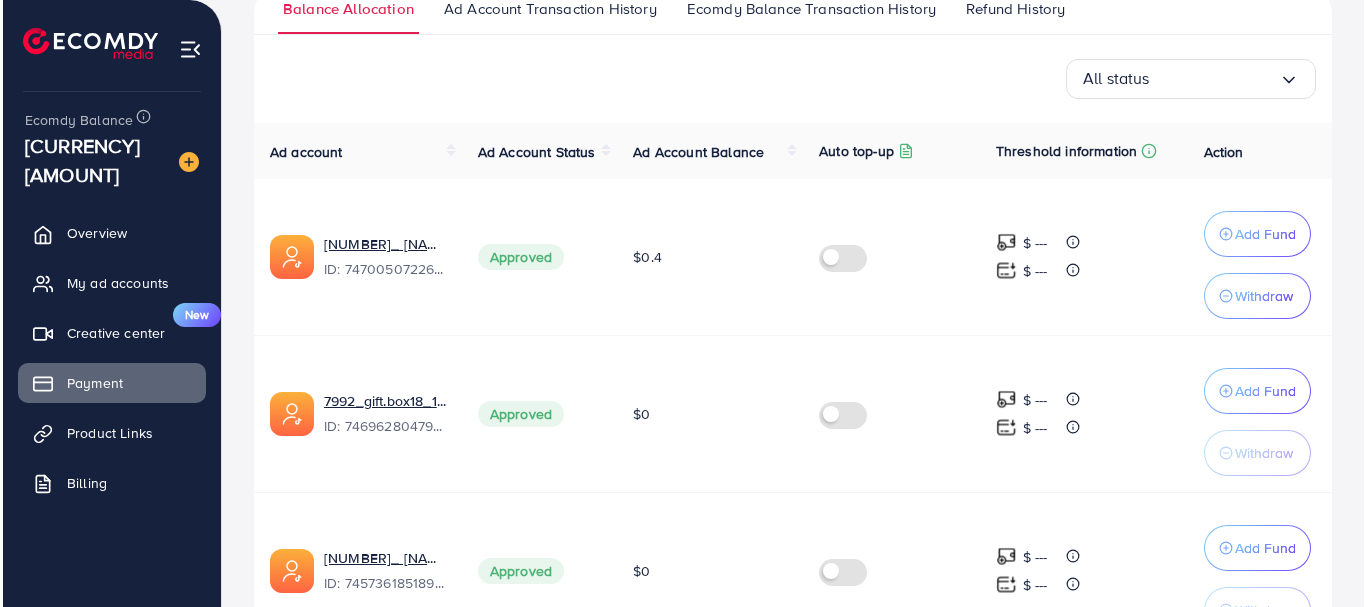 scroll, scrollTop: 371, scrollLeft: 0, axis: vertical 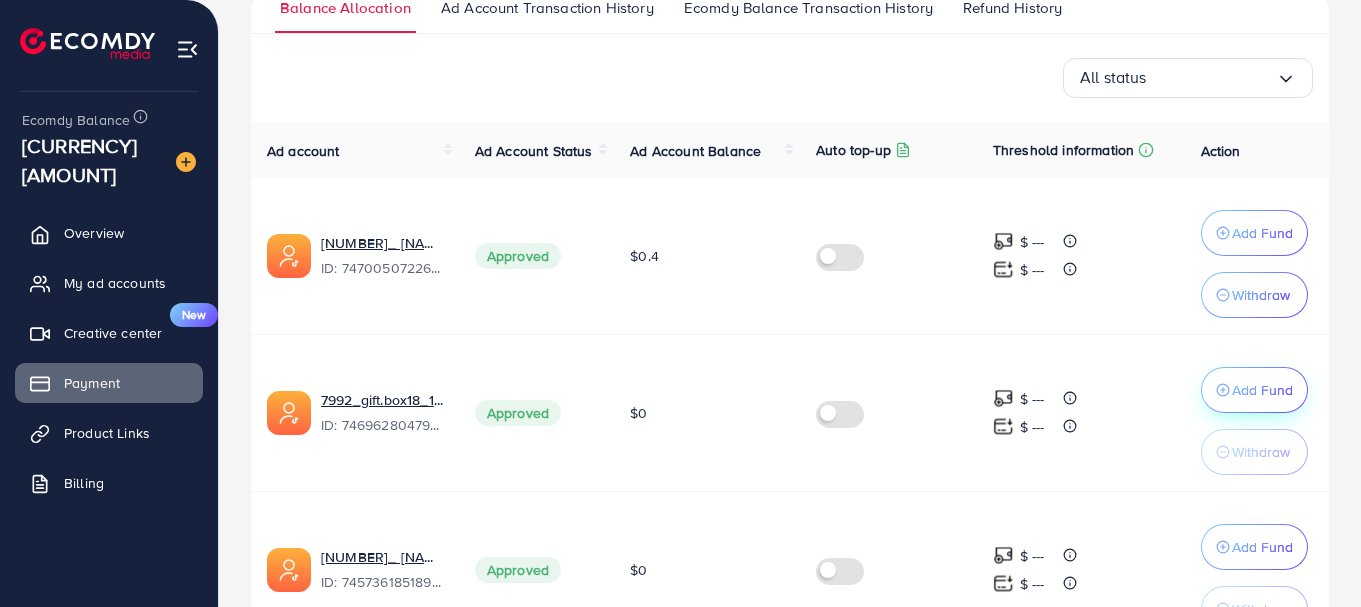 click on "Add Fund" at bounding box center [1262, 233] 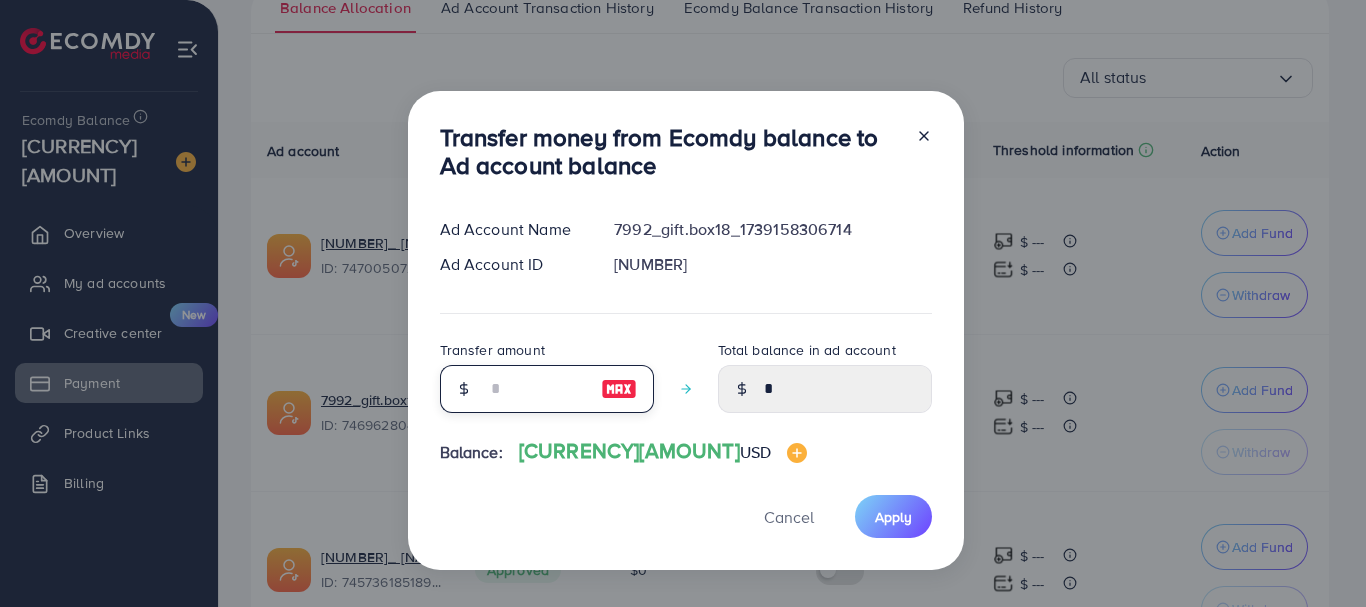 click at bounding box center (536, 389) 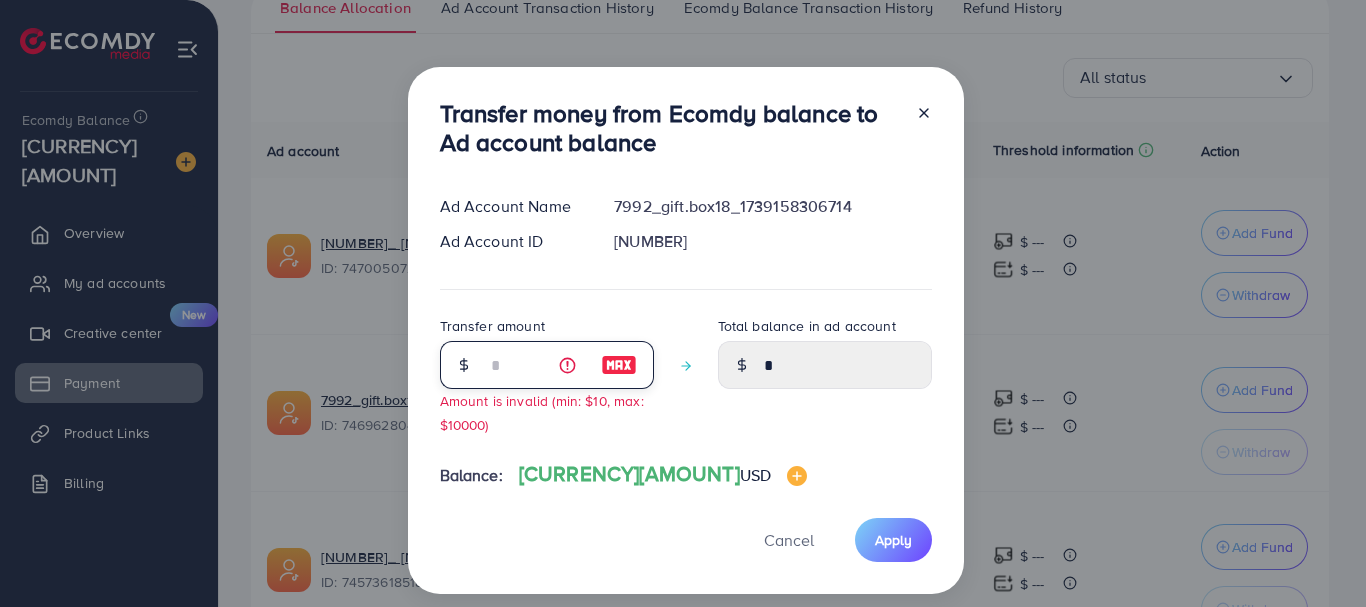 type on "****" 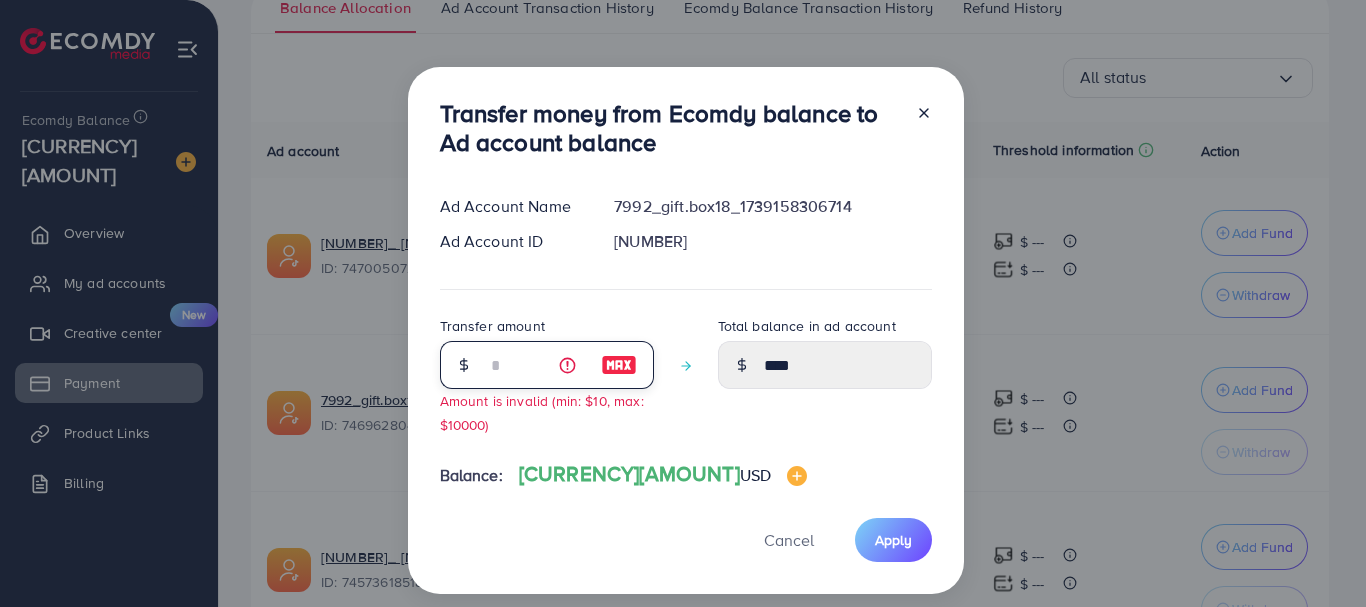 type on "**" 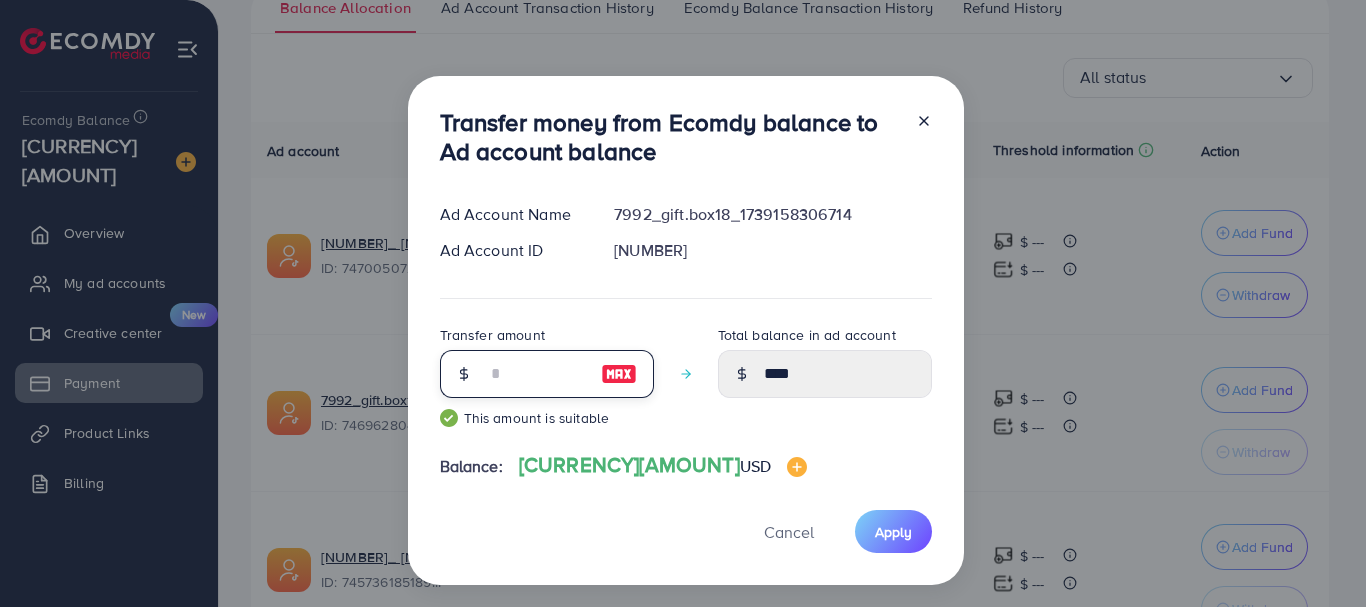 type on "*****" 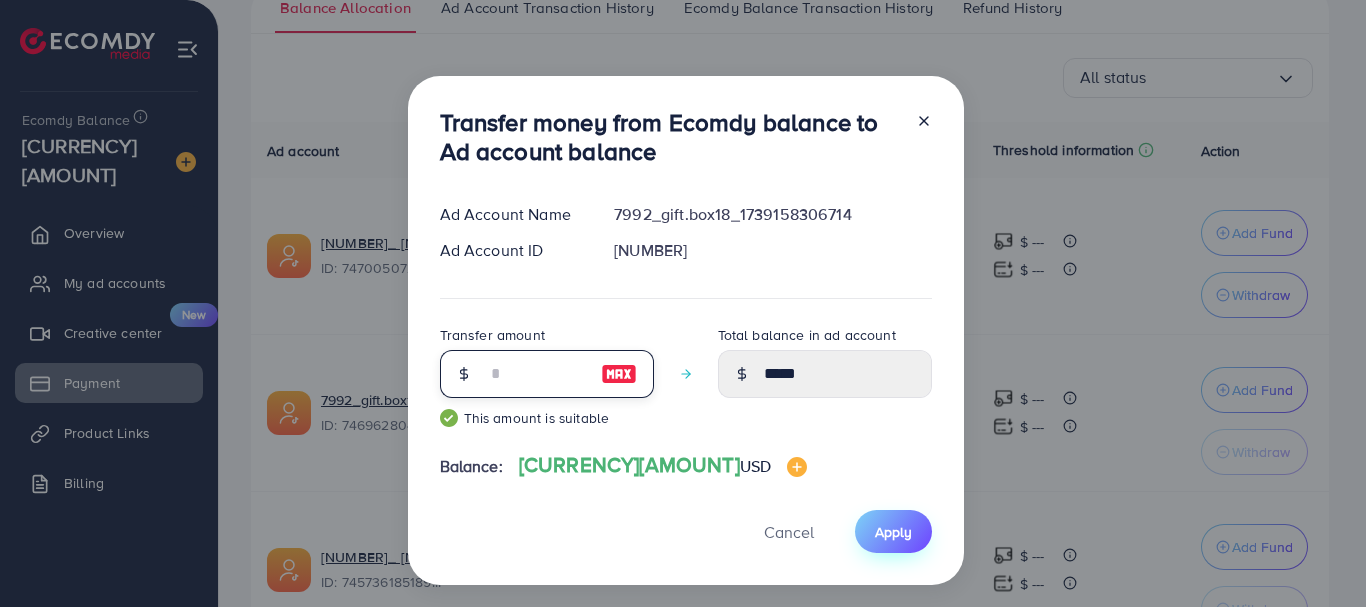 type on "**" 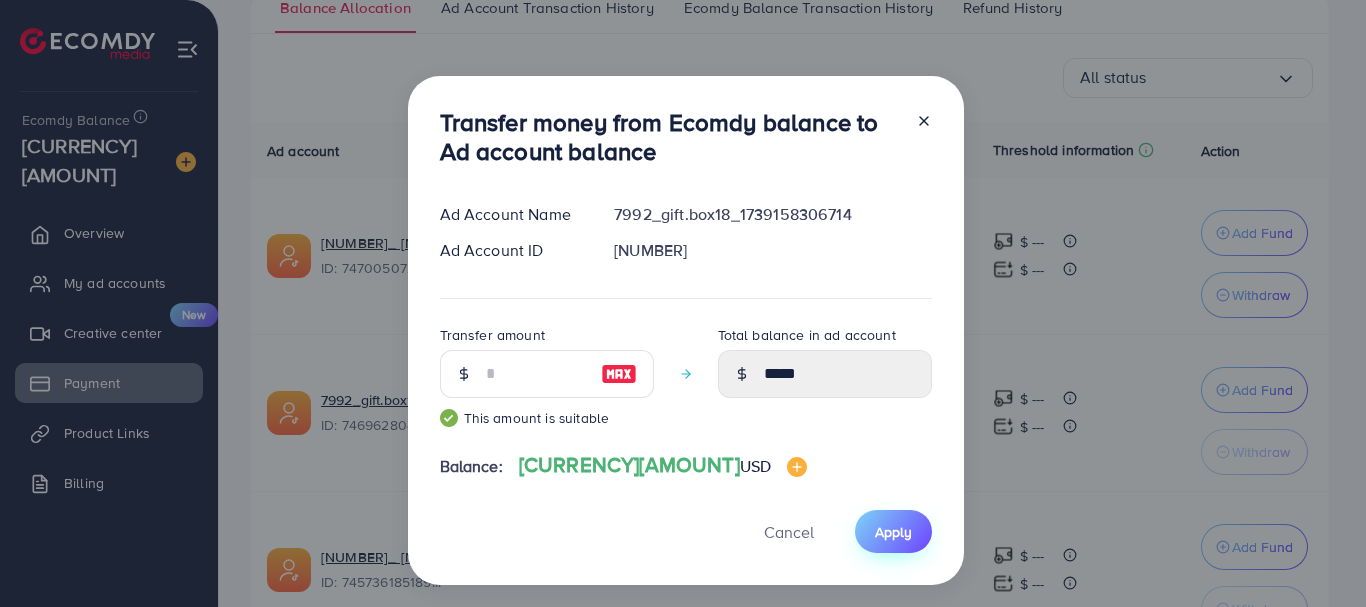 click on "Apply" at bounding box center [893, 532] 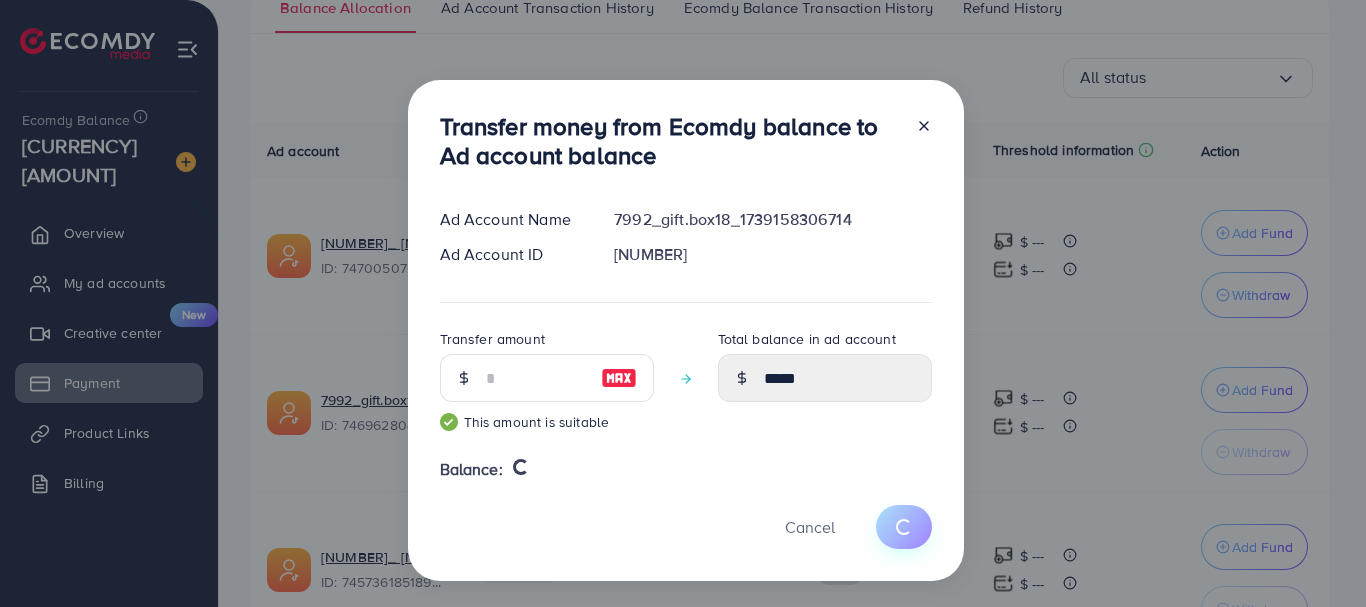 type 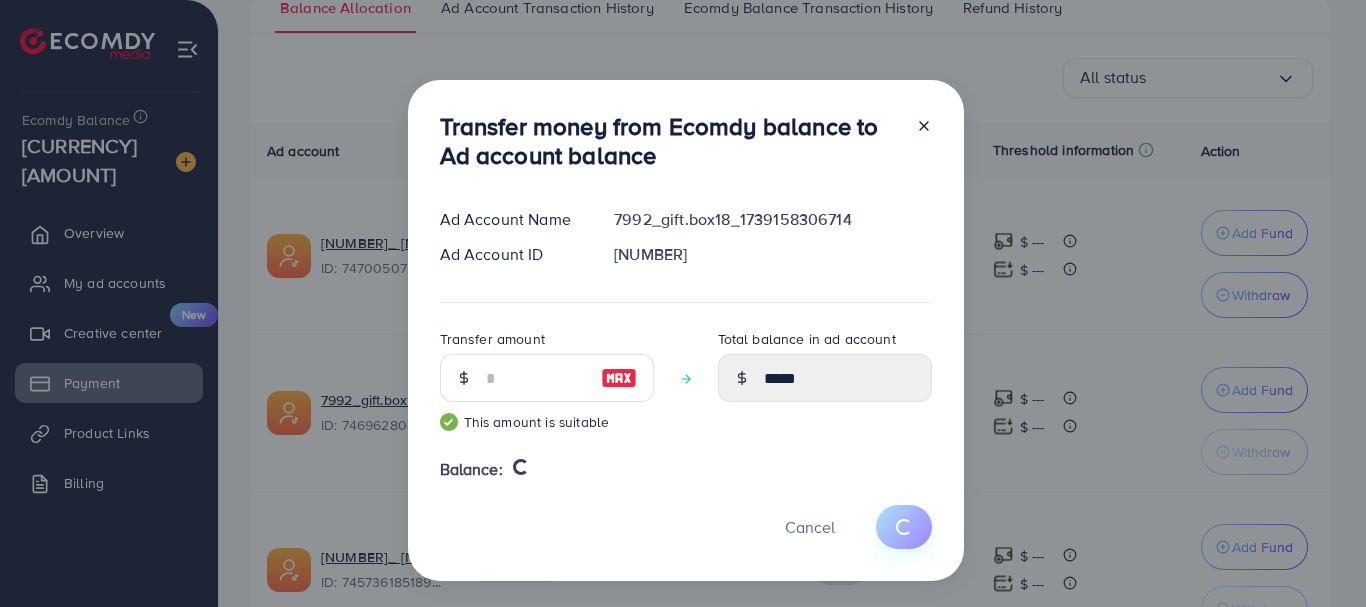 type on "*" 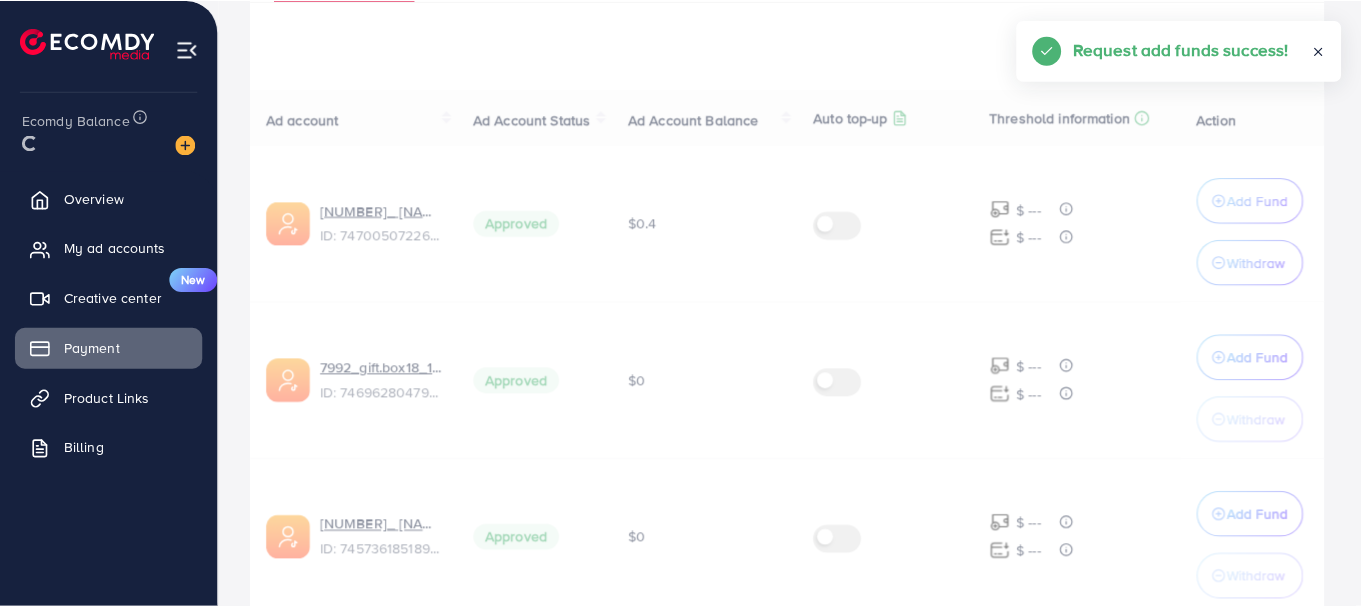 scroll, scrollTop: 376, scrollLeft: 0, axis: vertical 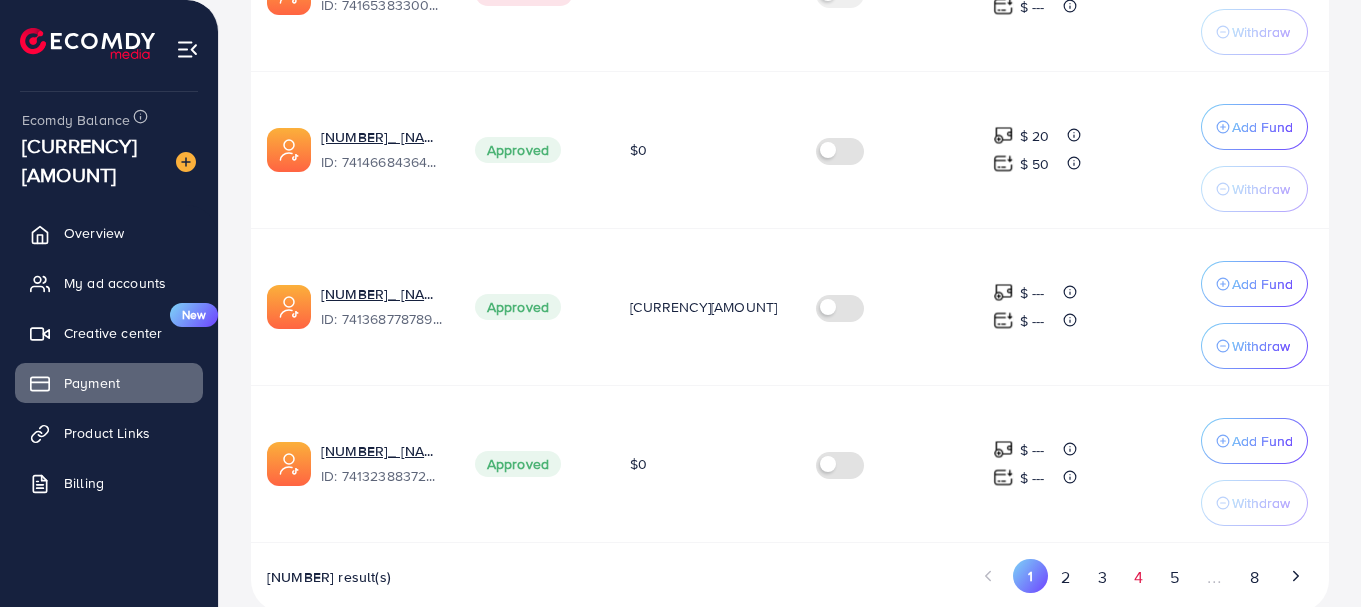 click on "4" at bounding box center (1138, 577) 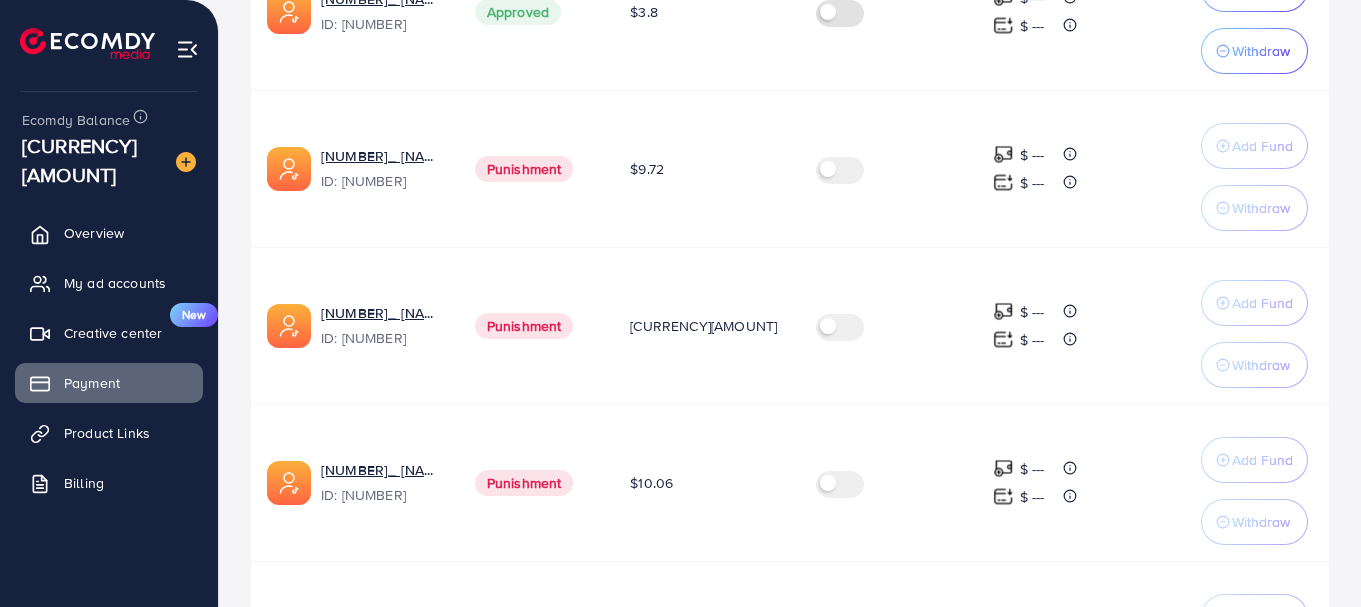 scroll, scrollTop: 1576, scrollLeft: 0, axis: vertical 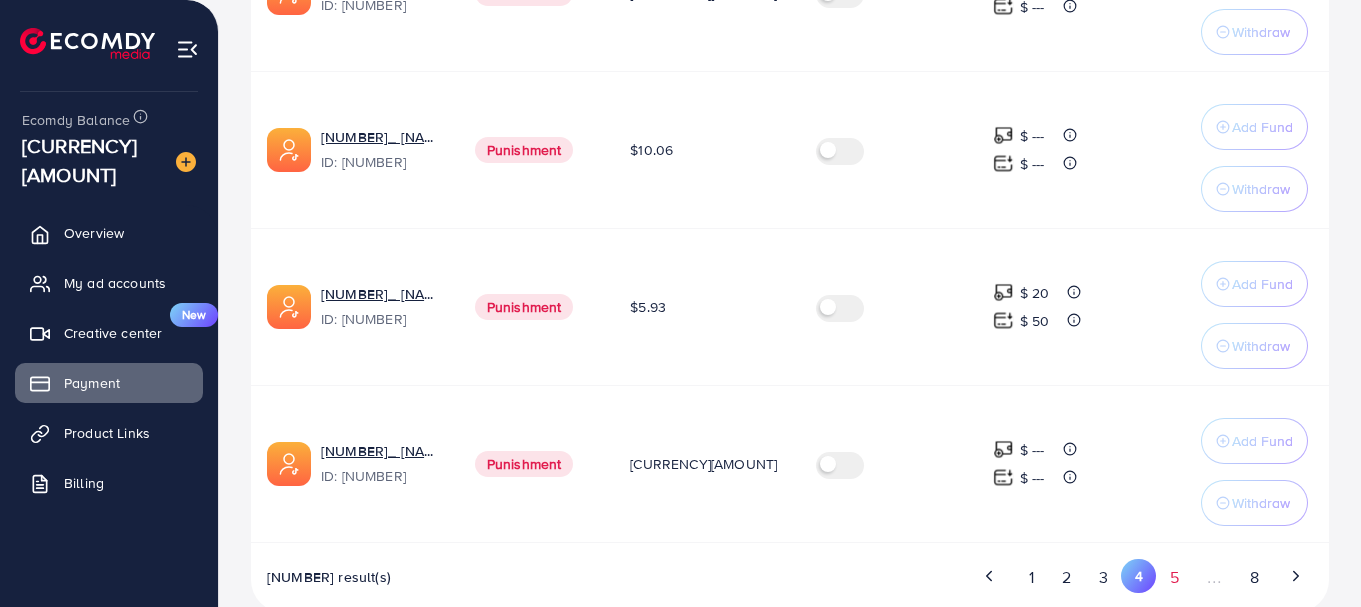 click on "5" at bounding box center (1174, 577) 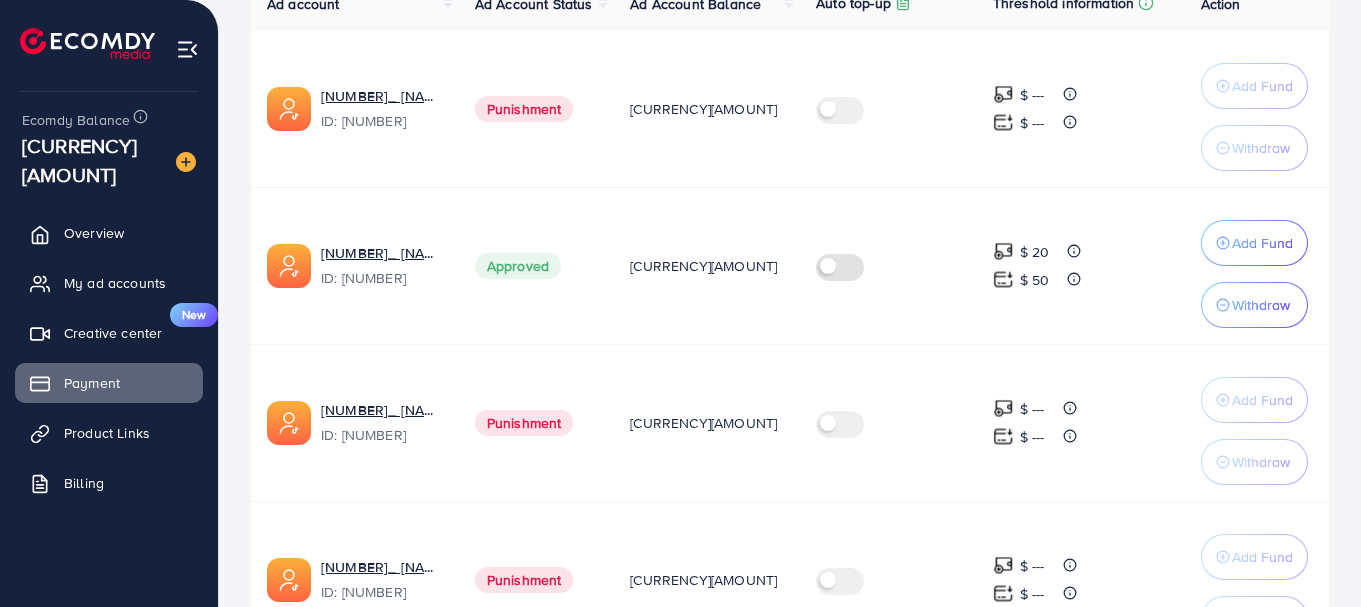 scroll, scrollTop: 507, scrollLeft: 0, axis: vertical 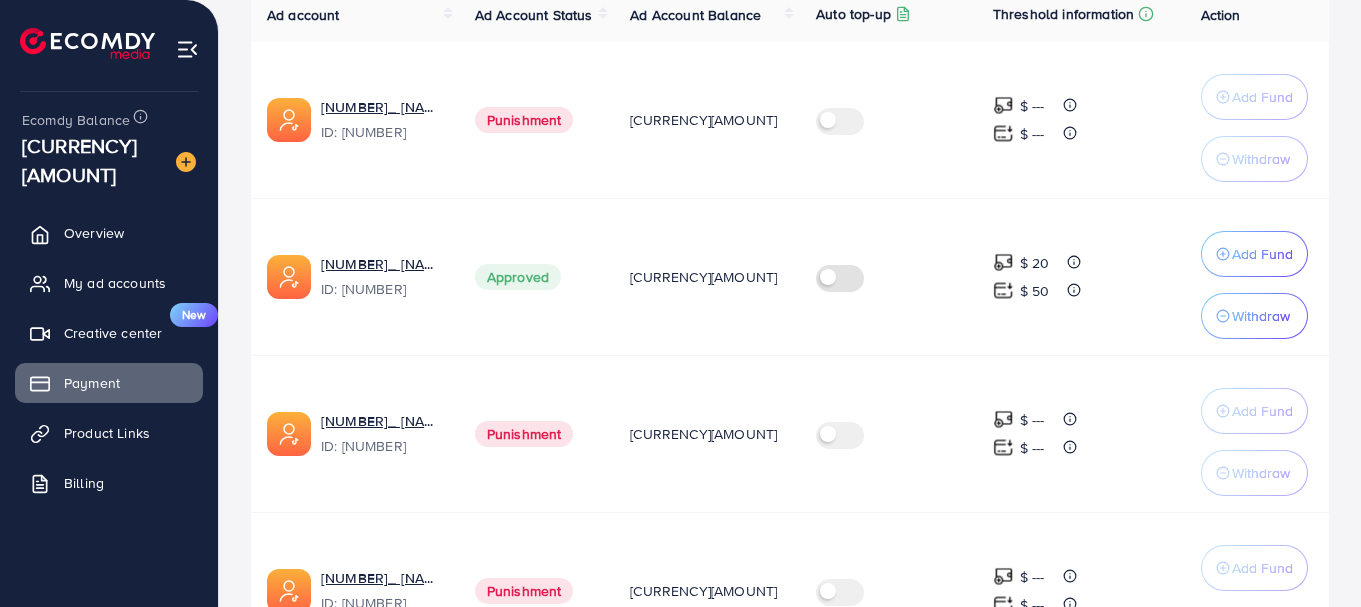 click at bounding box center (844, 276) 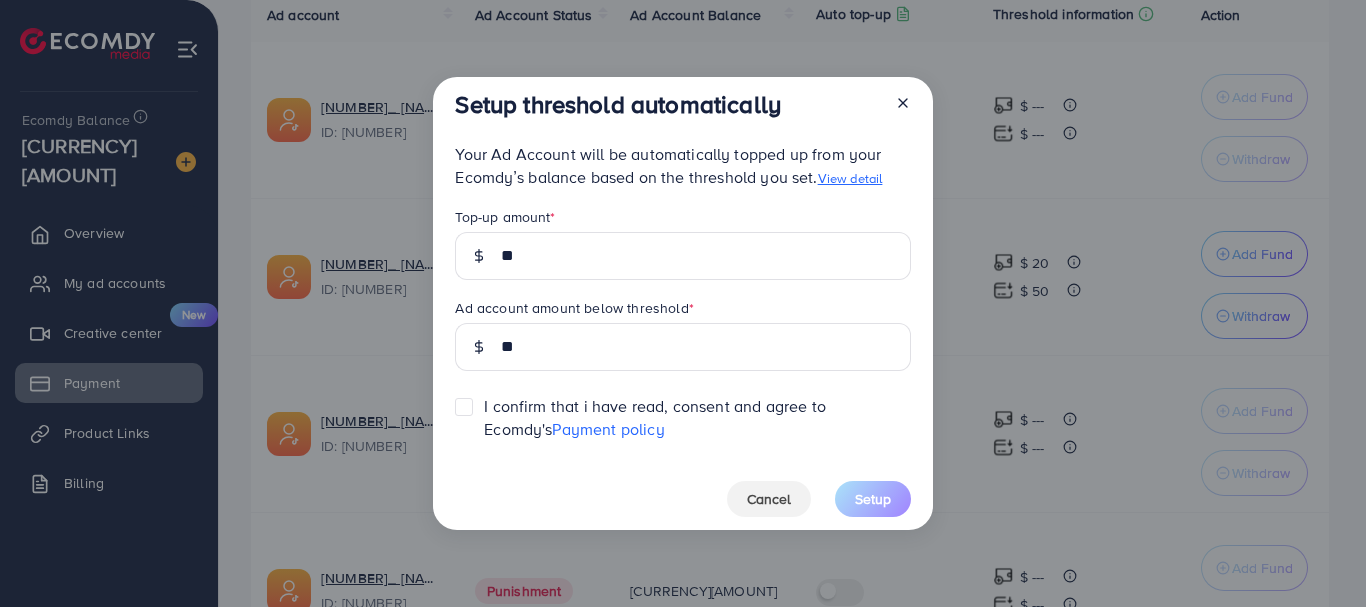 click at bounding box center (484, 397) 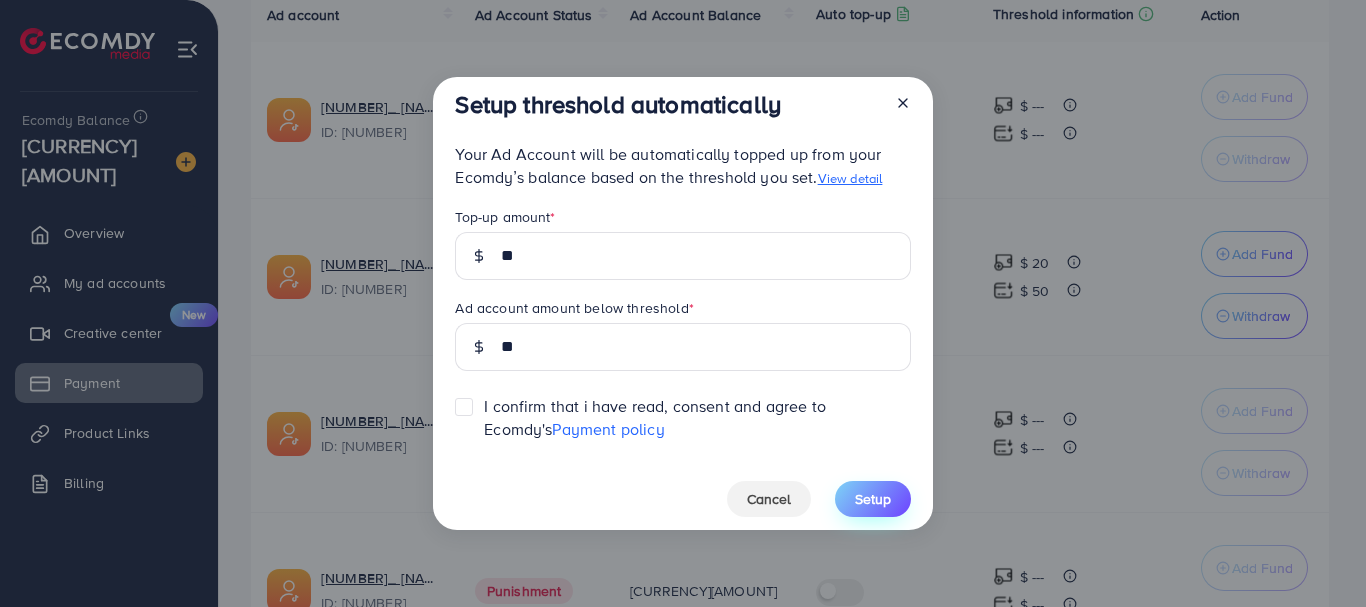 click on "Setup" at bounding box center [873, 499] 